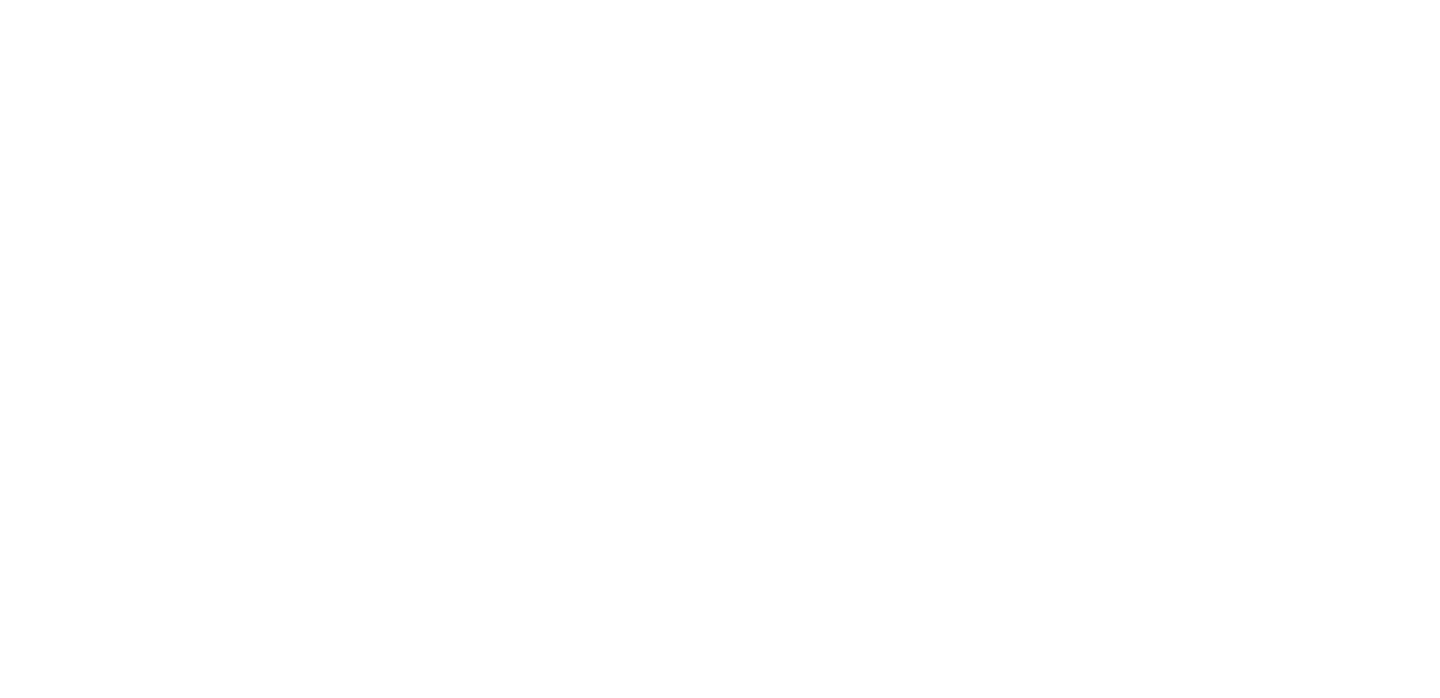 scroll, scrollTop: 0, scrollLeft: 0, axis: both 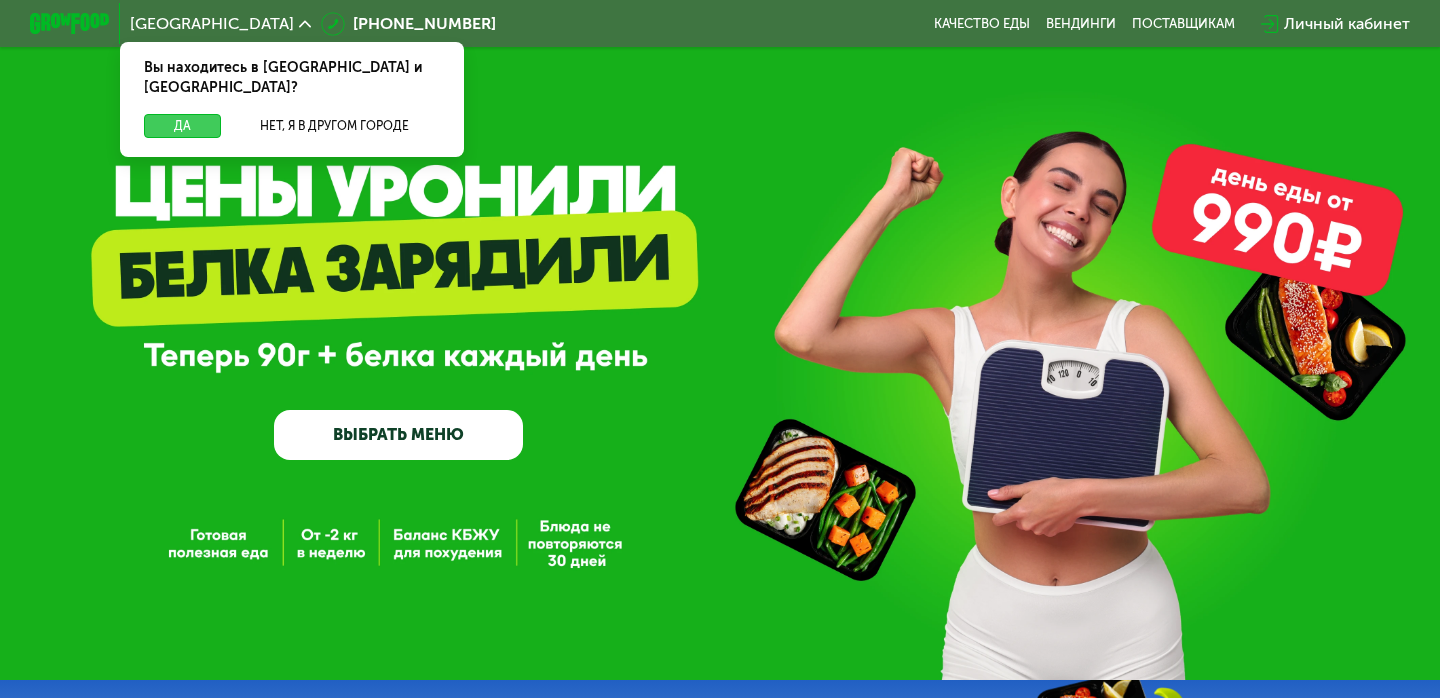 click on "Да" at bounding box center (182, 126) 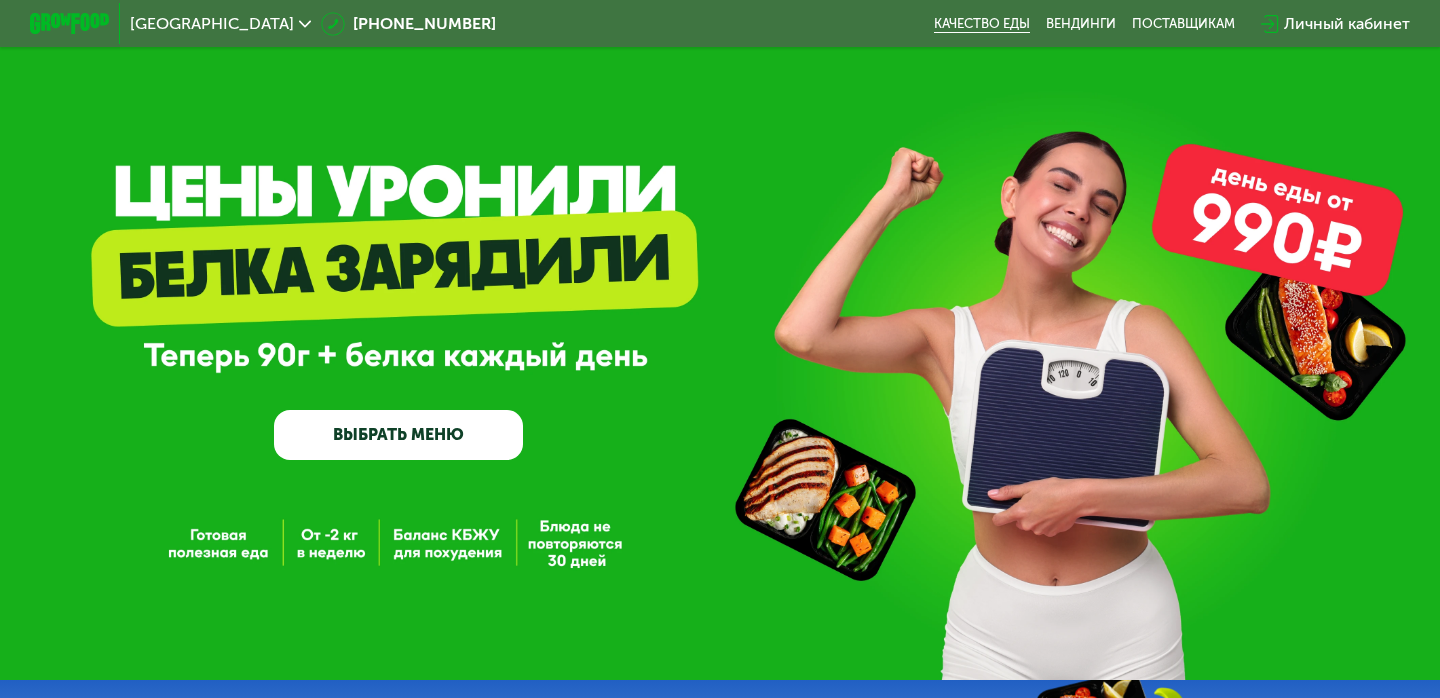 click on "Качество еды" at bounding box center [982, 24] 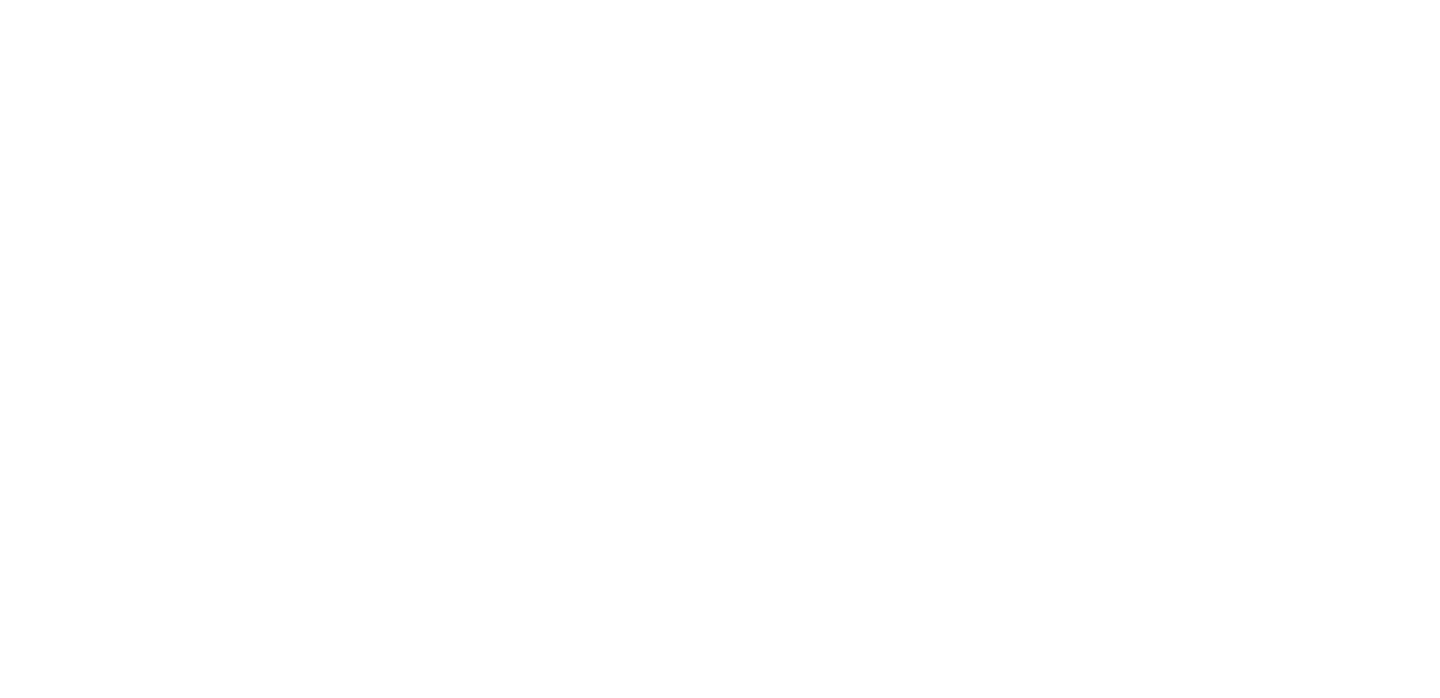scroll, scrollTop: 0, scrollLeft: 0, axis: both 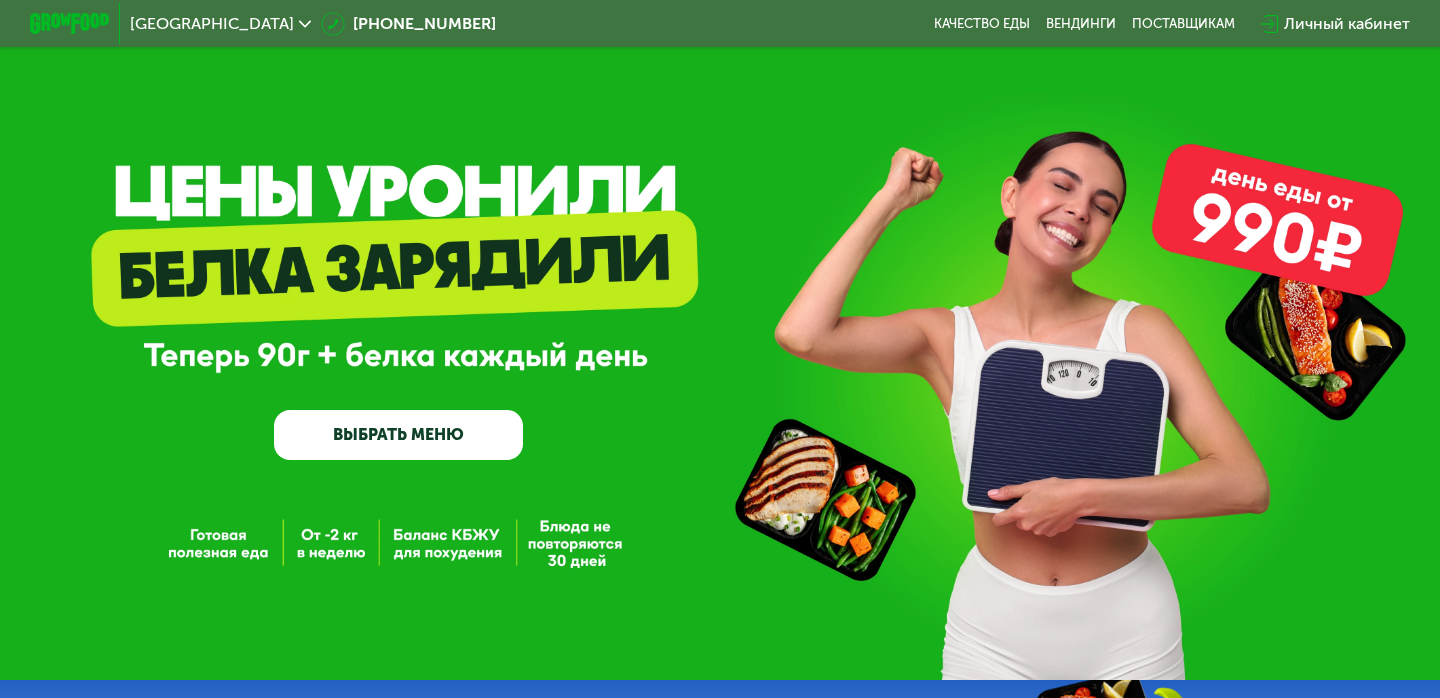 click on "ВЫБРАТЬ МЕНЮ" at bounding box center [398, 435] 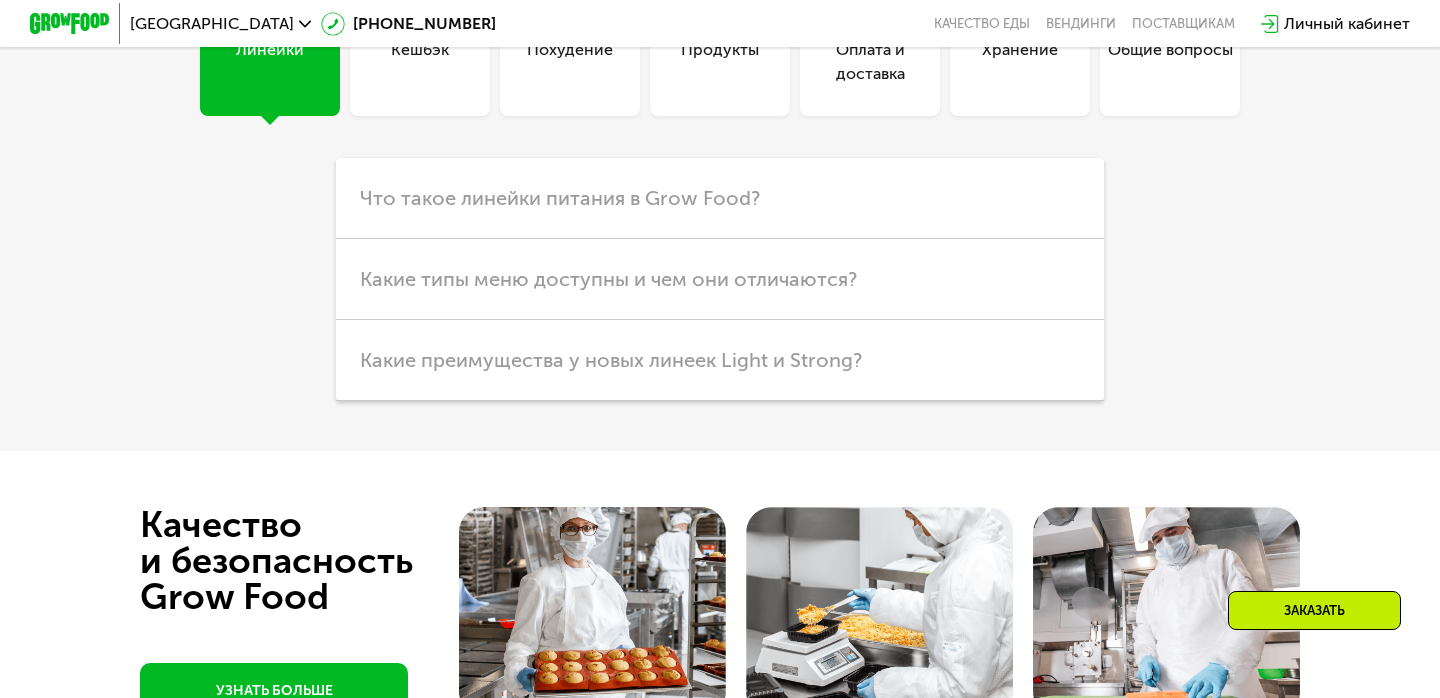 scroll, scrollTop: 5024, scrollLeft: 0, axis: vertical 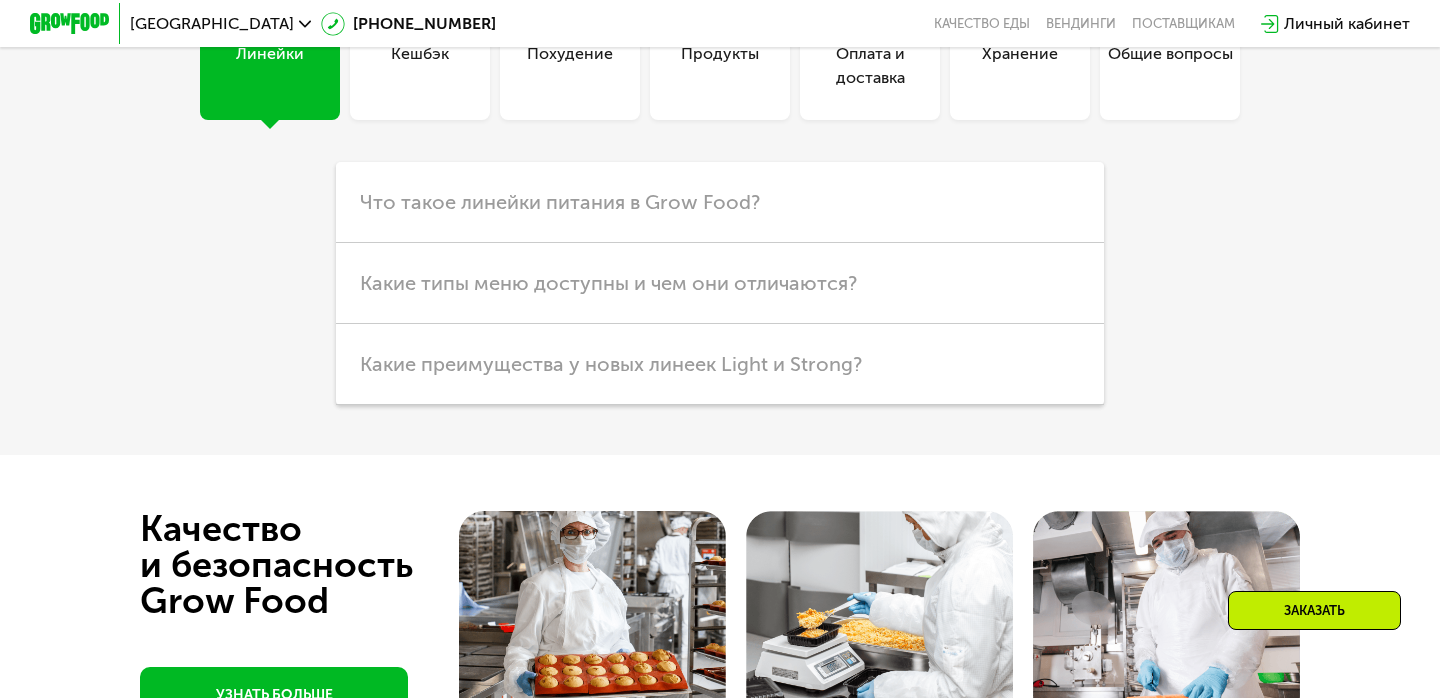 click on "Продукты" at bounding box center [720, 66] 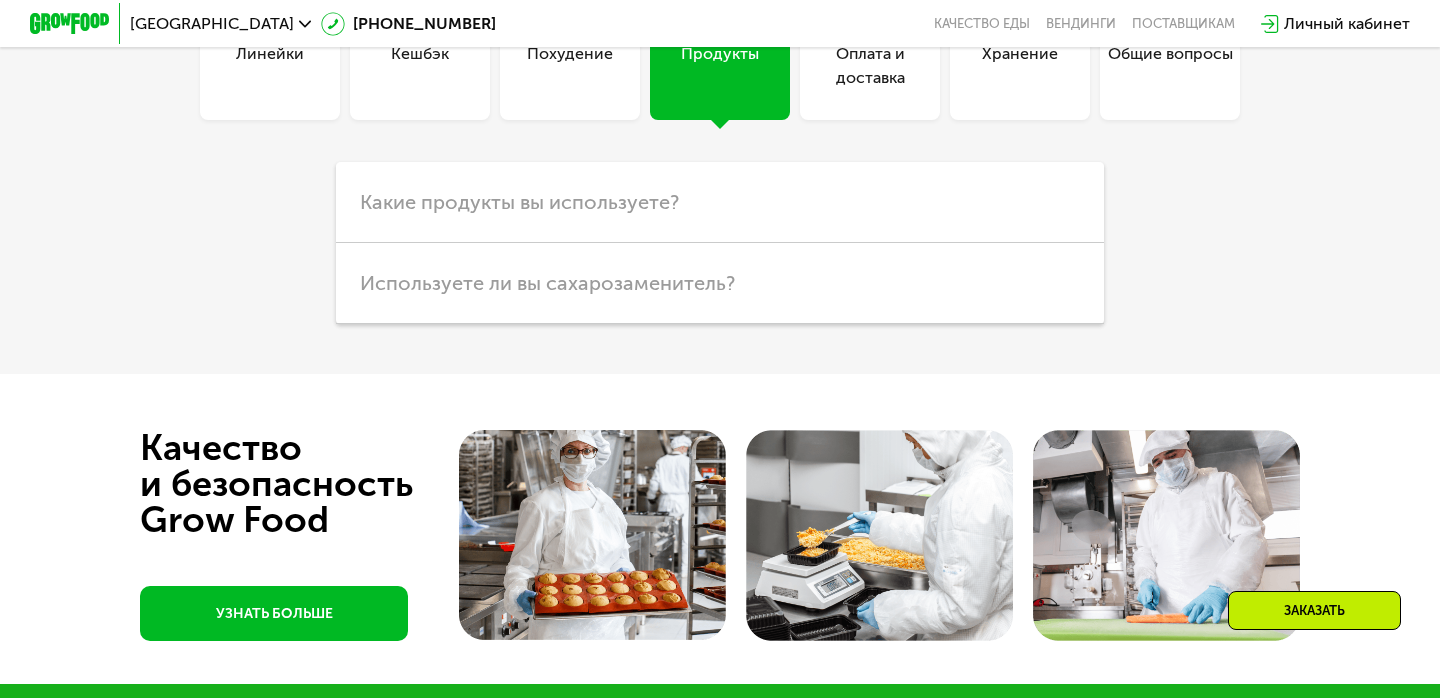 click on "Хранение" at bounding box center [1020, 66] 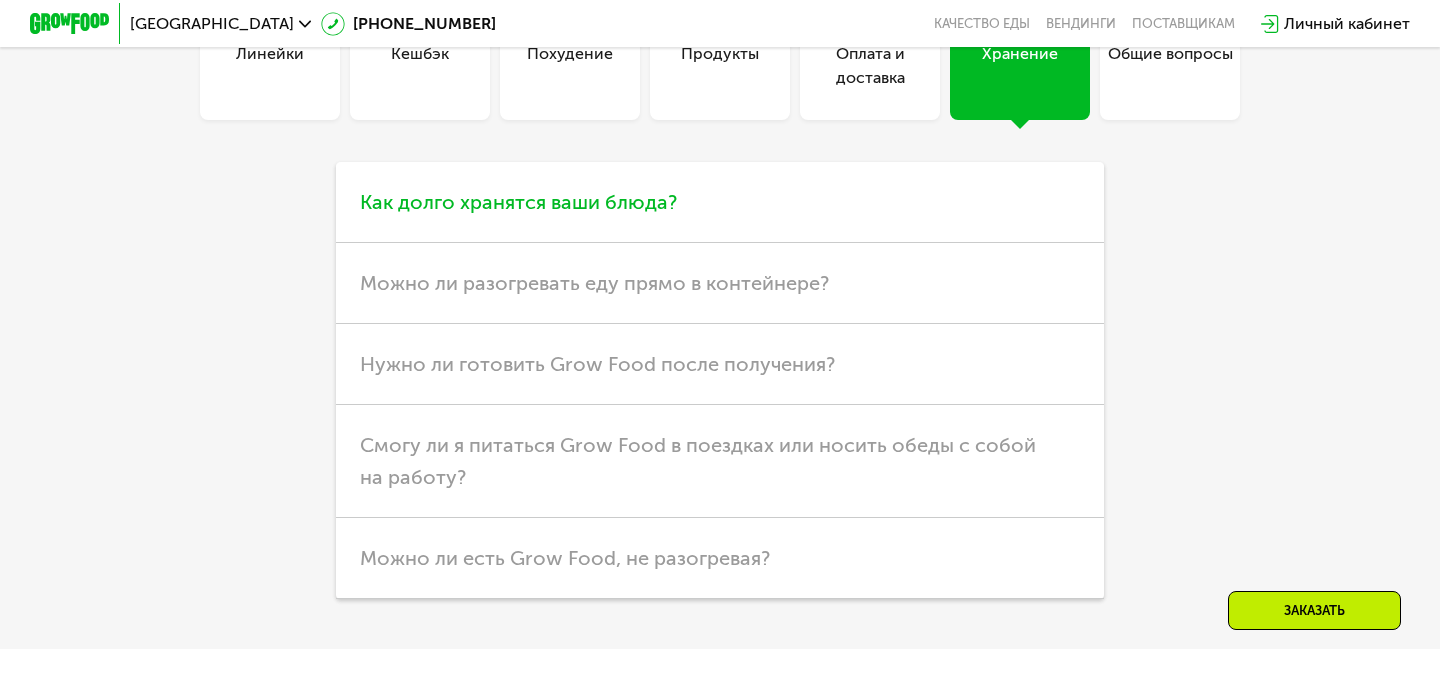 click on "Как долго хранятся ваши блюда?" at bounding box center (720, 202) 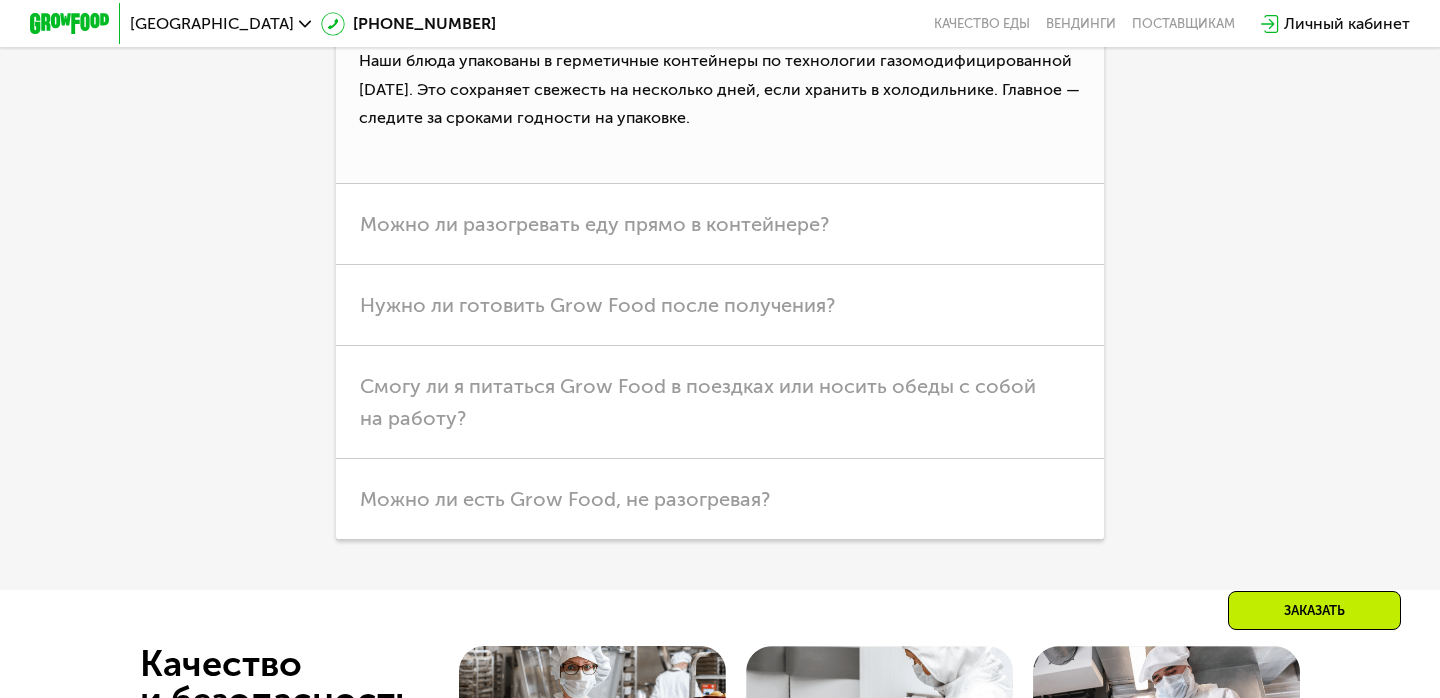 scroll, scrollTop: 5236, scrollLeft: 0, axis: vertical 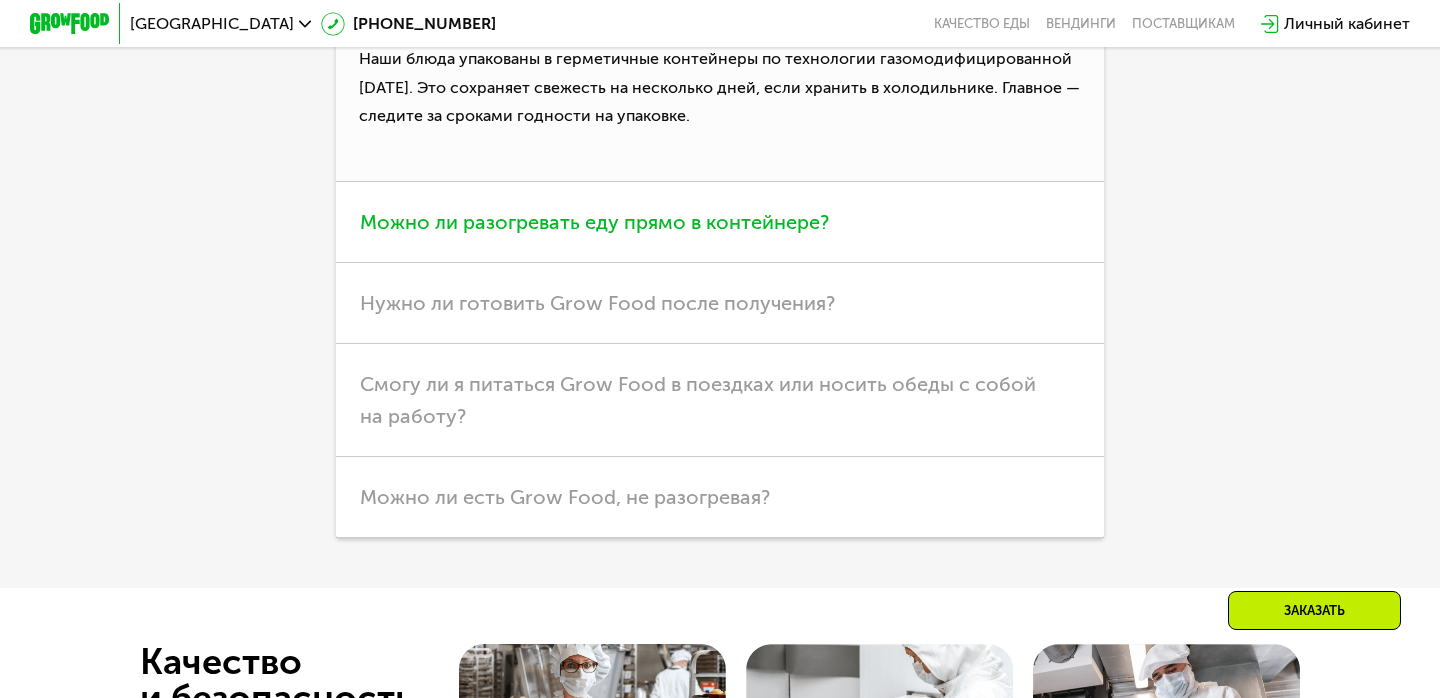 click on "Можно ли разогревать еду прямо в контейнере?" at bounding box center (720, 222) 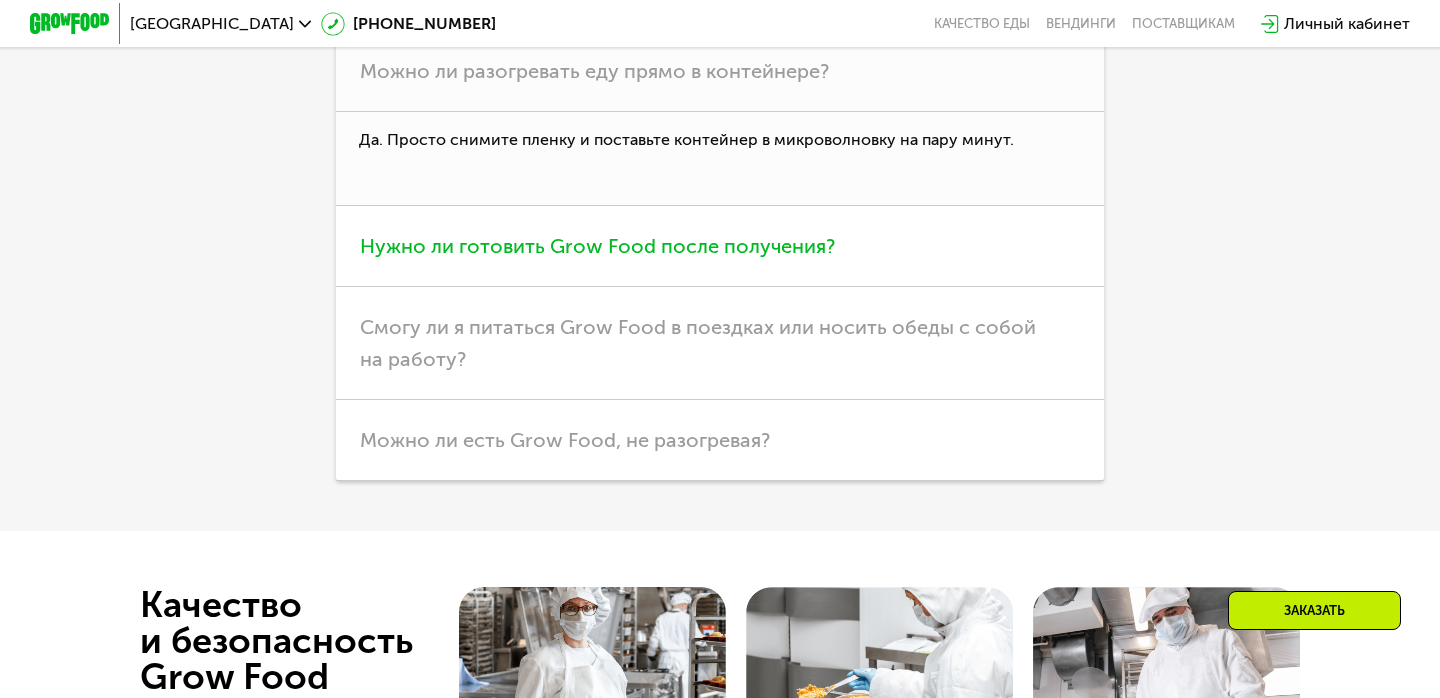 click on "Нужно ли готовить Grow Food после получения?" at bounding box center (720, 246) 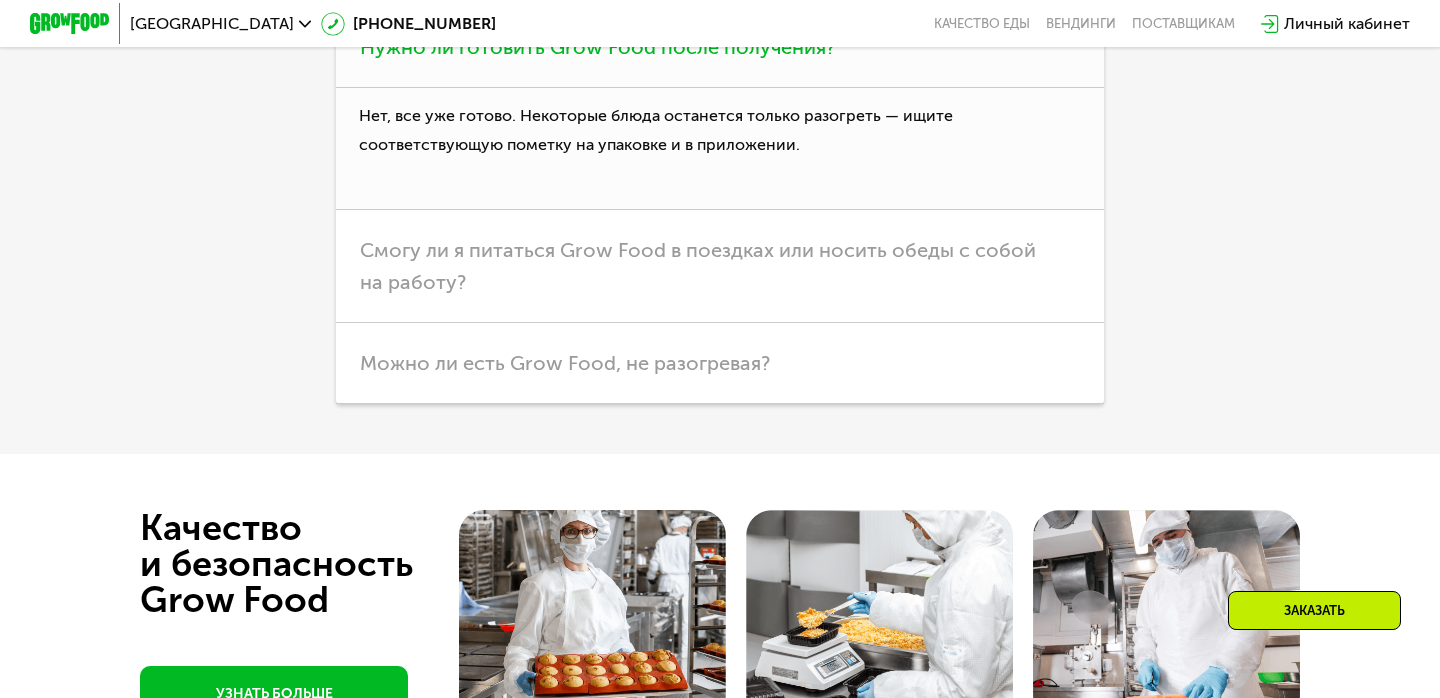 scroll, scrollTop: 5344, scrollLeft: 0, axis: vertical 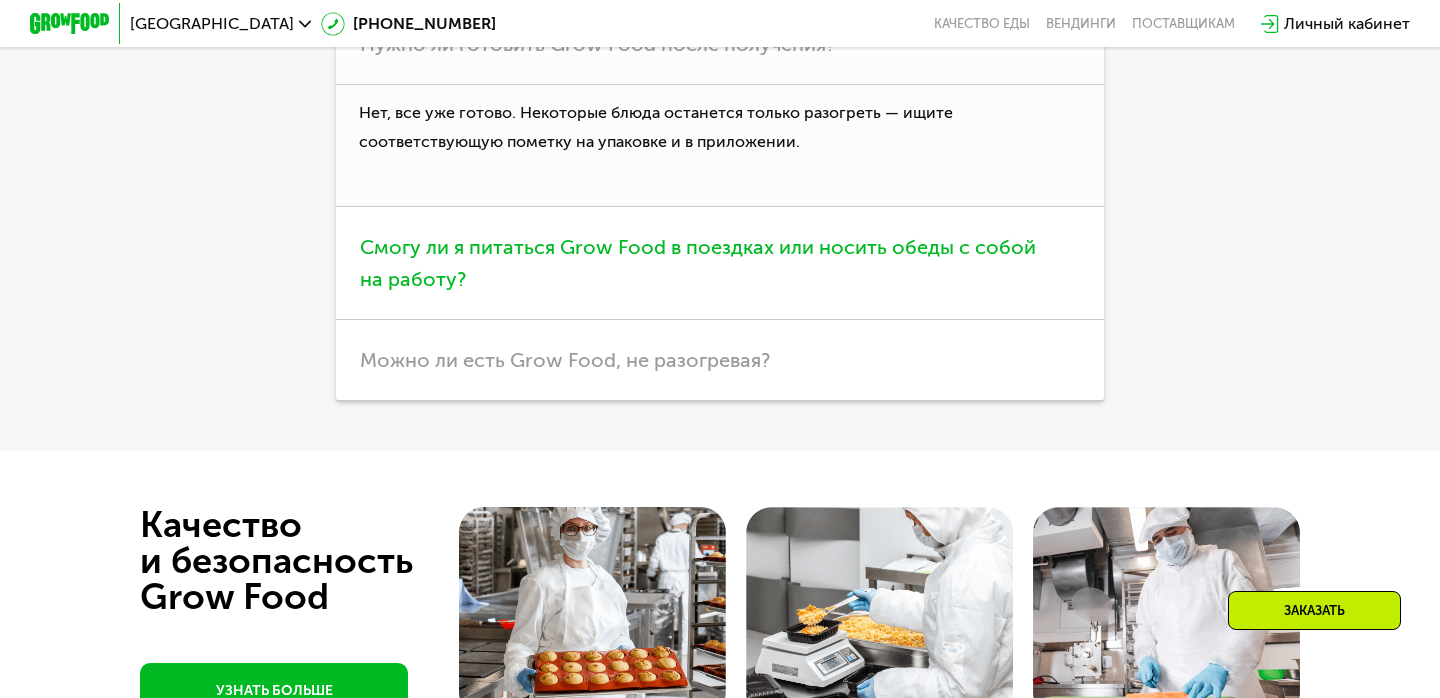click on "Смогу ли я питаться Grow Food в поездках или носить обеды с собой на работу?" at bounding box center (698, 263) 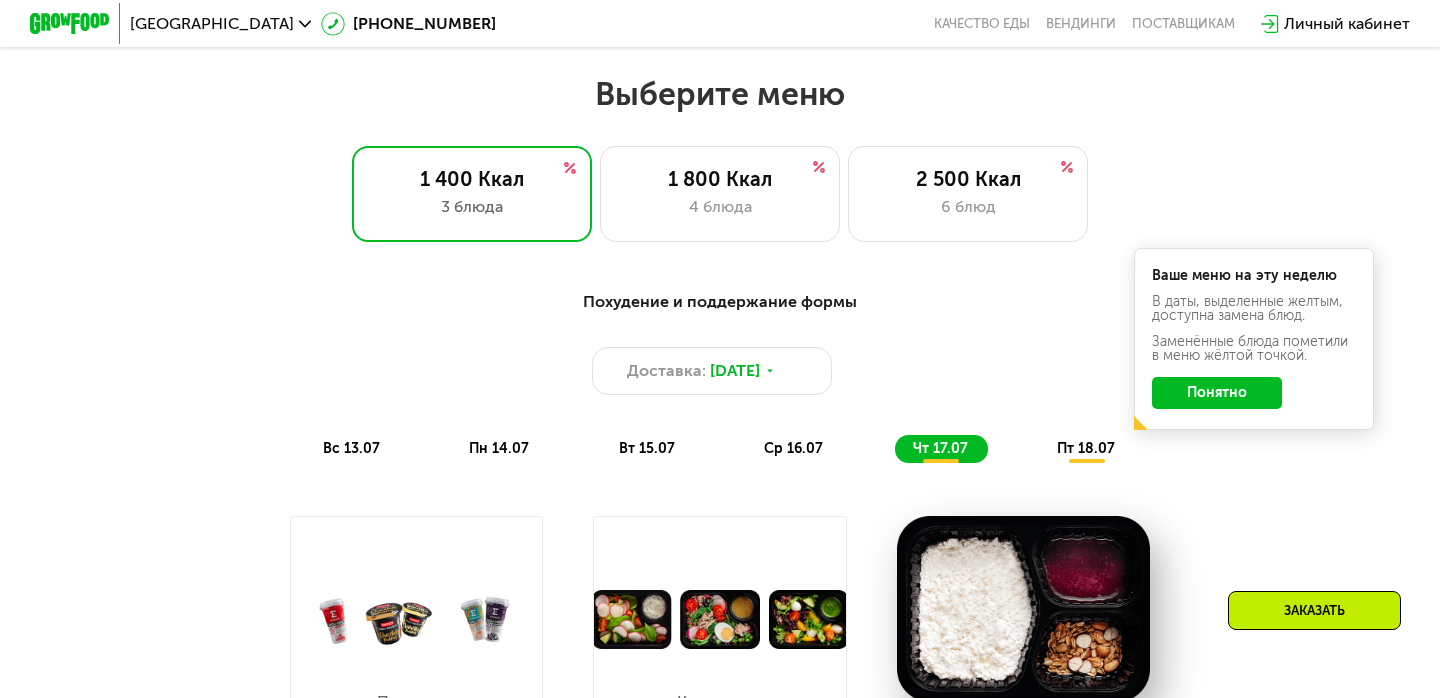 scroll, scrollTop: 840, scrollLeft: 0, axis: vertical 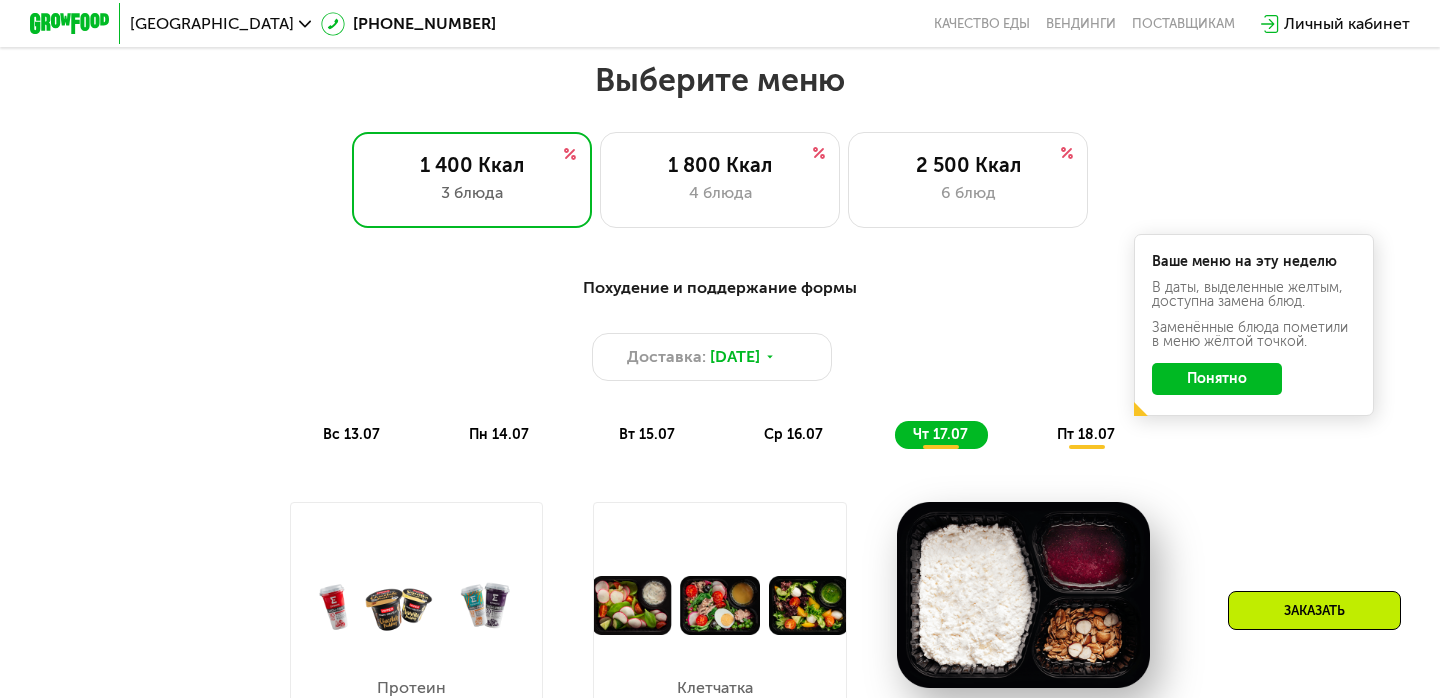 click on "ср 16.07" 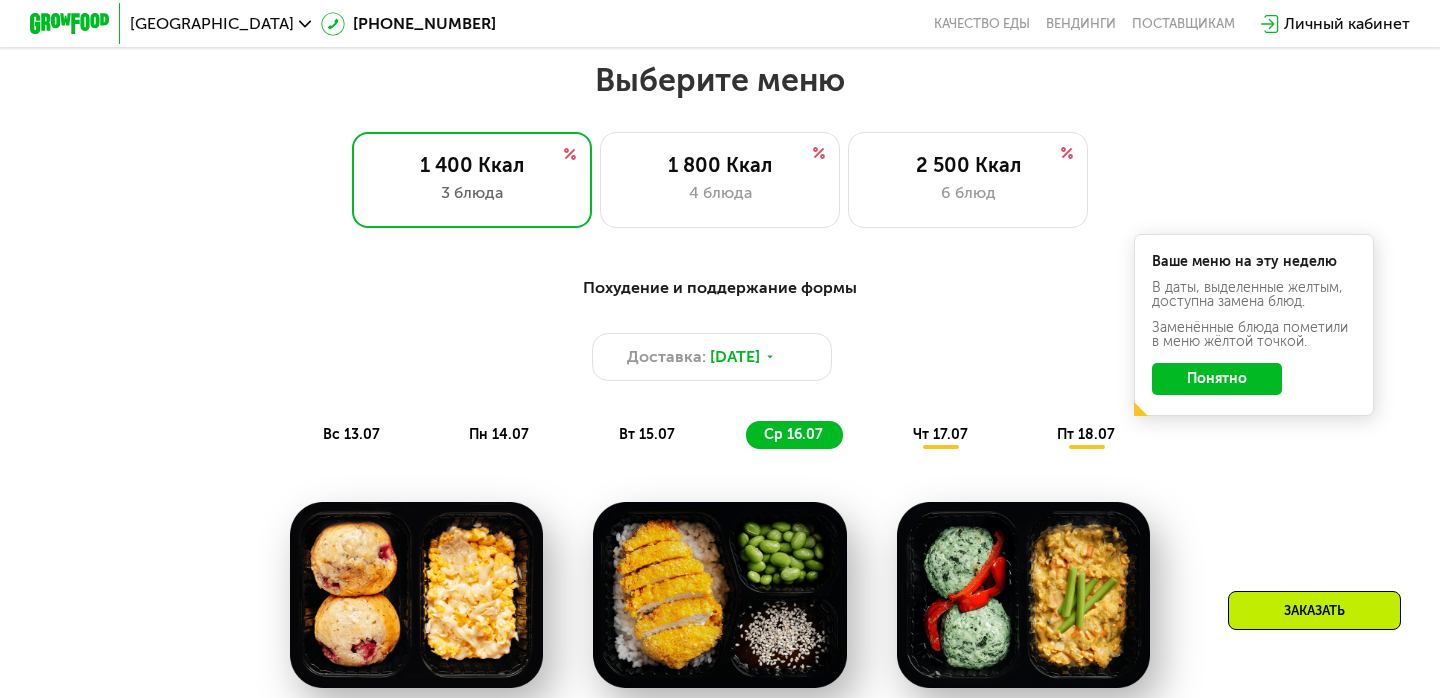 click on "чт 17.07" at bounding box center (940, 434) 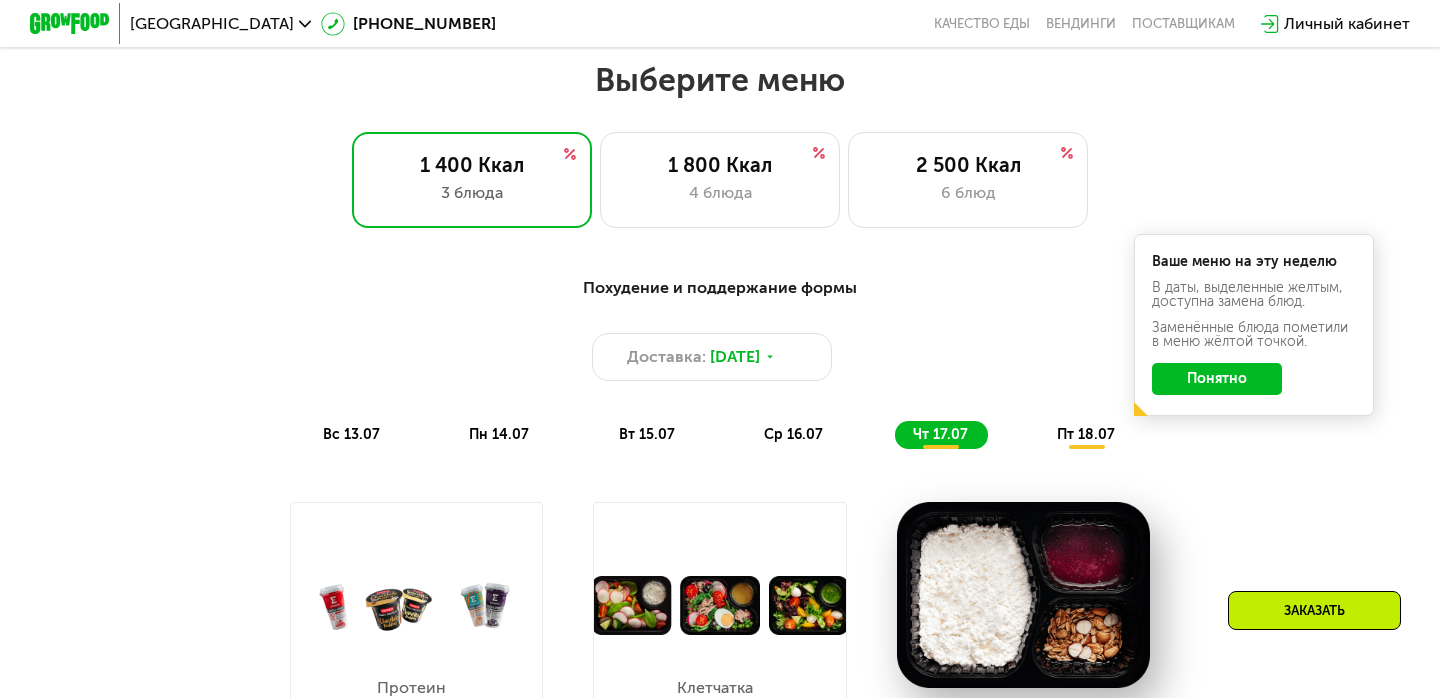 click on "Похудение и поддержание формы Доставка: 12 июл, сб вс 13.07 пн 14.07 вт 15.07 ср 16.07 чт 17.07 пт 18.07 Ваше меню на эту неделю В даты, выделенные желтым, доступна замена блюд. Заменённые блюда пометили в меню жёлтой точкой.  Понятно" at bounding box center (720, 362) 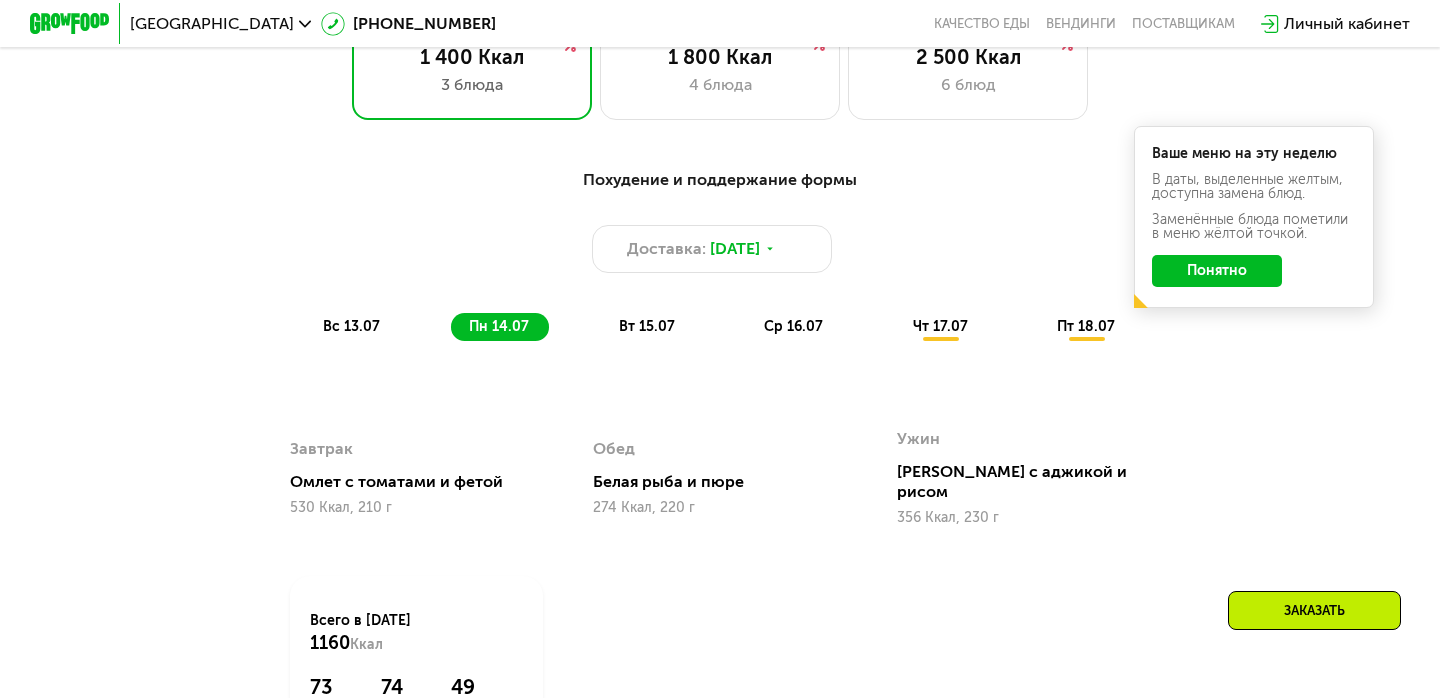 scroll, scrollTop: 961, scrollLeft: 0, axis: vertical 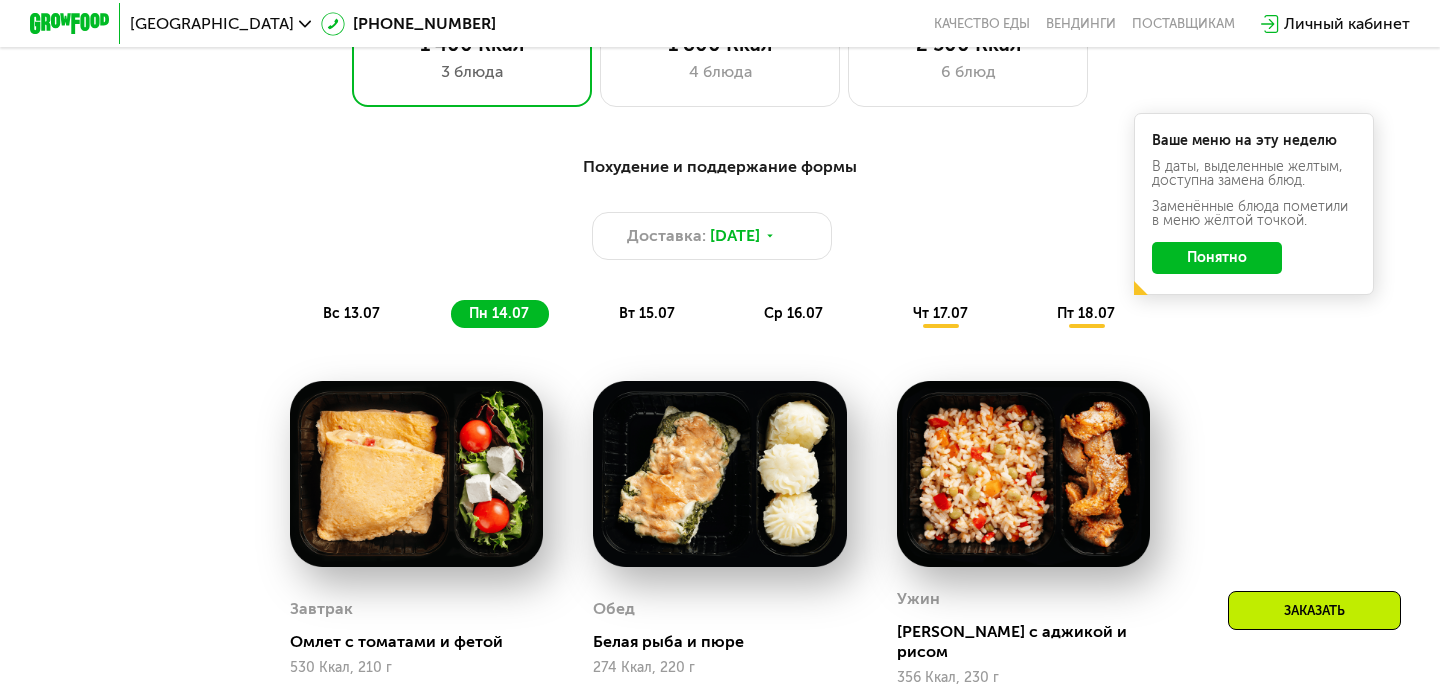 click on "Понятно" 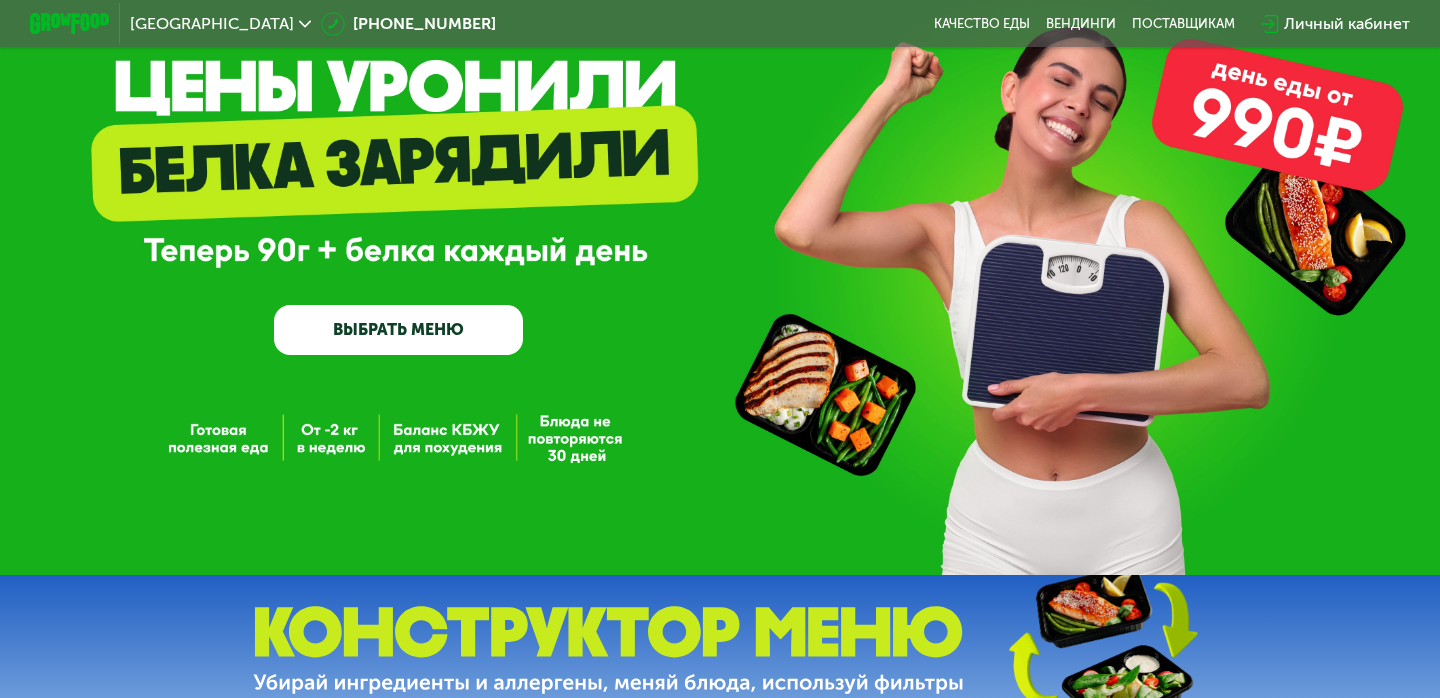 scroll, scrollTop: 0, scrollLeft: 0, axis: both 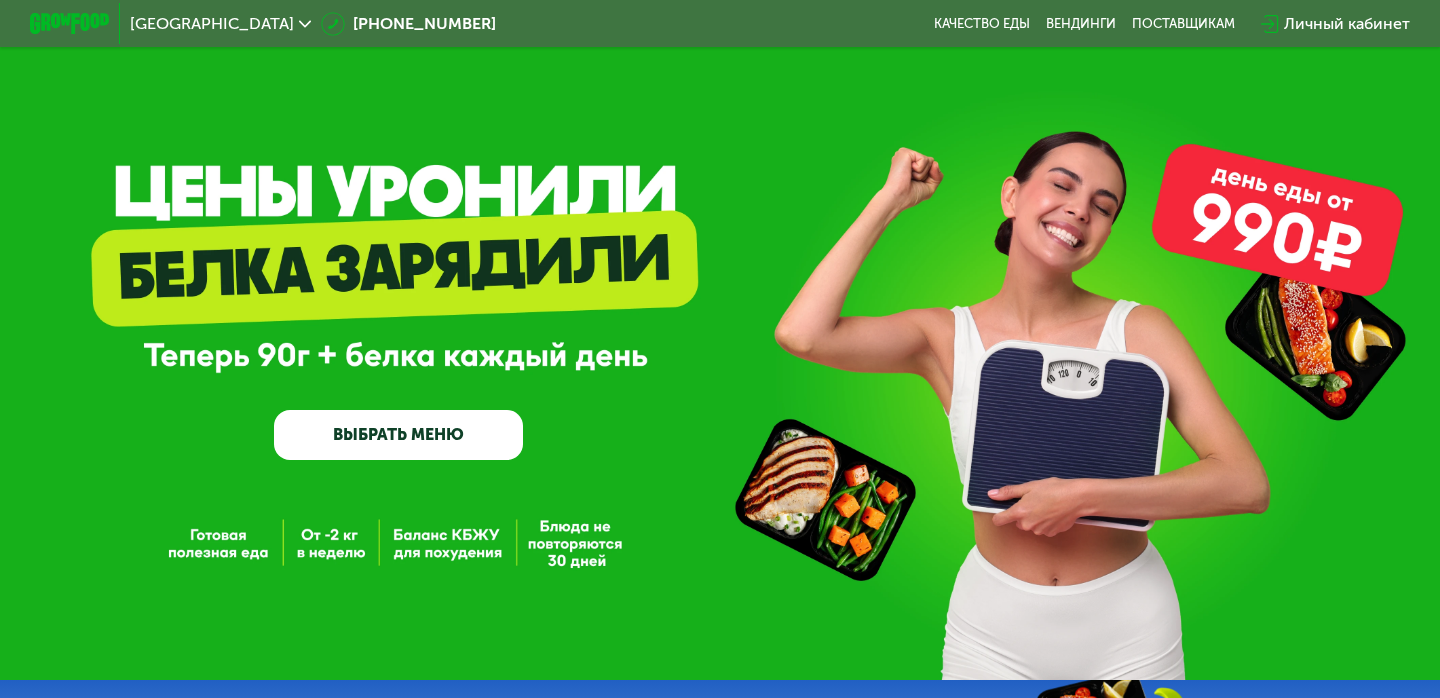 click on "Личный кабинет" at bounding box center (1347, 24) 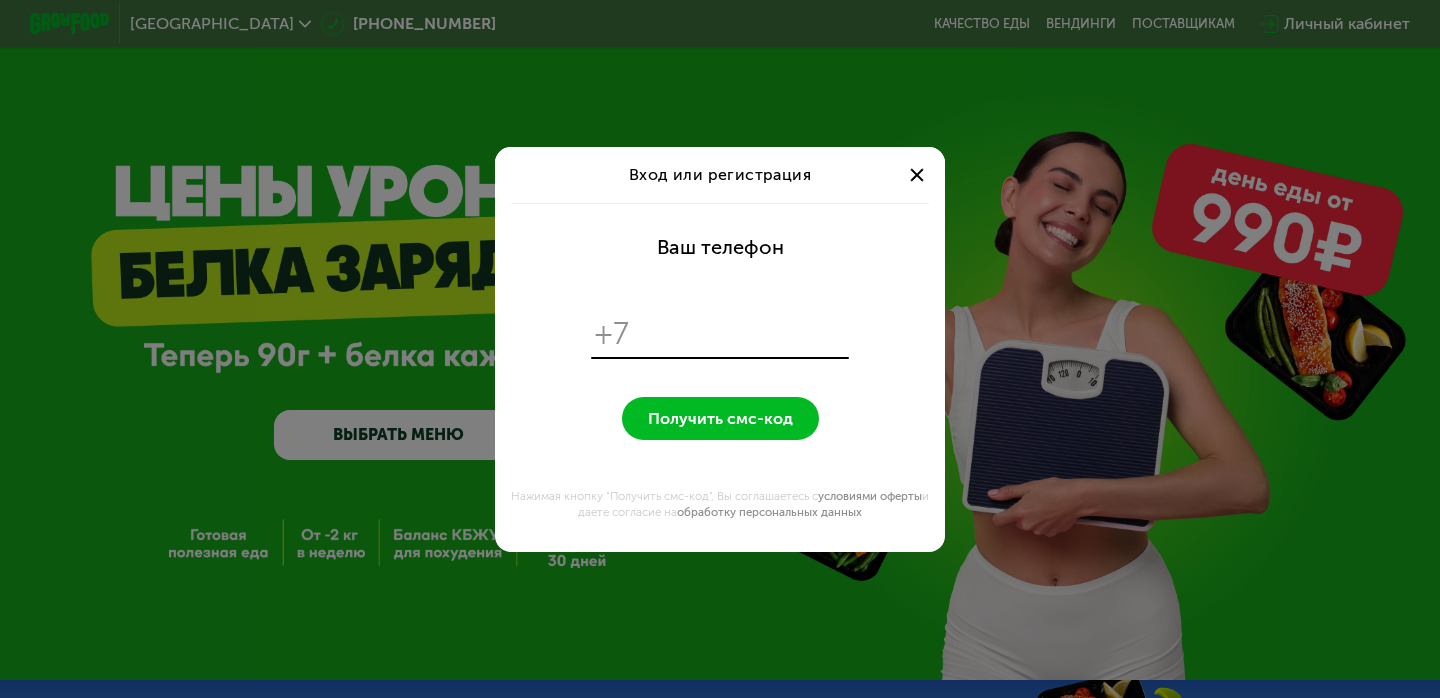 click on "Вход или регистрация" at bounding box center (720, 175) 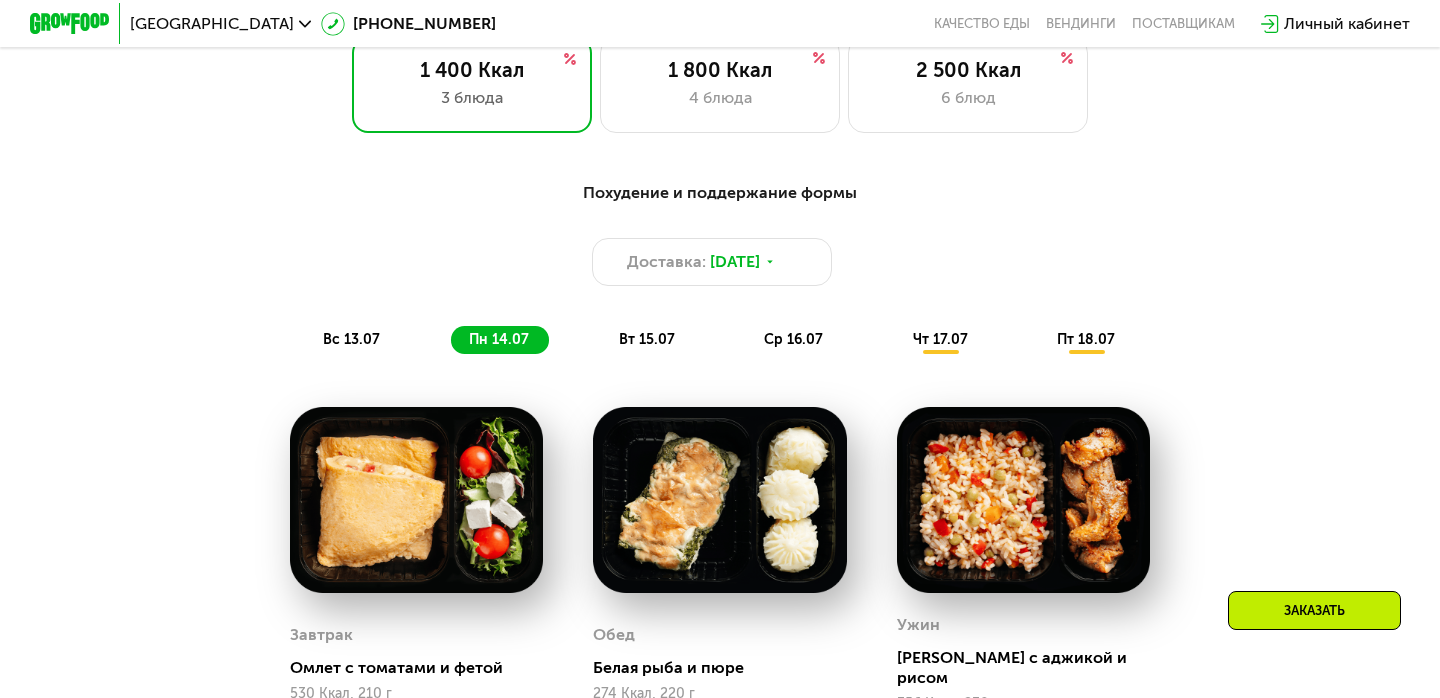 scroll, scrollTop: 826, scrollLeft: 0, axis: vertical 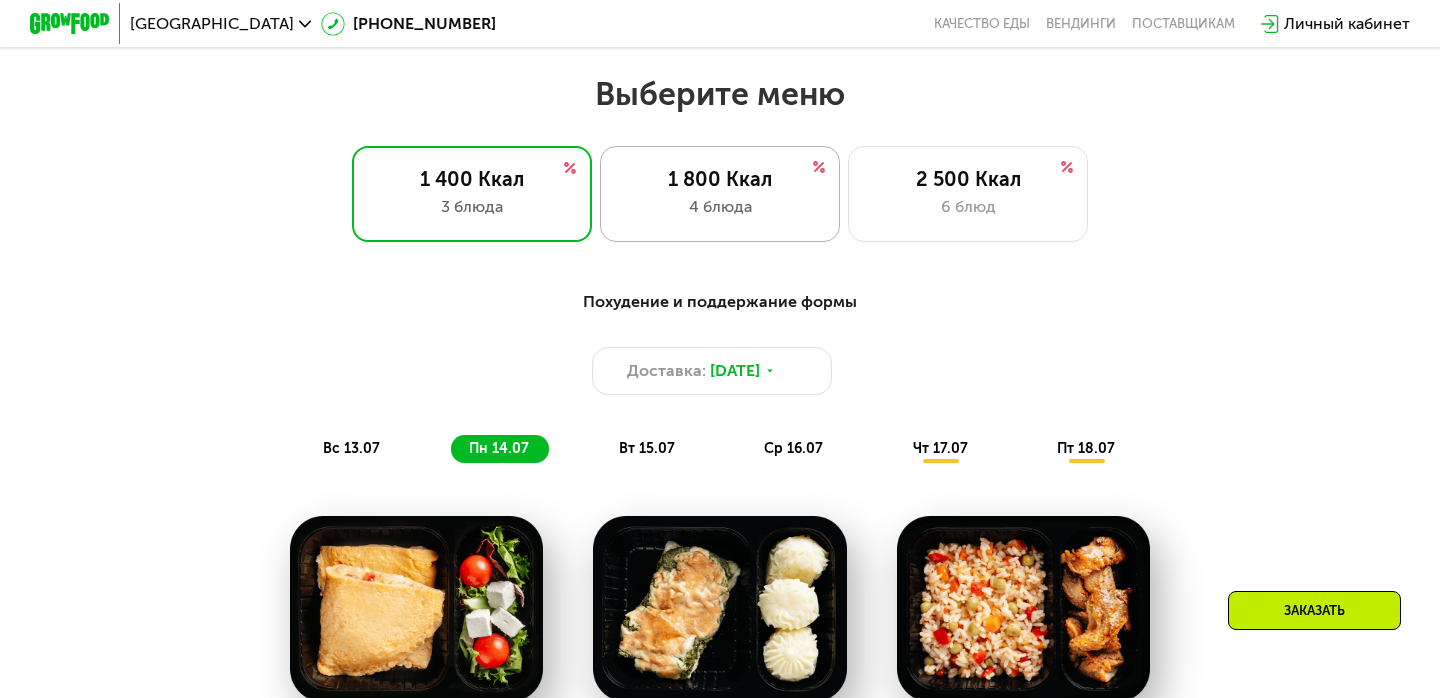click on "4 блюда" at bounding box center [720, 207] 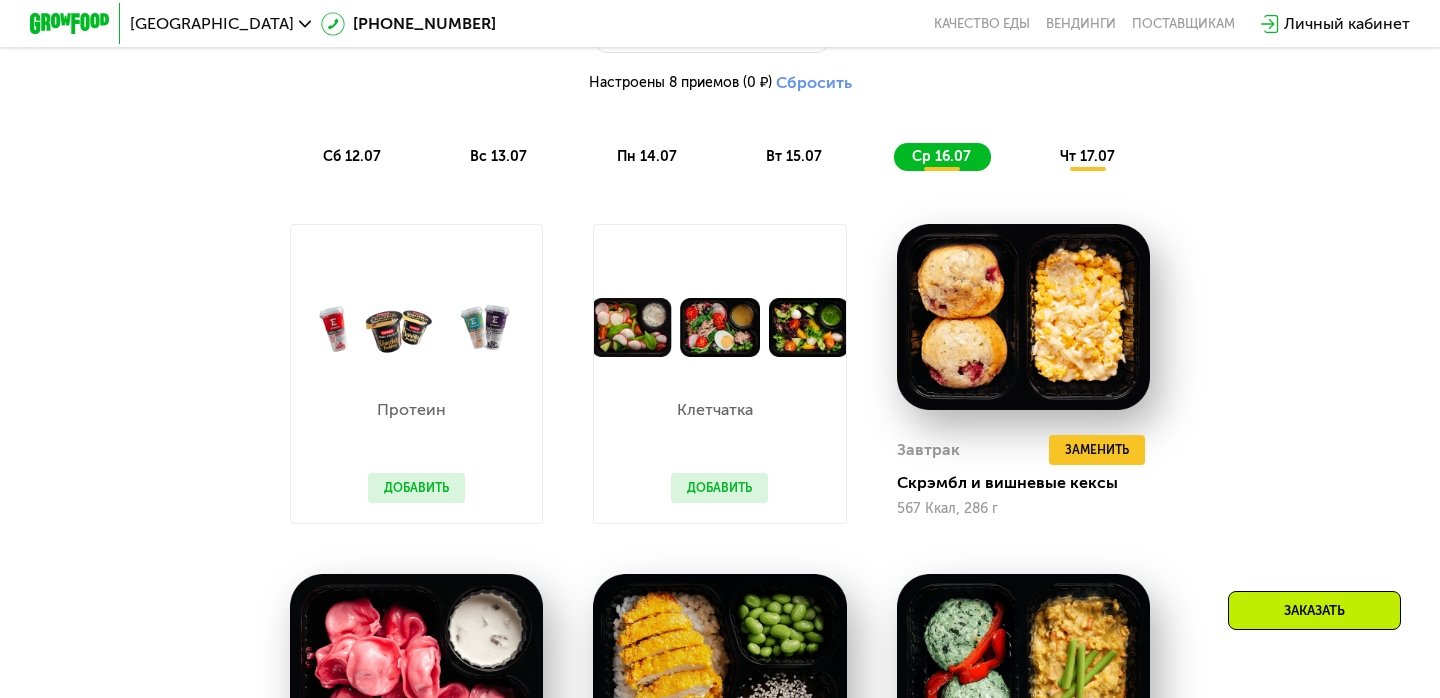 scroll, scrollTop: 1170, scrollLeft: 0, axis: vertical 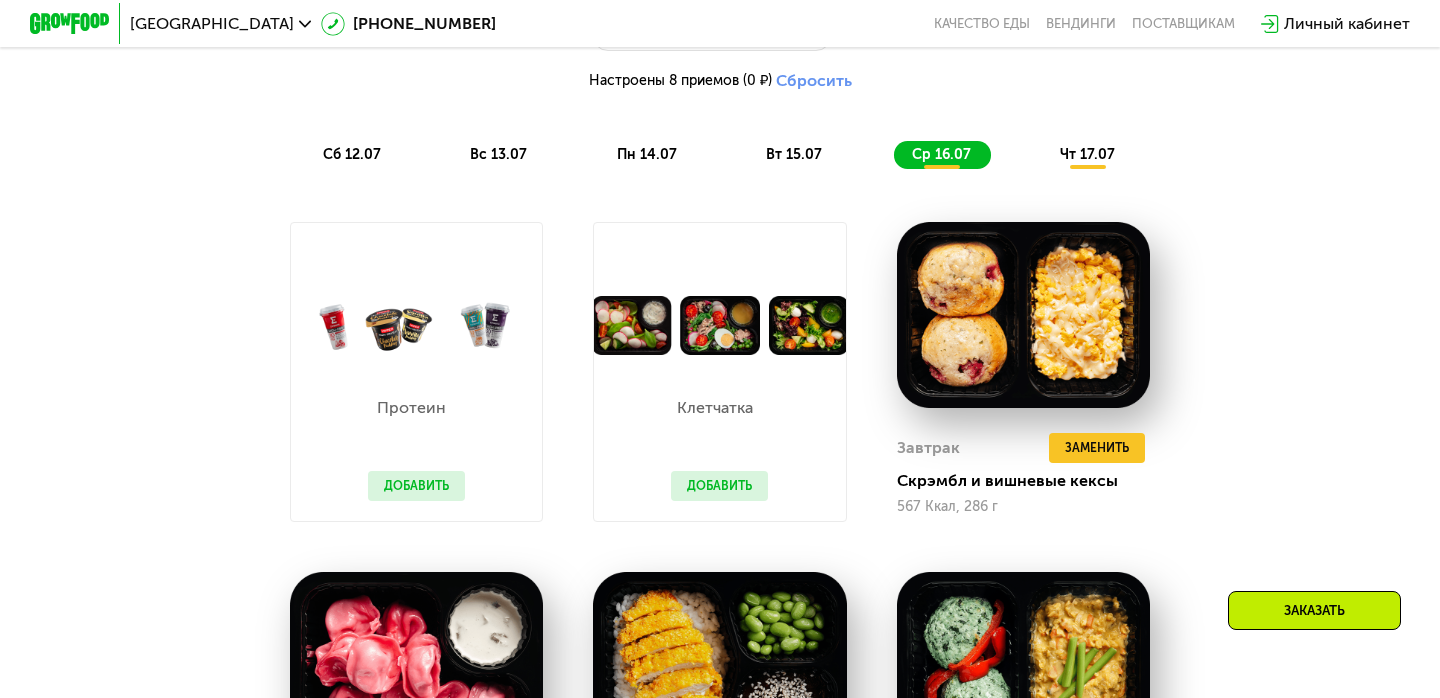 click on "вс 13.07" 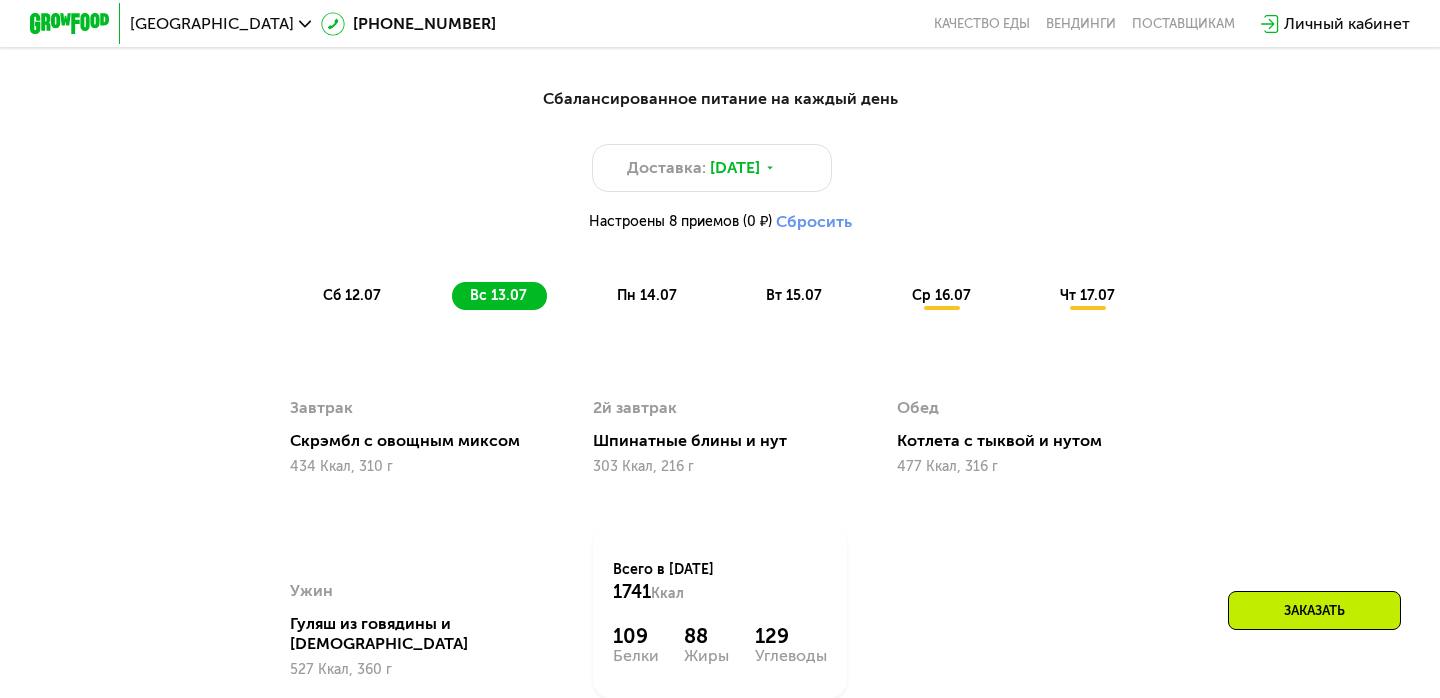 scroll, scrollTop: 1033, scrollLeft: 0, axis: vertical 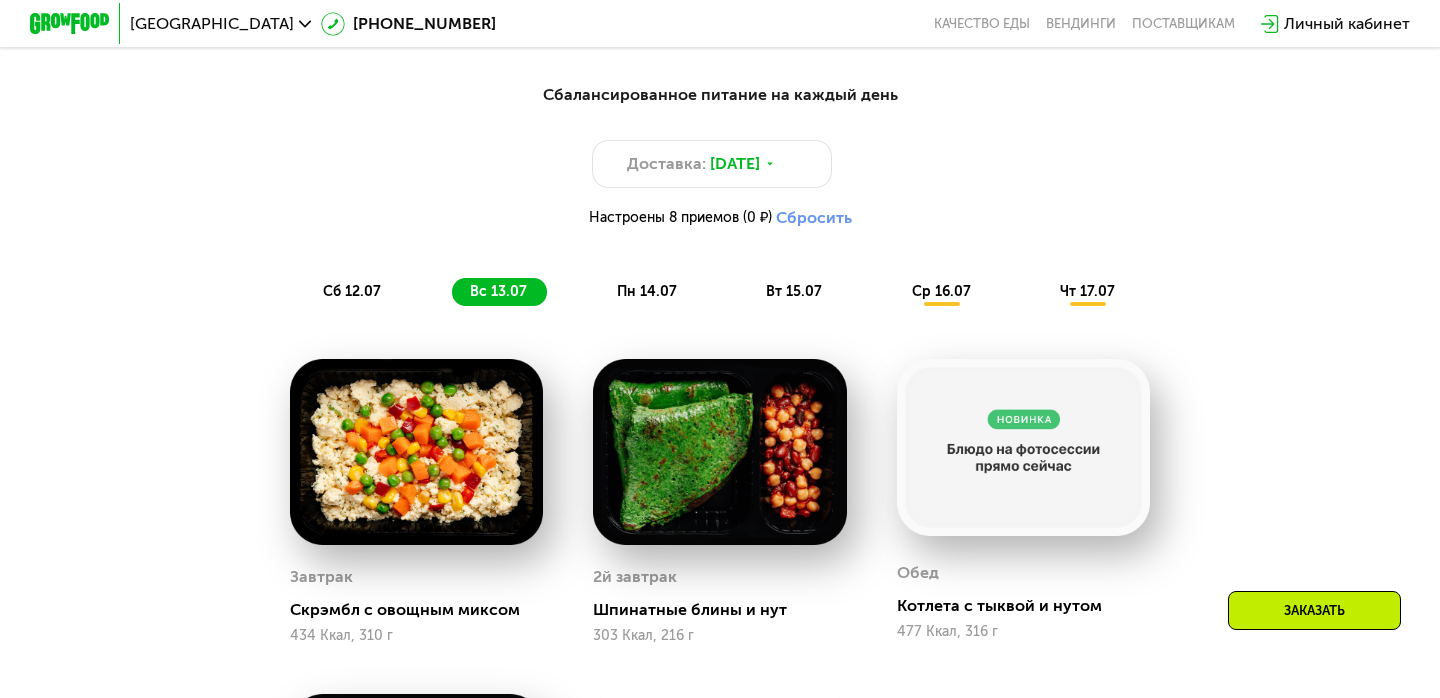 click on "пн 14.07" at bounding box center [647, 291] 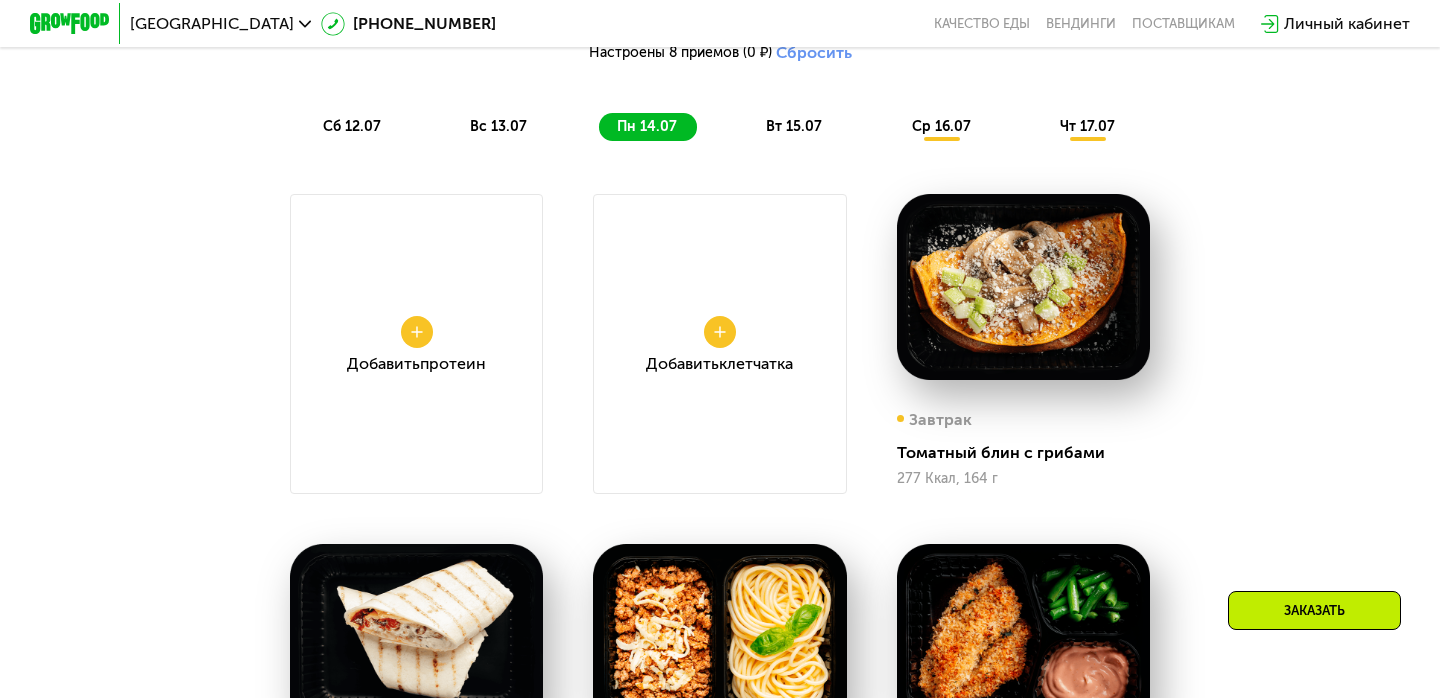 scroll, scrollTop: 1120, scrollLeft: 0, axis: vertical 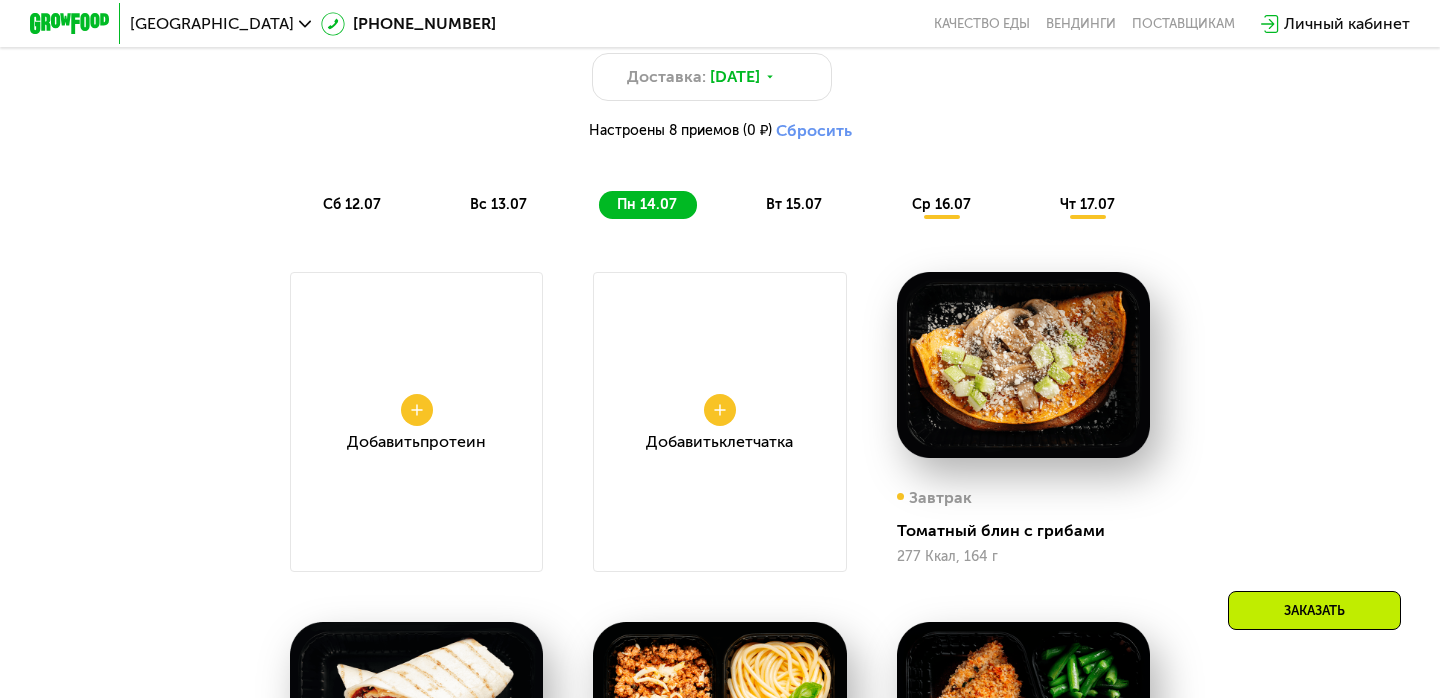 click on "Сбалансированное питание на каждый день Доставка: 12 июл, сб  Настроены 8 приемов (0 ₽)     Сбросить  сб 12.07 вс 13.07 пн 14.07 вт 15.07 ср 16.07 чт 17.07" at bounding box center (720, 107) 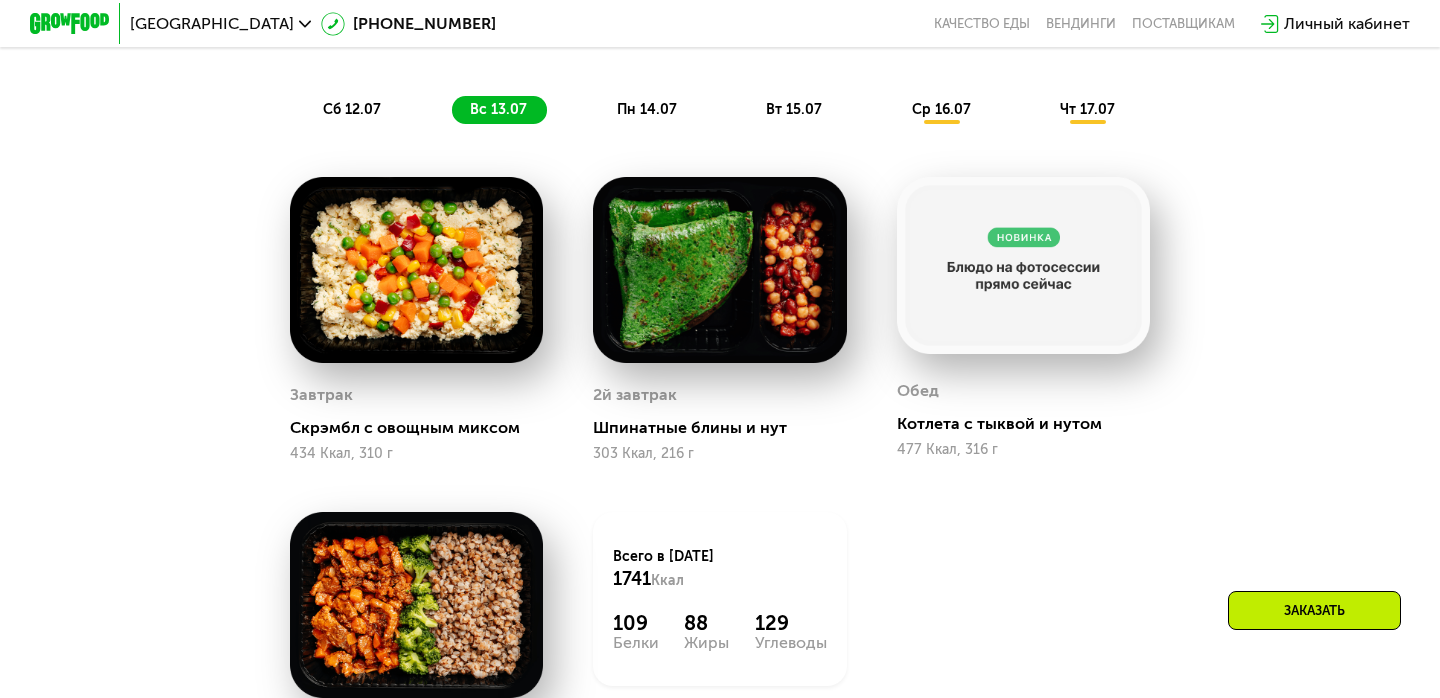 scroll, scrollTop: 1193, scrollLeft: 0, axis: vertical 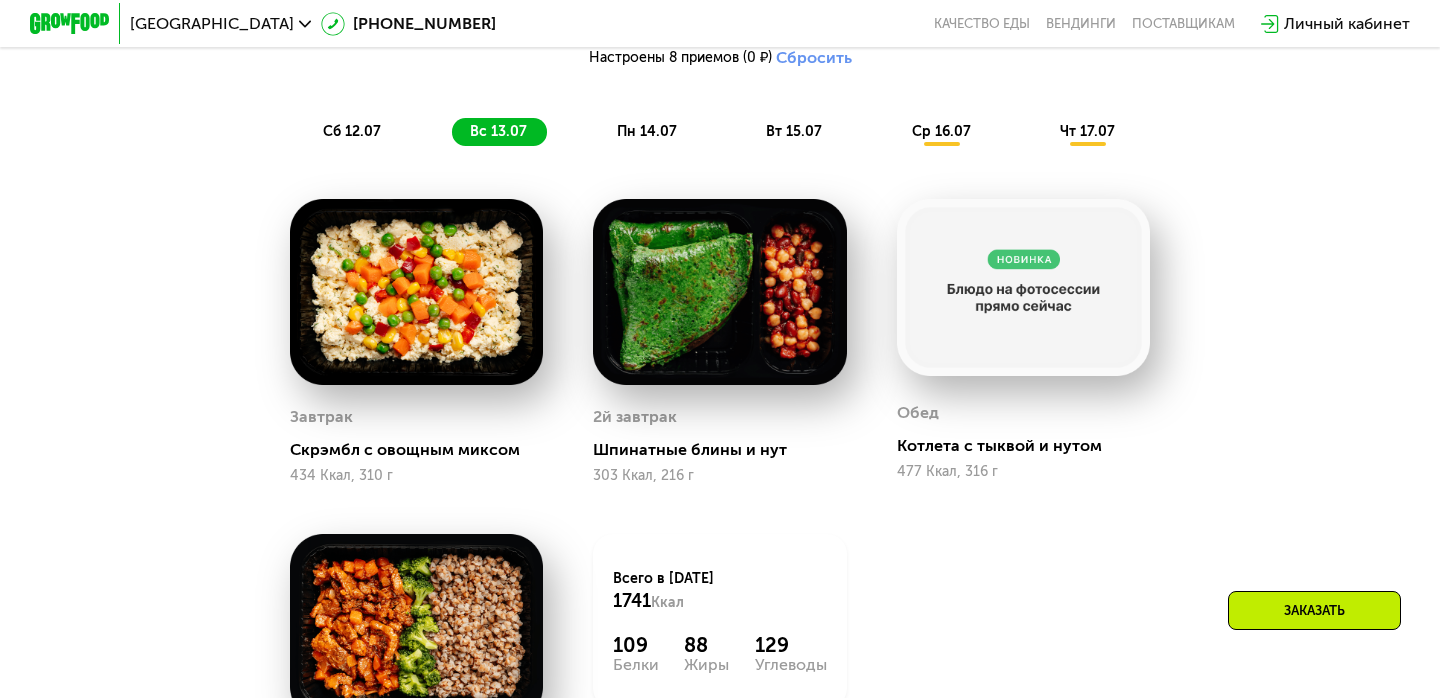 click at bounding box center [719, 292] 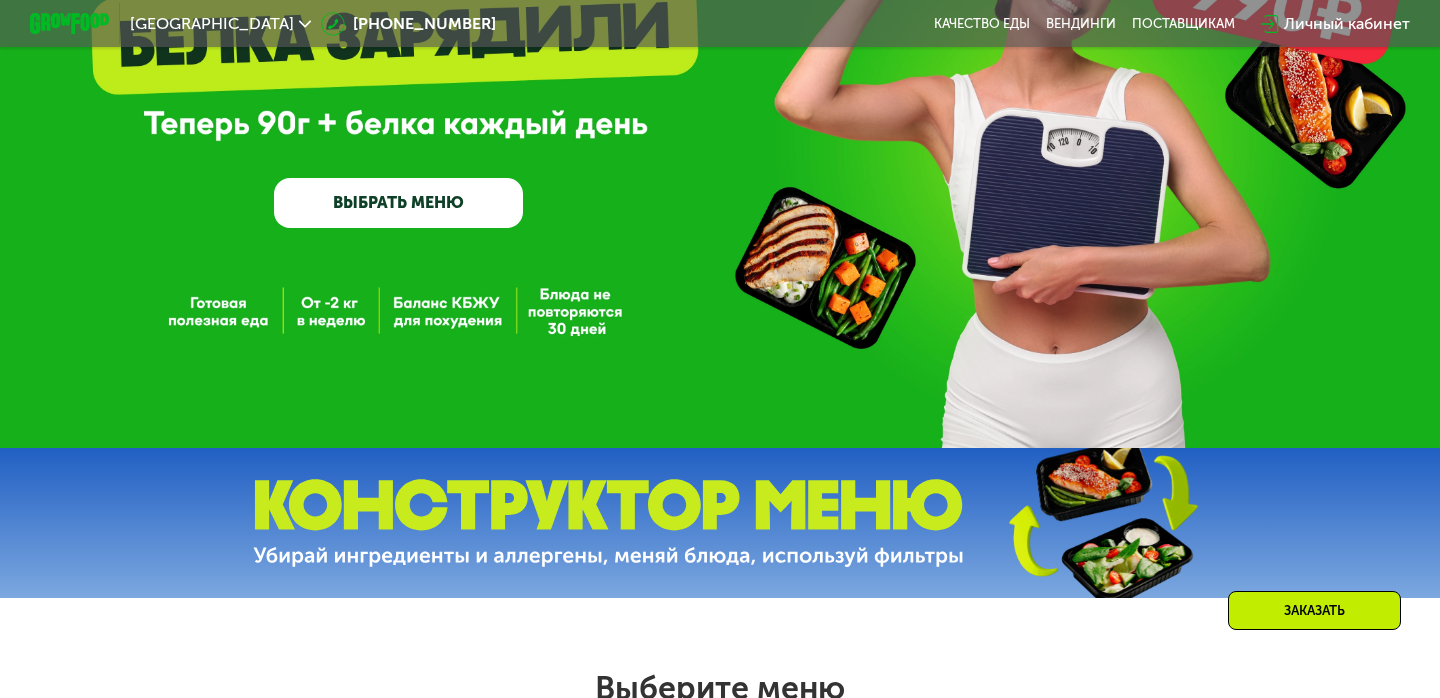 scroll, scrollTop: 299, scrollLeft: 0, axis: vertical 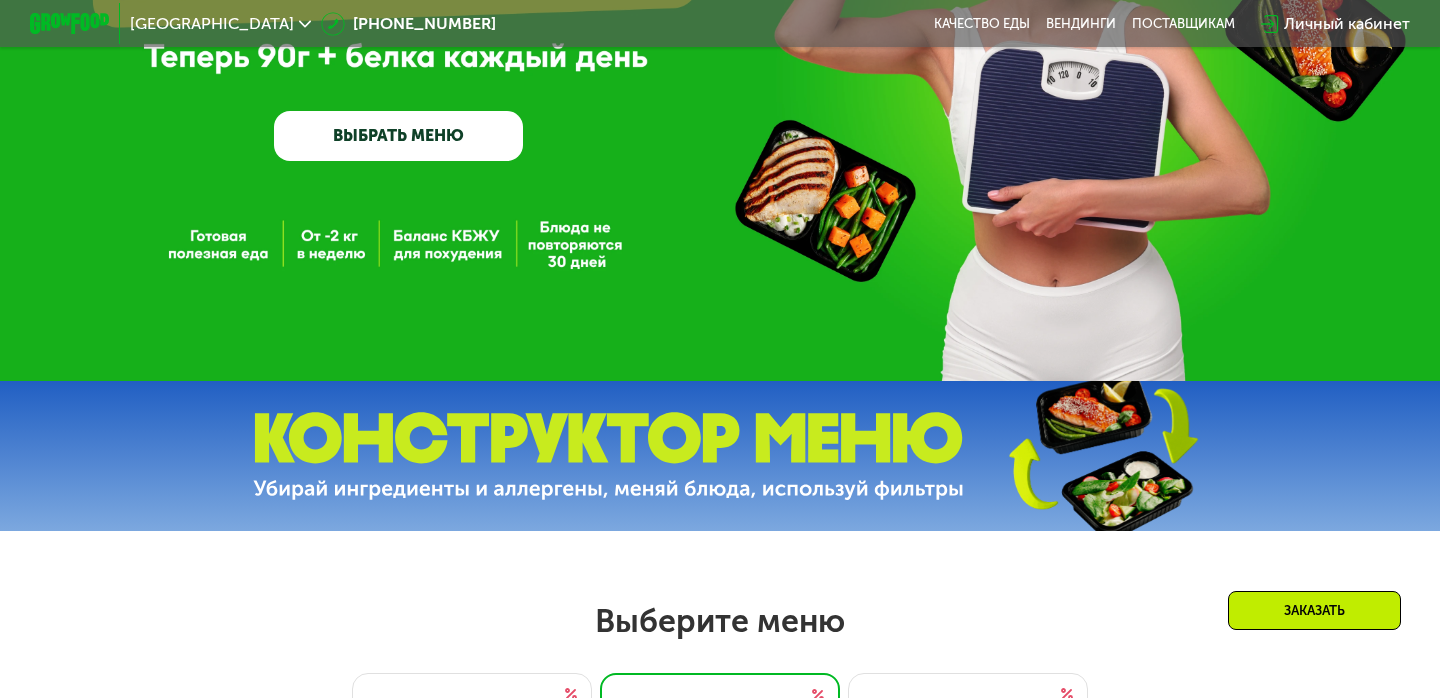 click at bounding box center (608, 456) 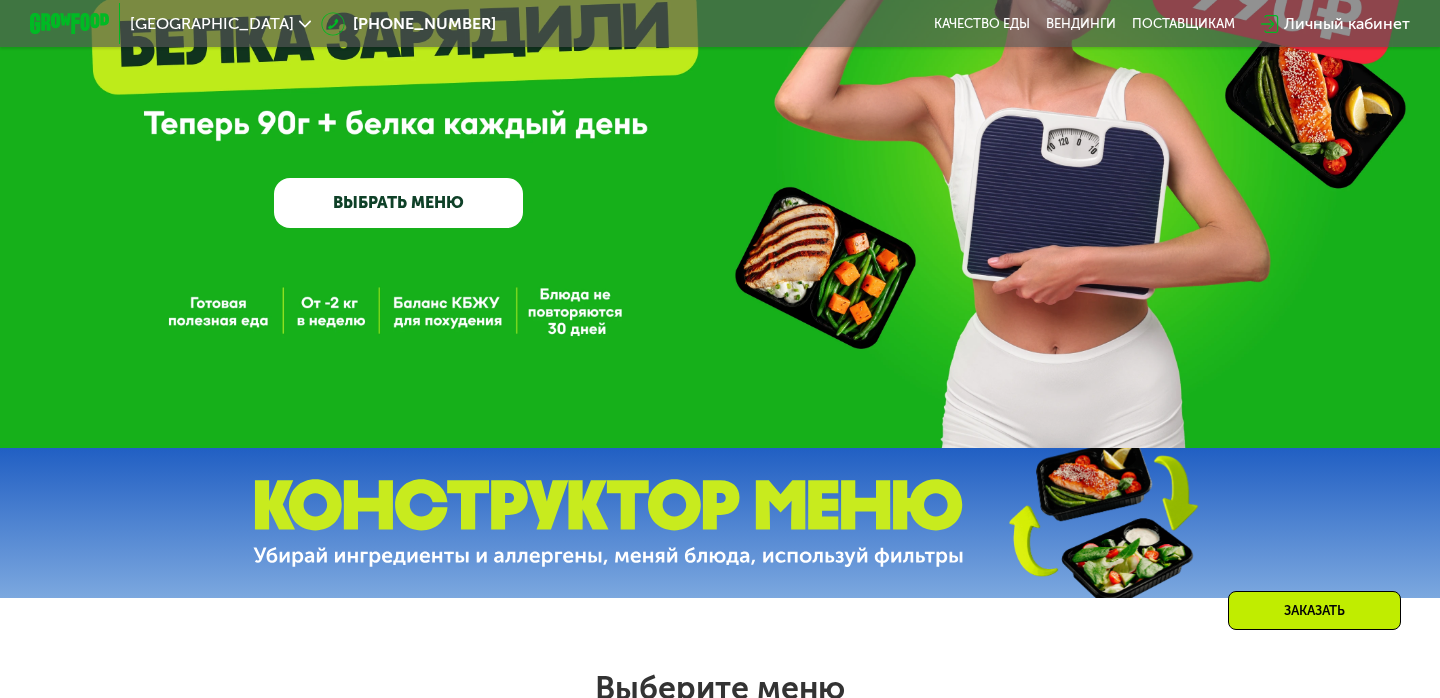 scroll, scrollTop: 0, scrollLeft: 0, axis: both 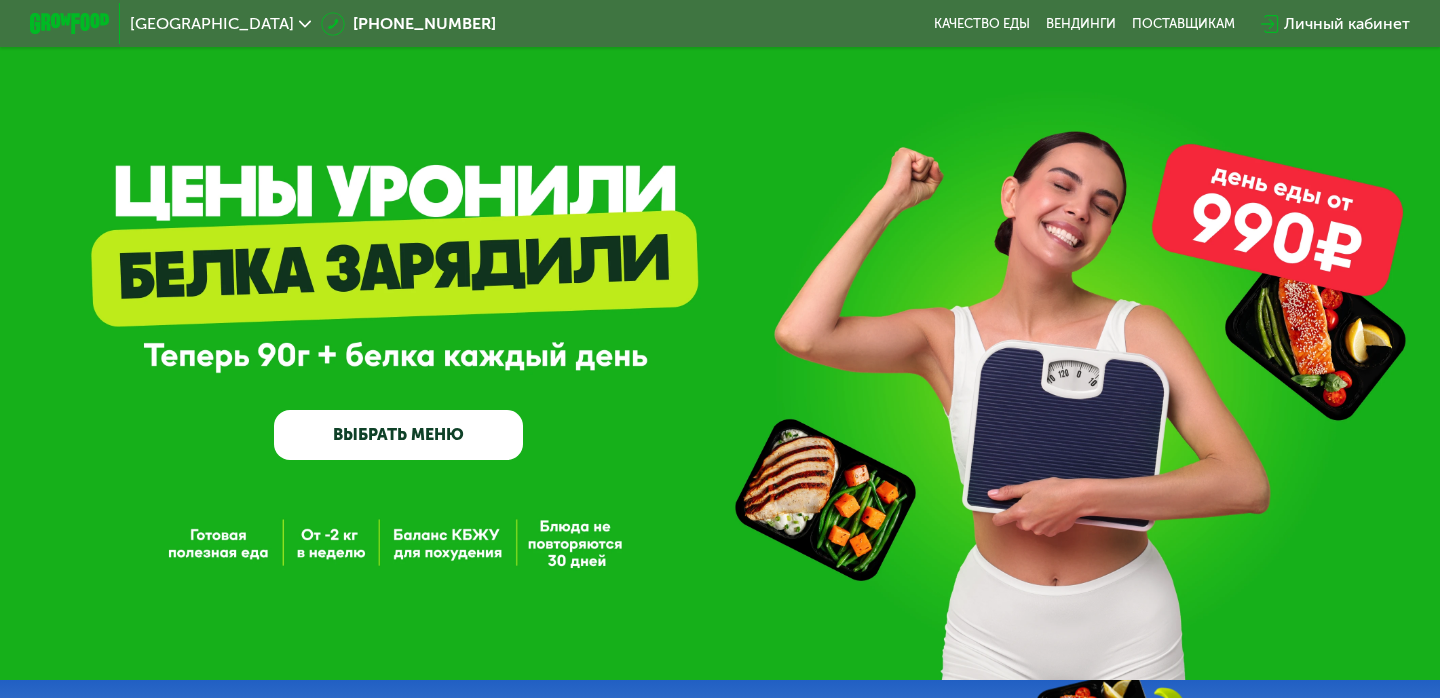 click on "Личный кабинет" at bounding box center (1347, 24) 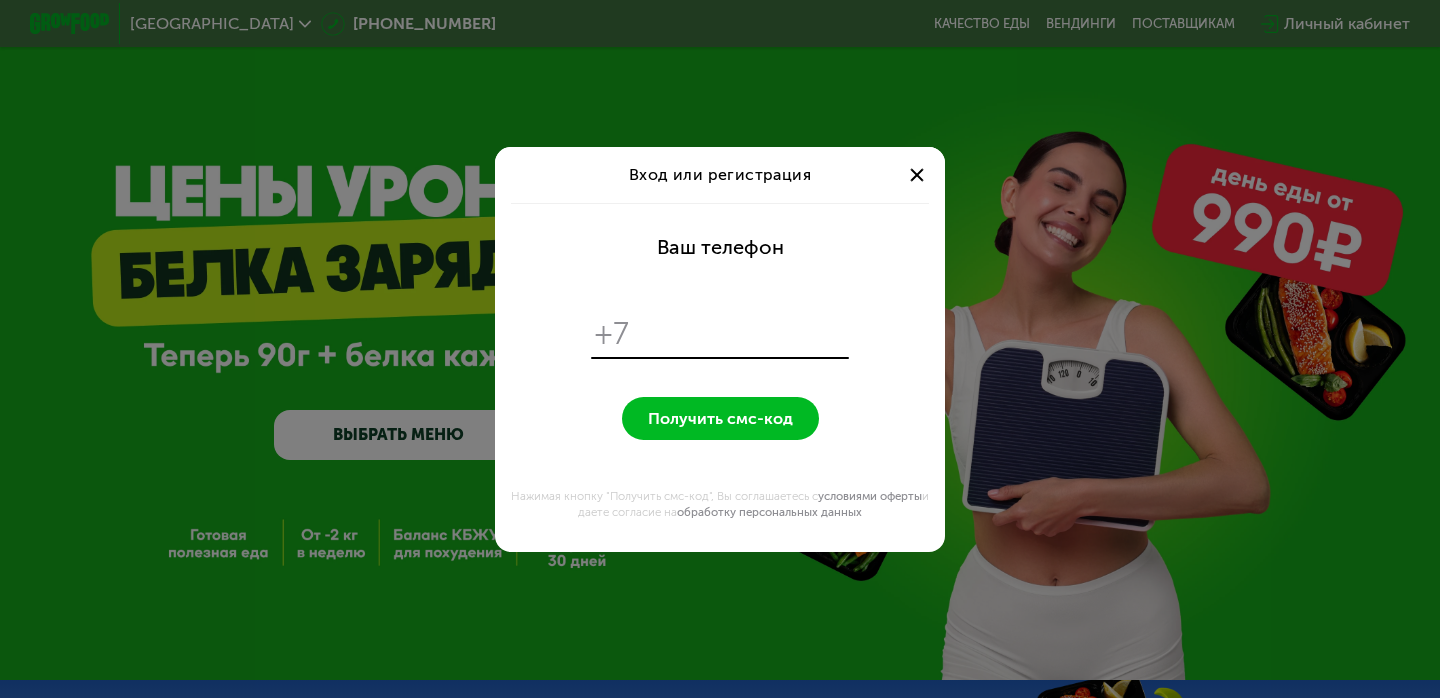 type on "*" 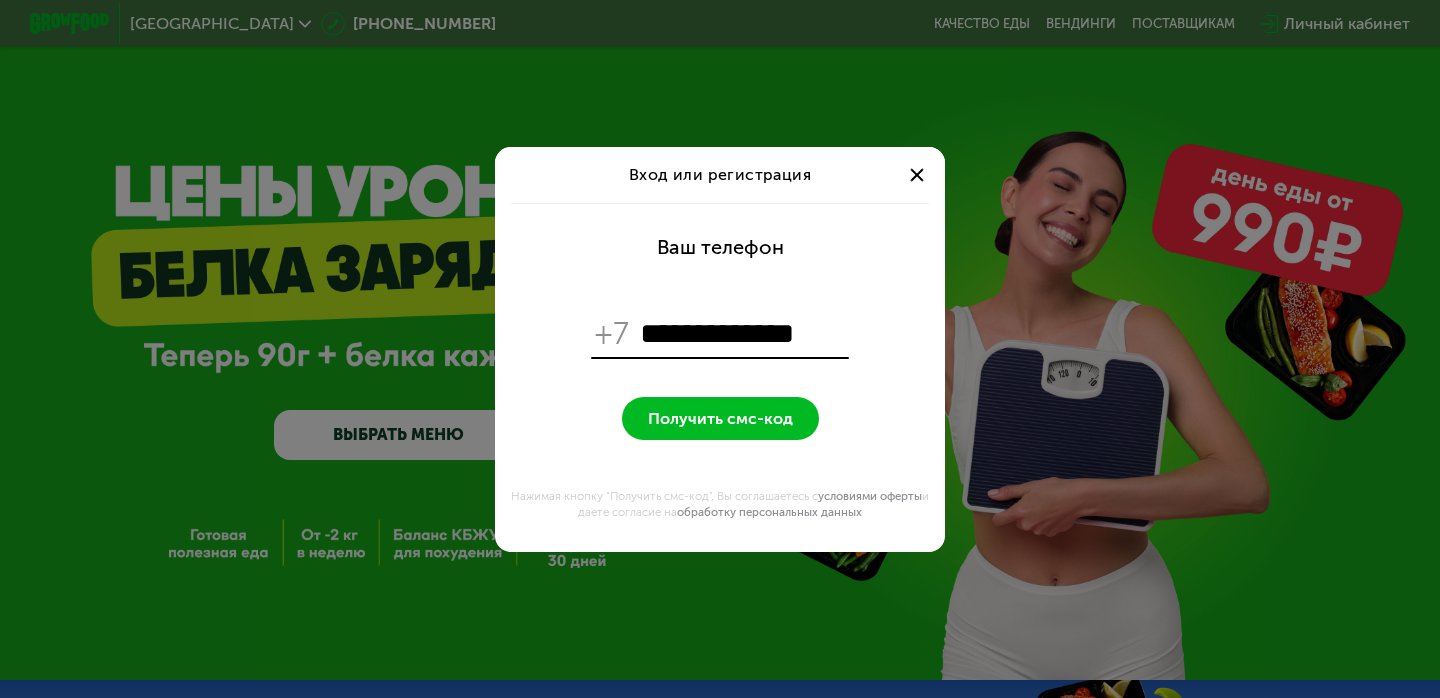 type on "**********" 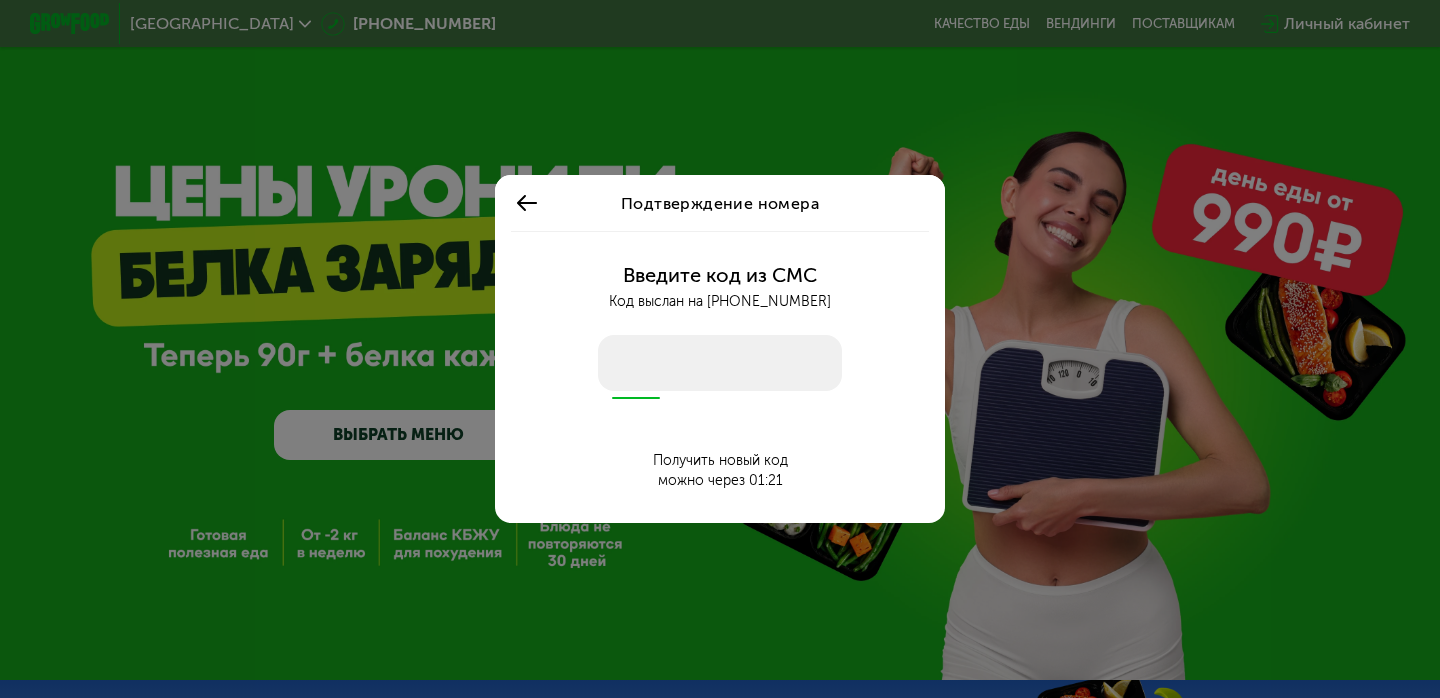 click at bounding box center [720, 363] 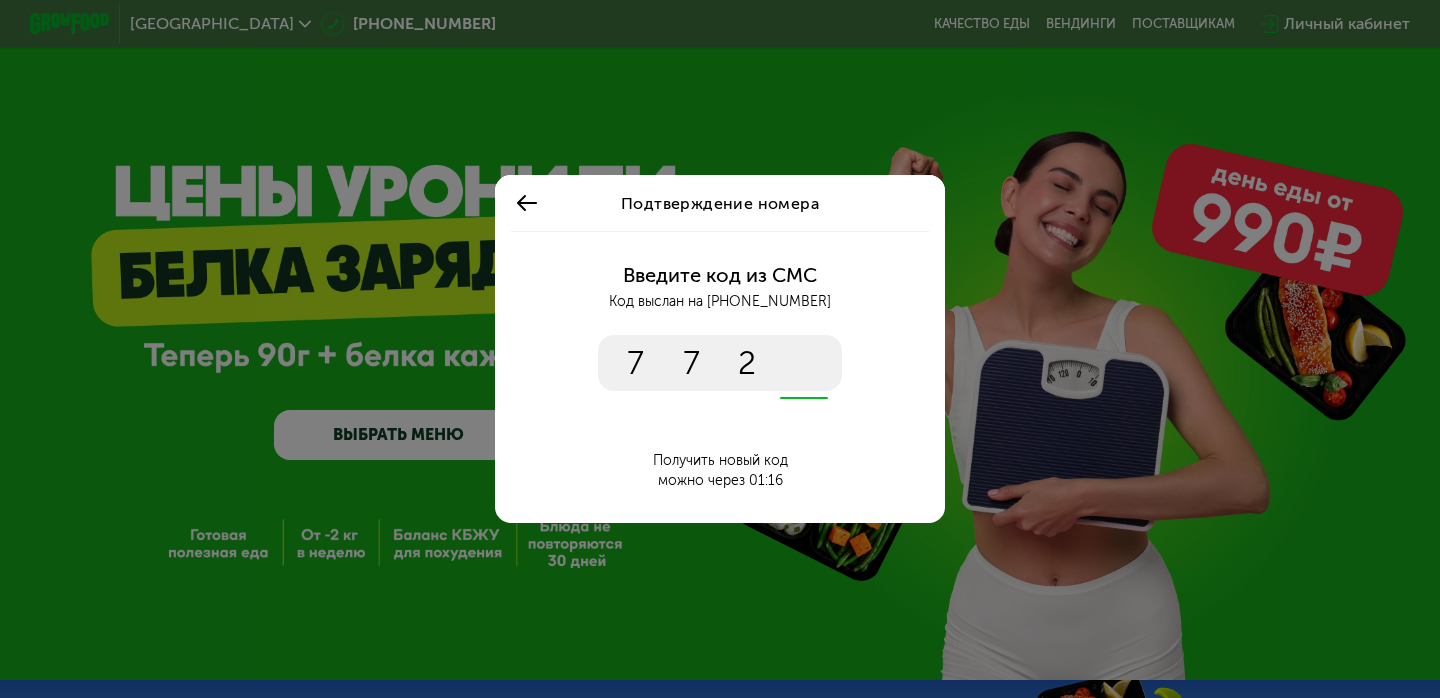 type on "****" 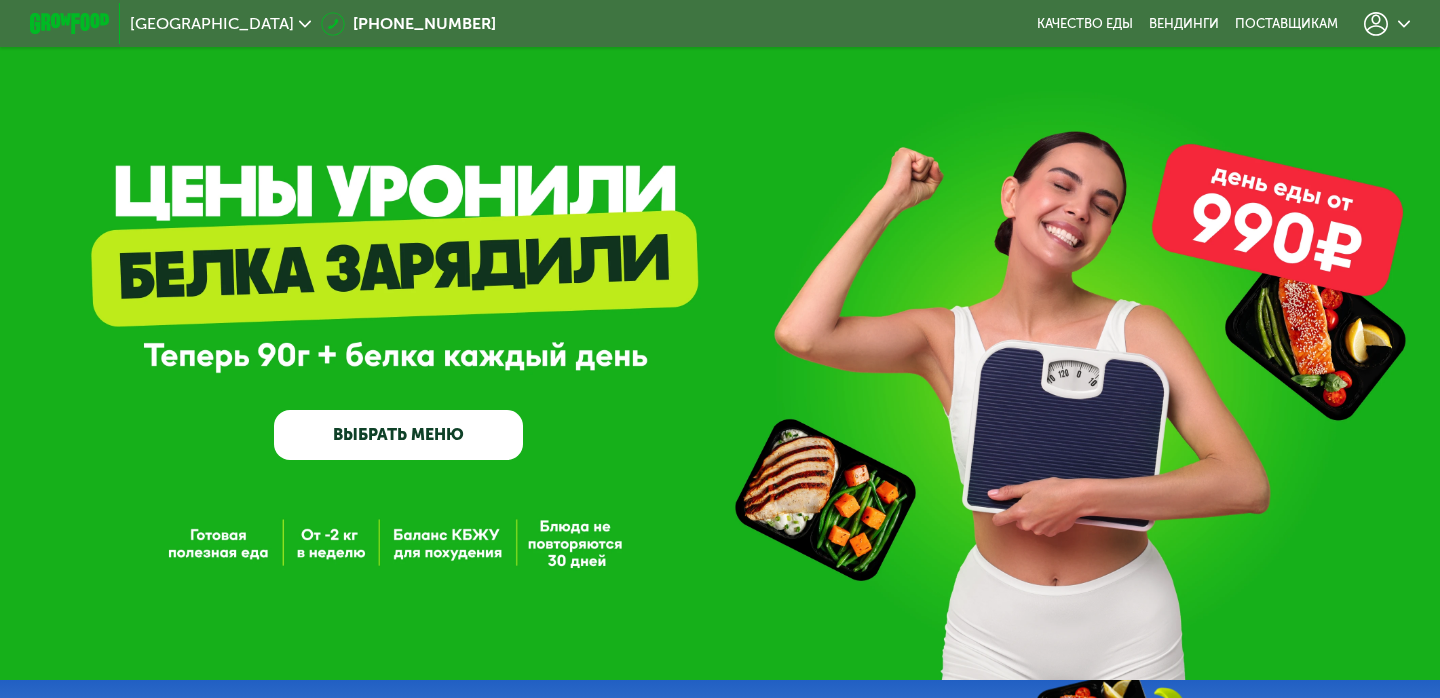 click at bounding box center (1387, 24) 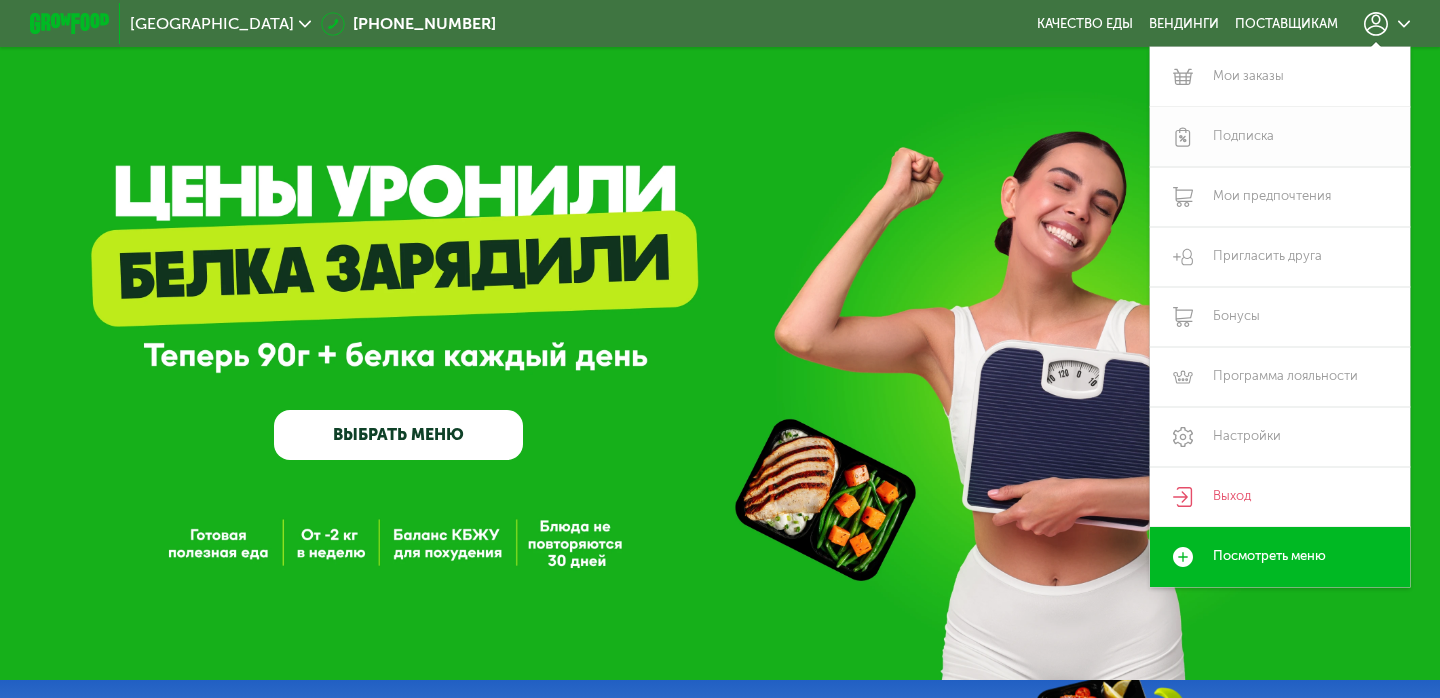click on "Подписка" at bounding box center (1280, 137) 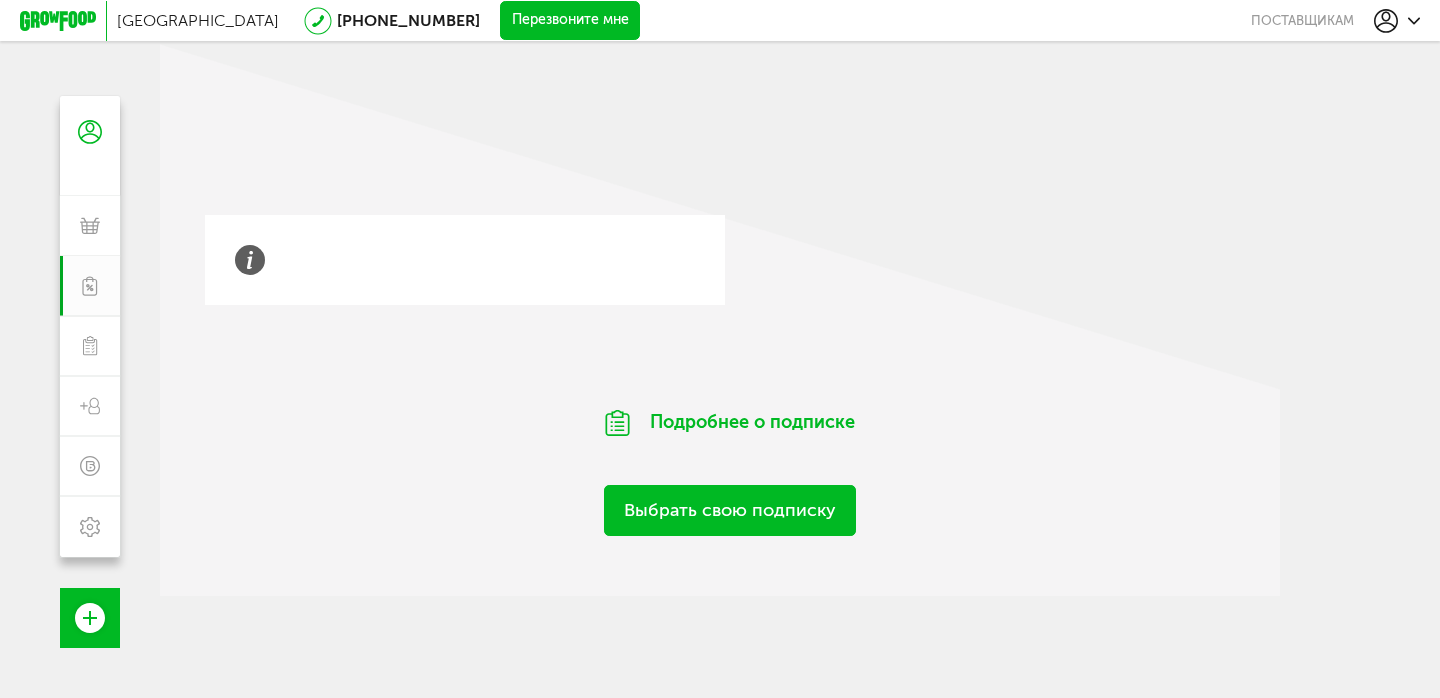 scroll, scrollTop: 0, scrollLeft: 0, axis: both 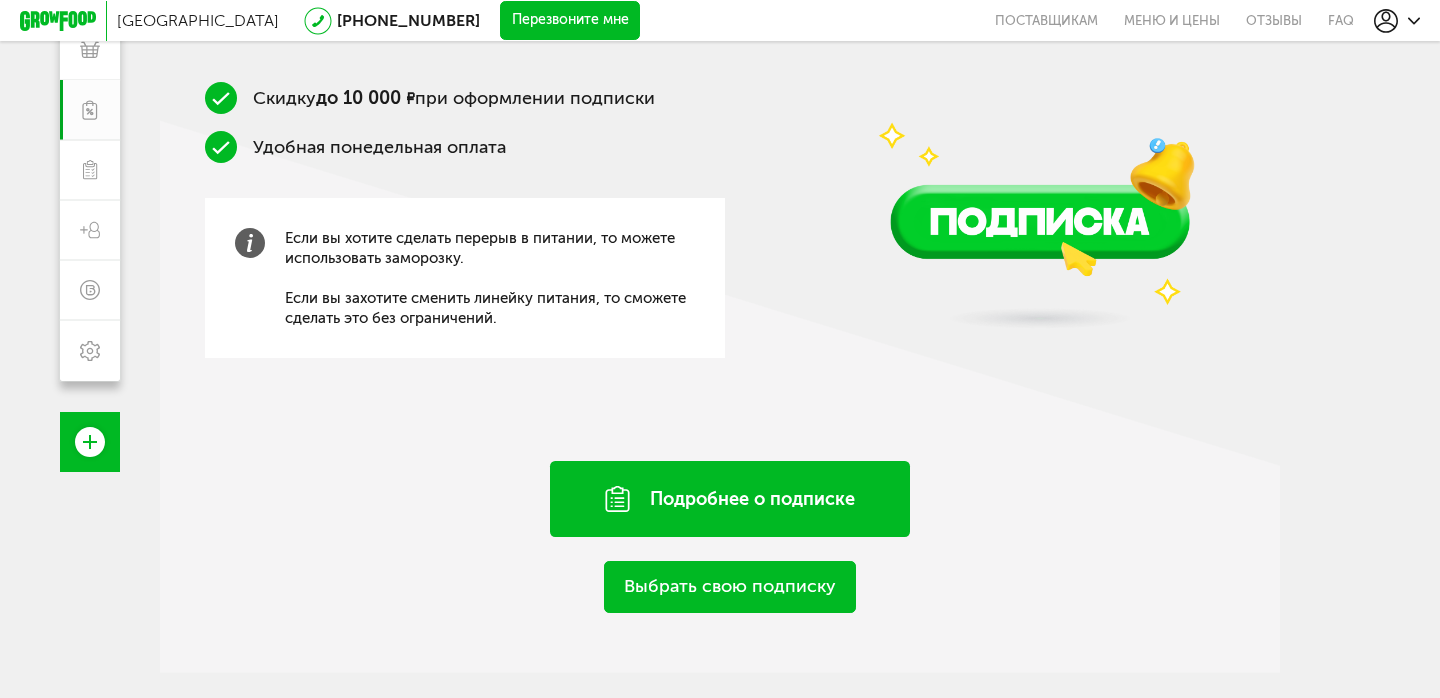 click on "Подробнее о подписке" at bounding box center (730, 499) 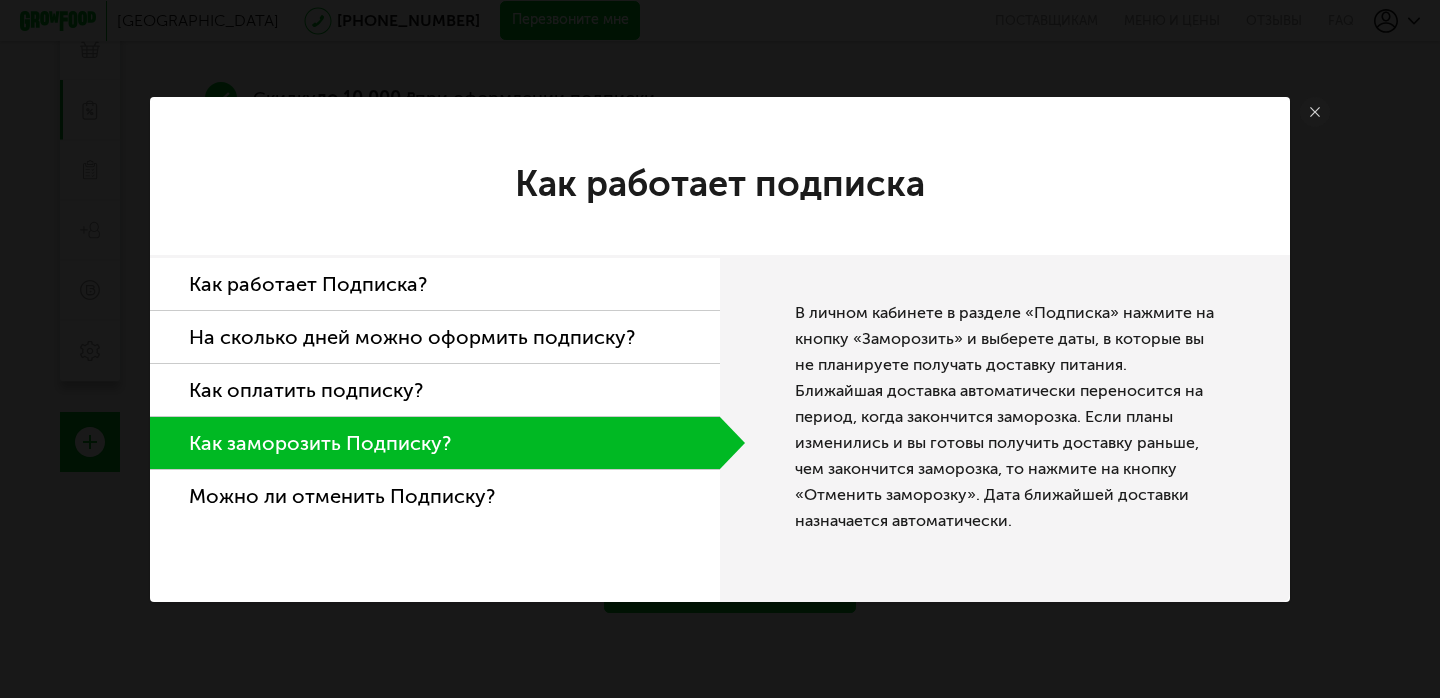 click on "Как работает Подписка?" at bounding box center (435, 284) 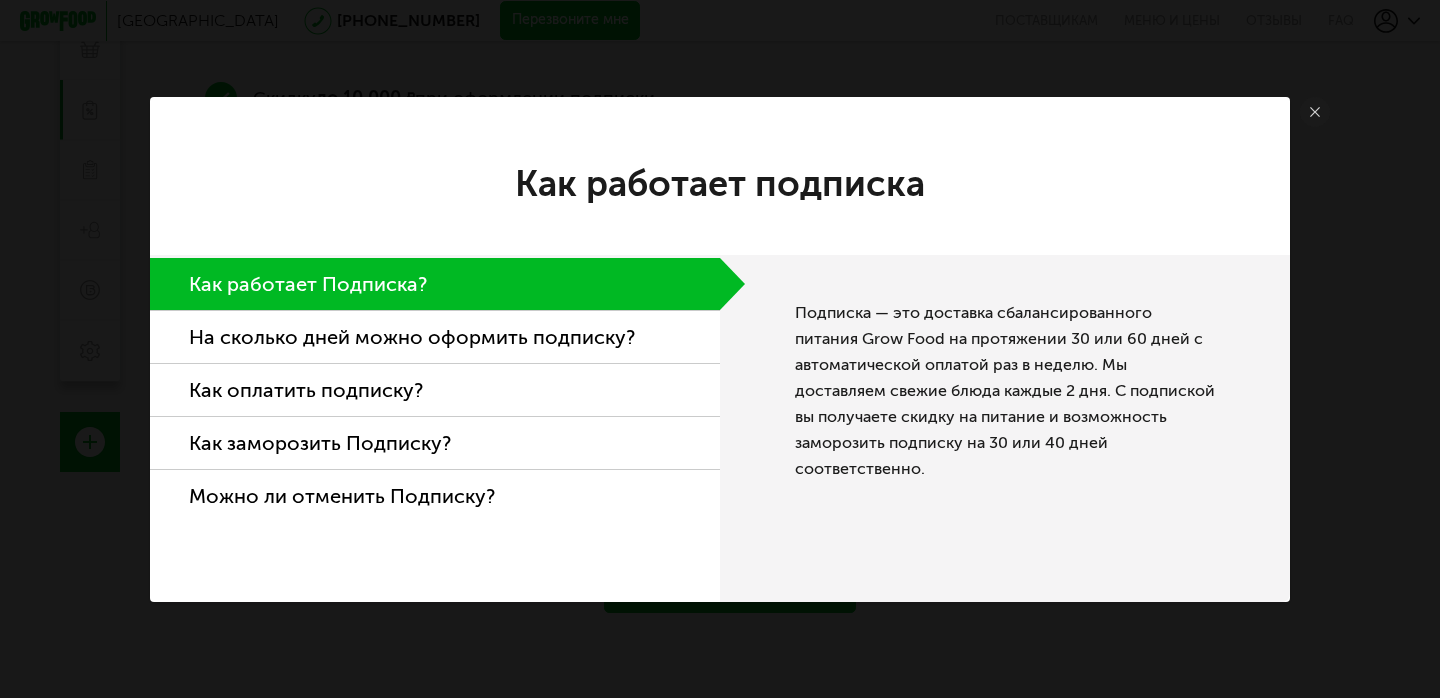 click on "На сколько дней можно оформить подписку?" at bounding box center (435, 337) 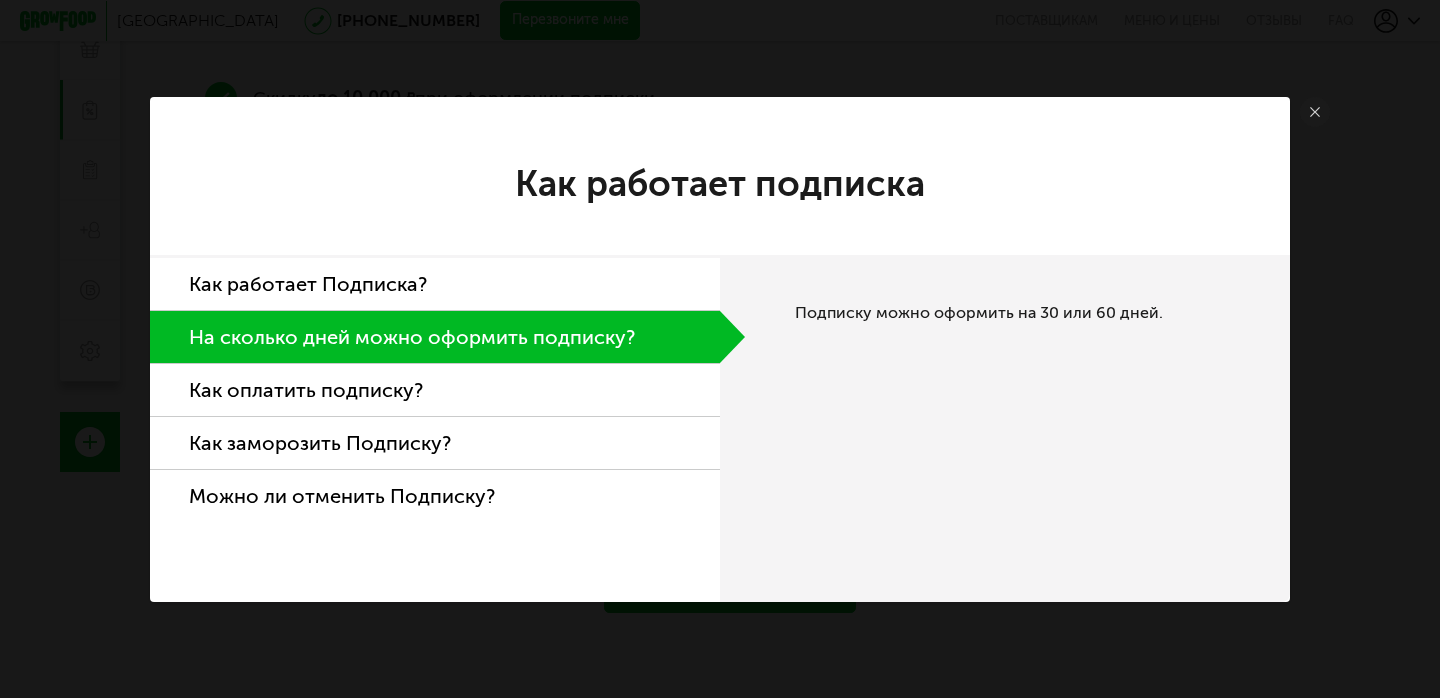 click on "Как оплатить подписку?" at bounding box center (435, 390) 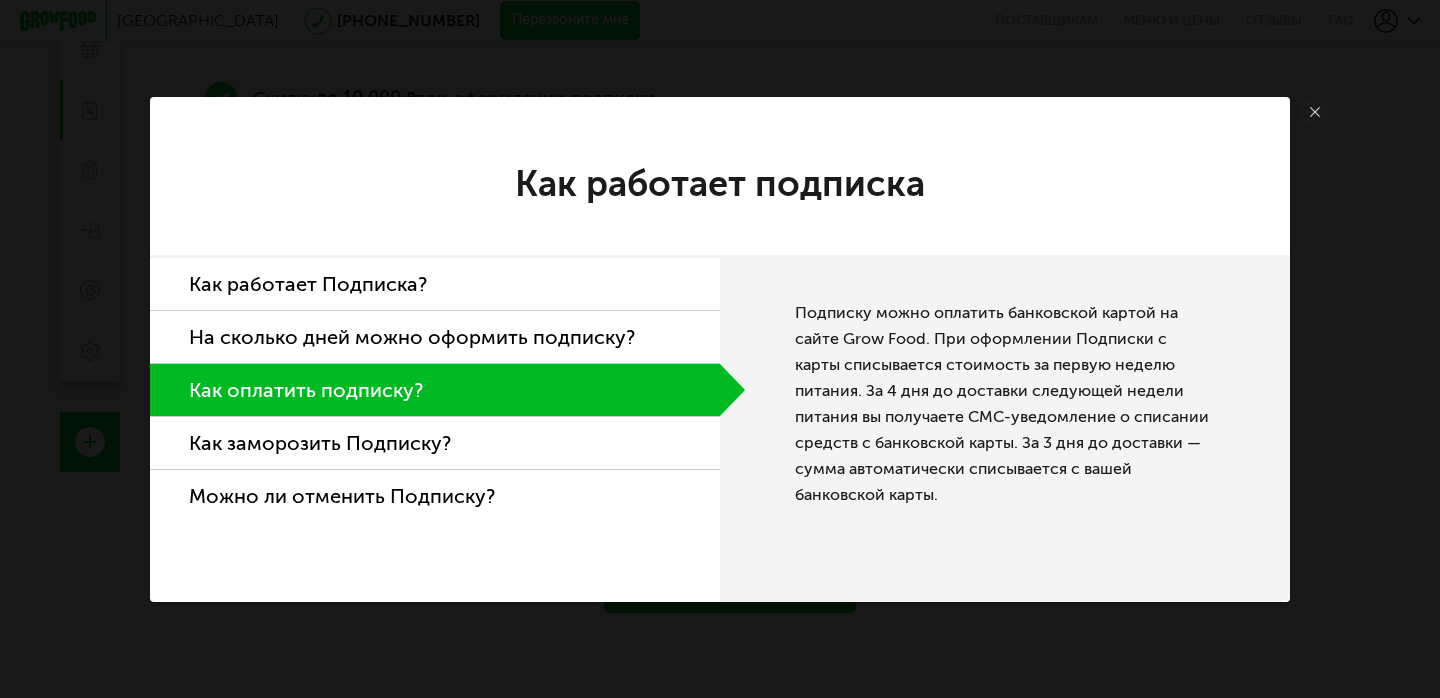 click on "Как заморозить Подписку?" at bounding box center (435, 443) 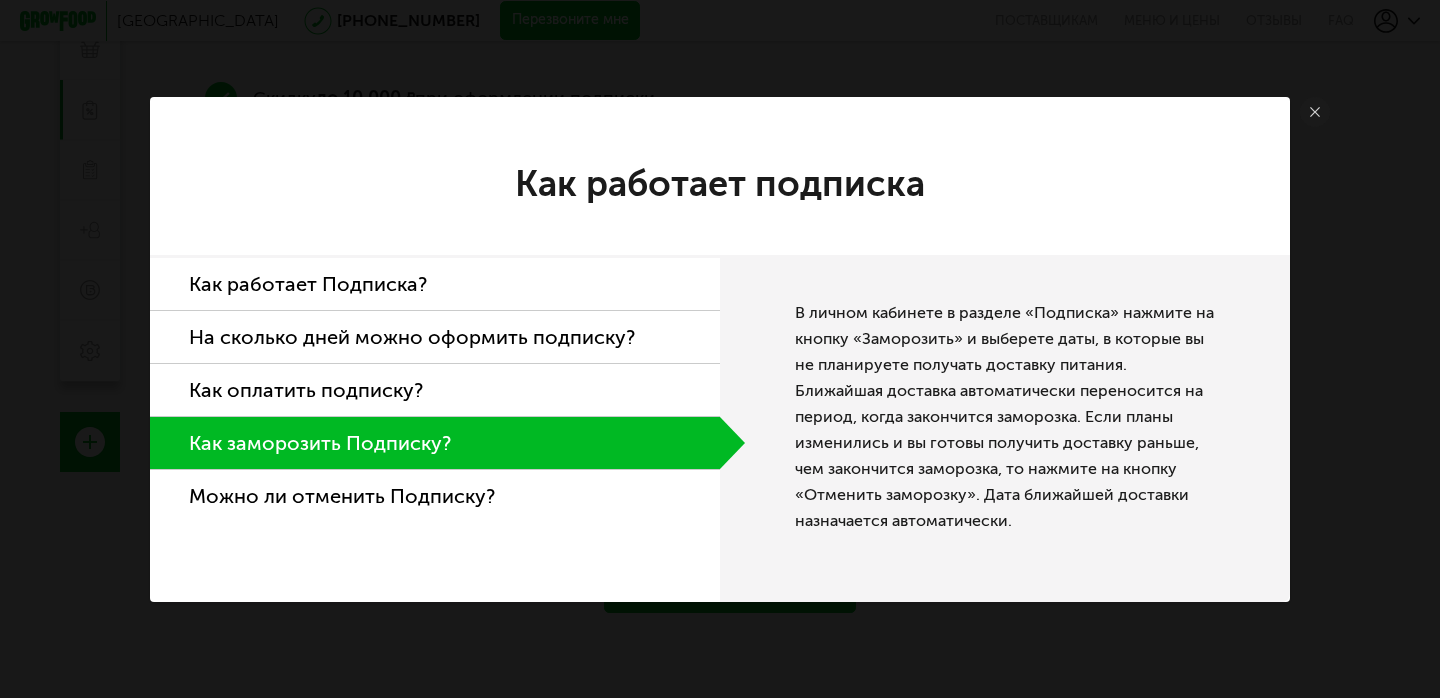 click on "Можно ли отменить Подписку?" at bounding box center [435, 496] 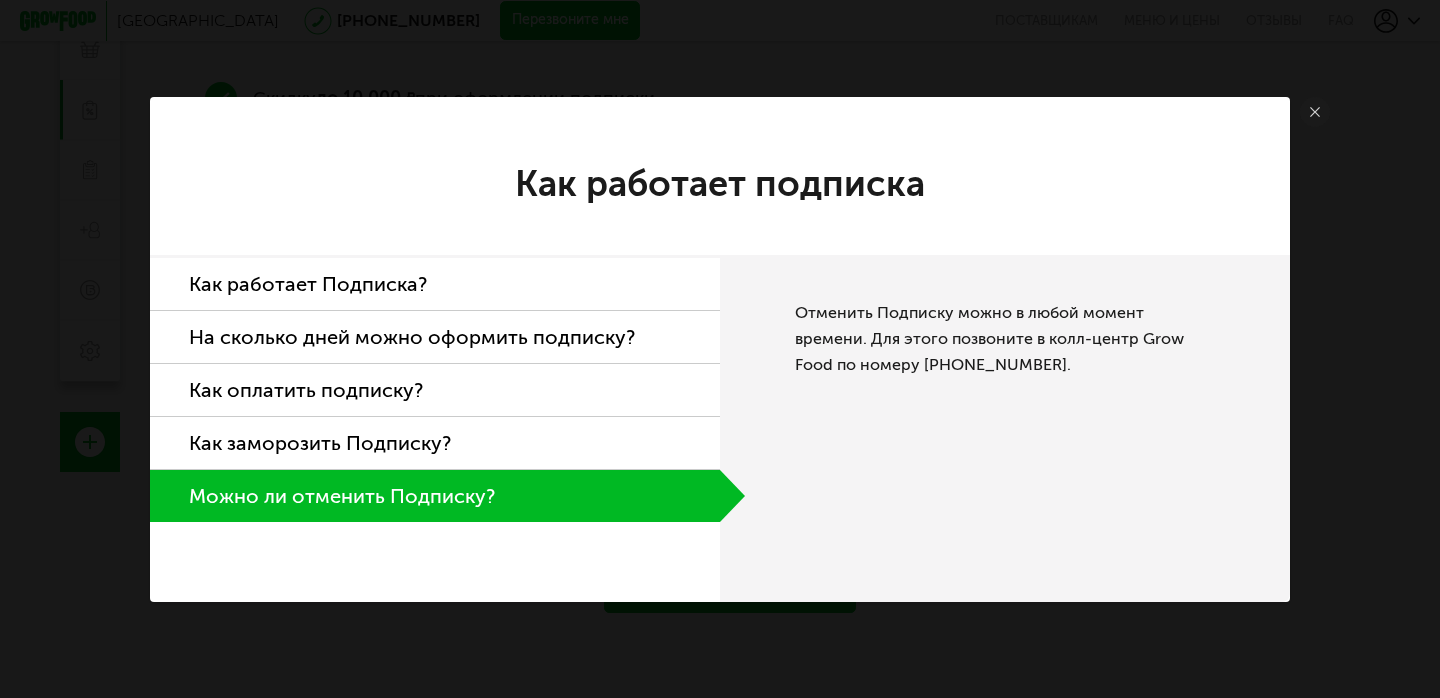 click 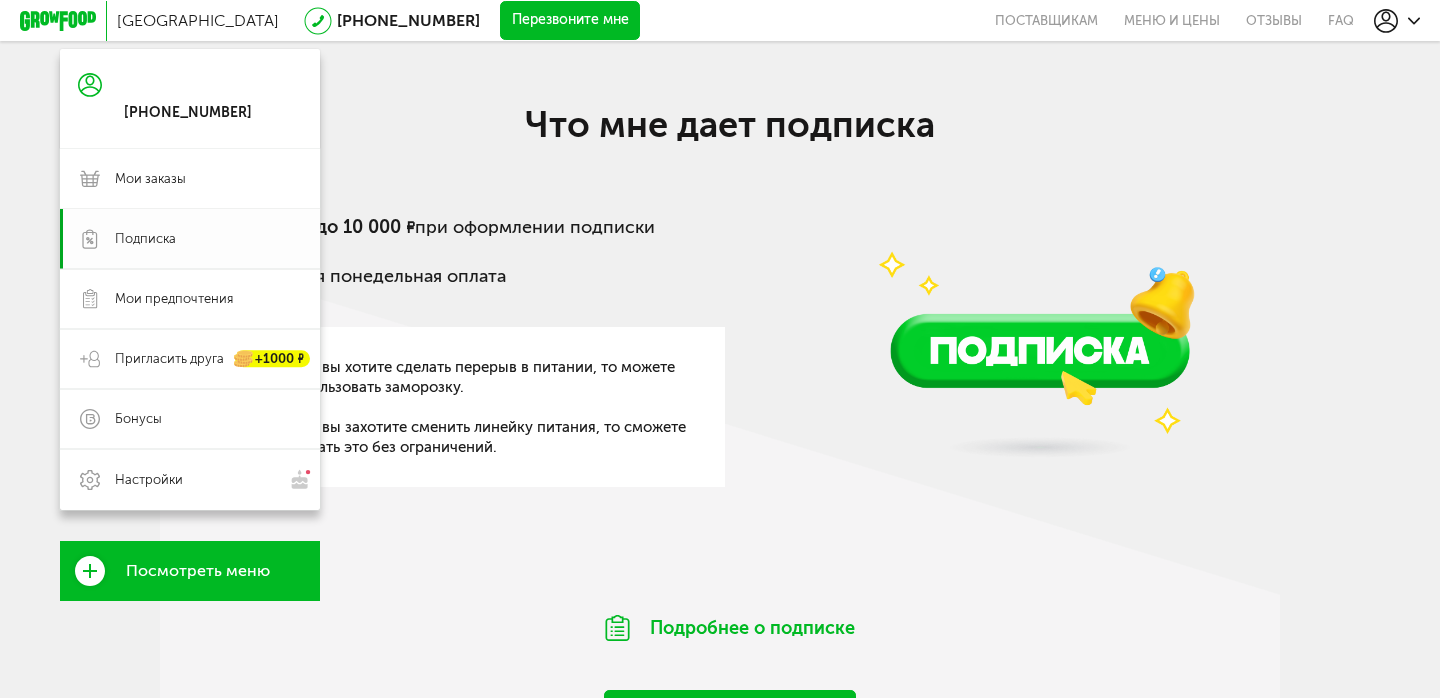 scroll, scrollTop: 181, scrollLeft: 0, axis: vertical 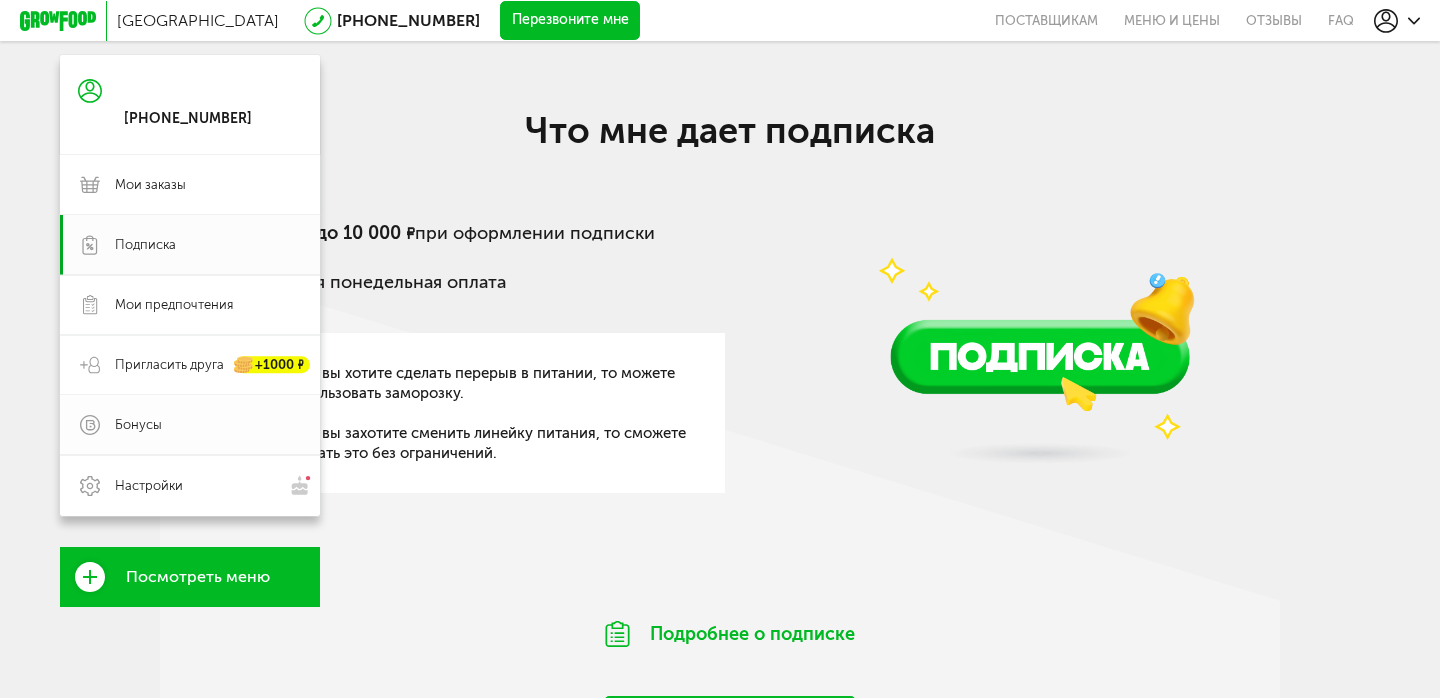 click on "Бонусы" at bounding box center [138, 425] 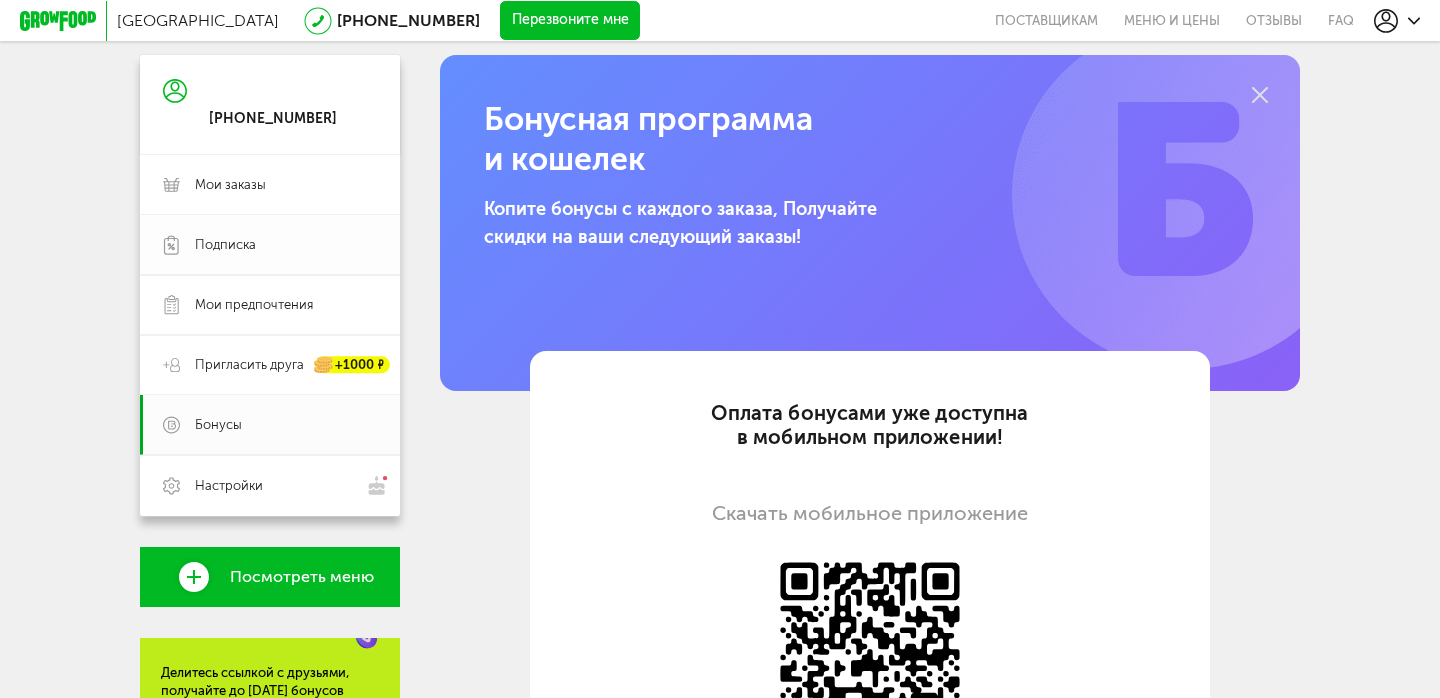 click on "Подписка" at bounding box center [286, 245] 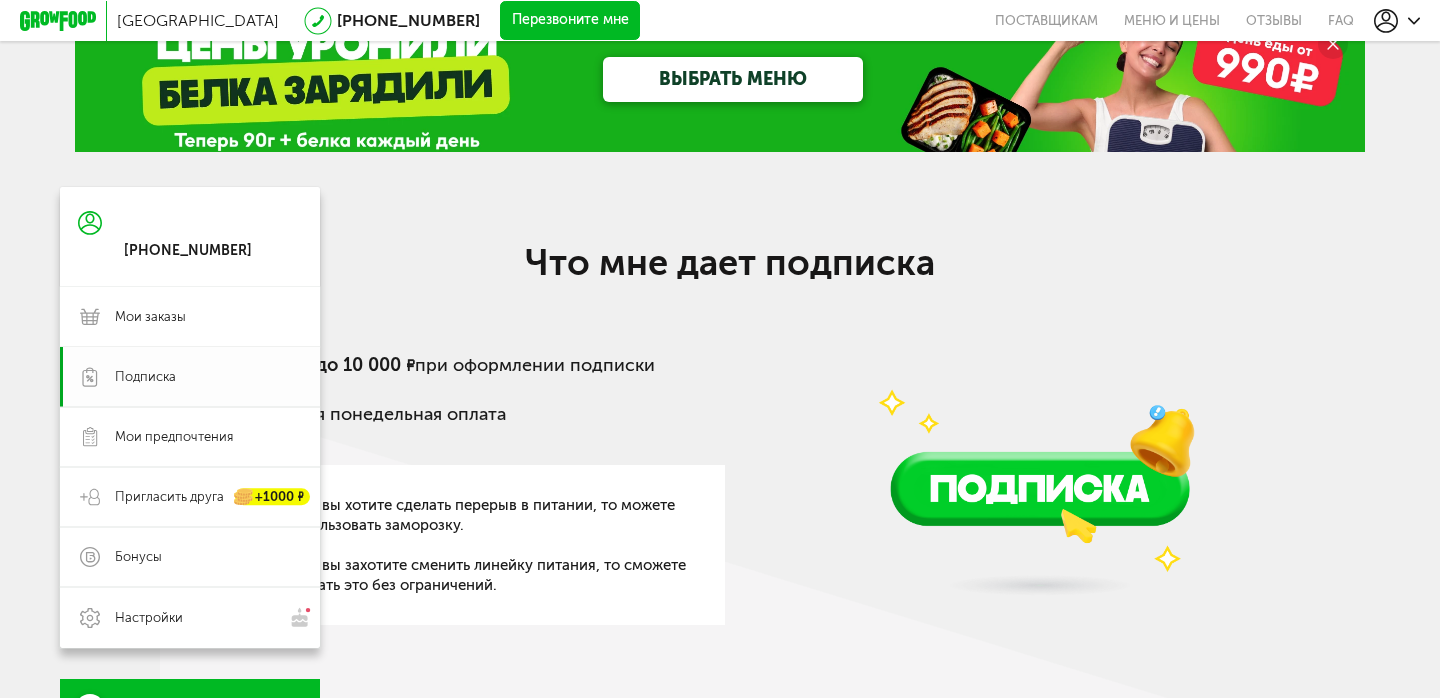 scroll, scrollTop: 46, scrollLeft: 0, axis: vertical 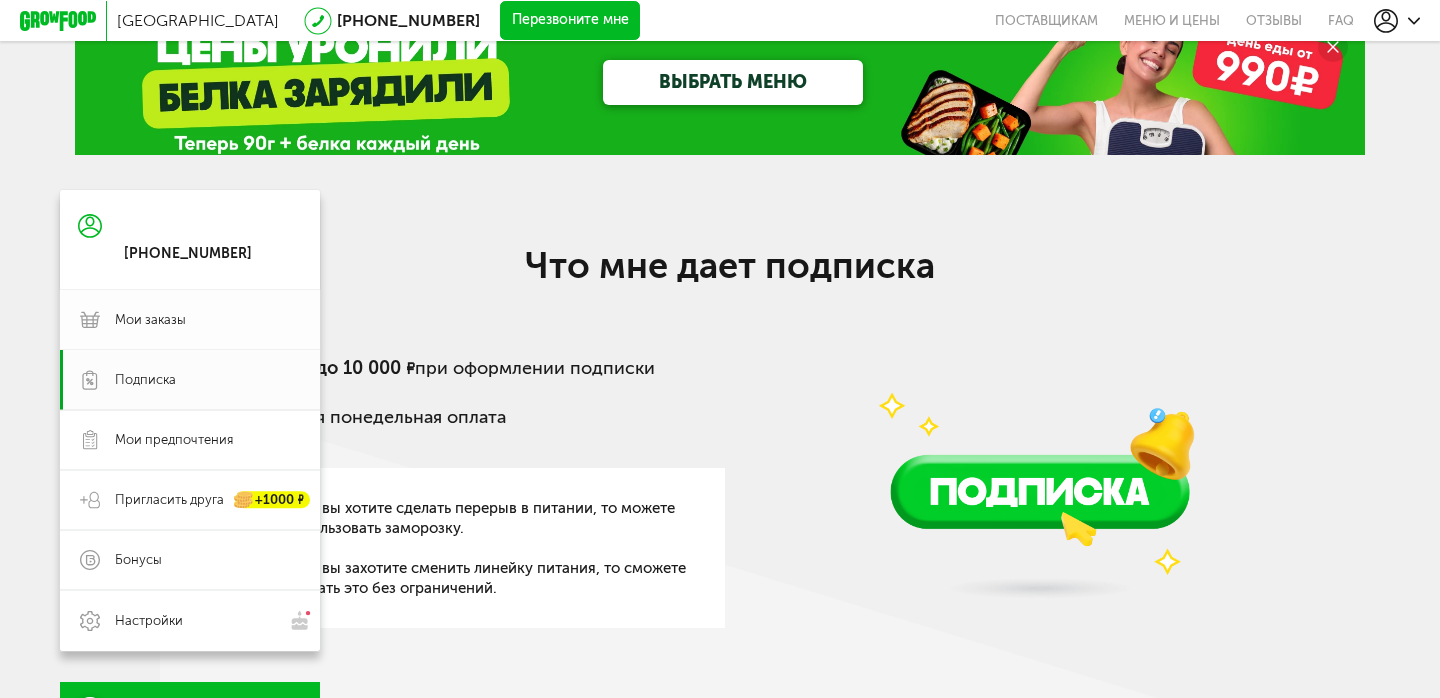 click on "Мои заказы" at bounding box center (190, 320) 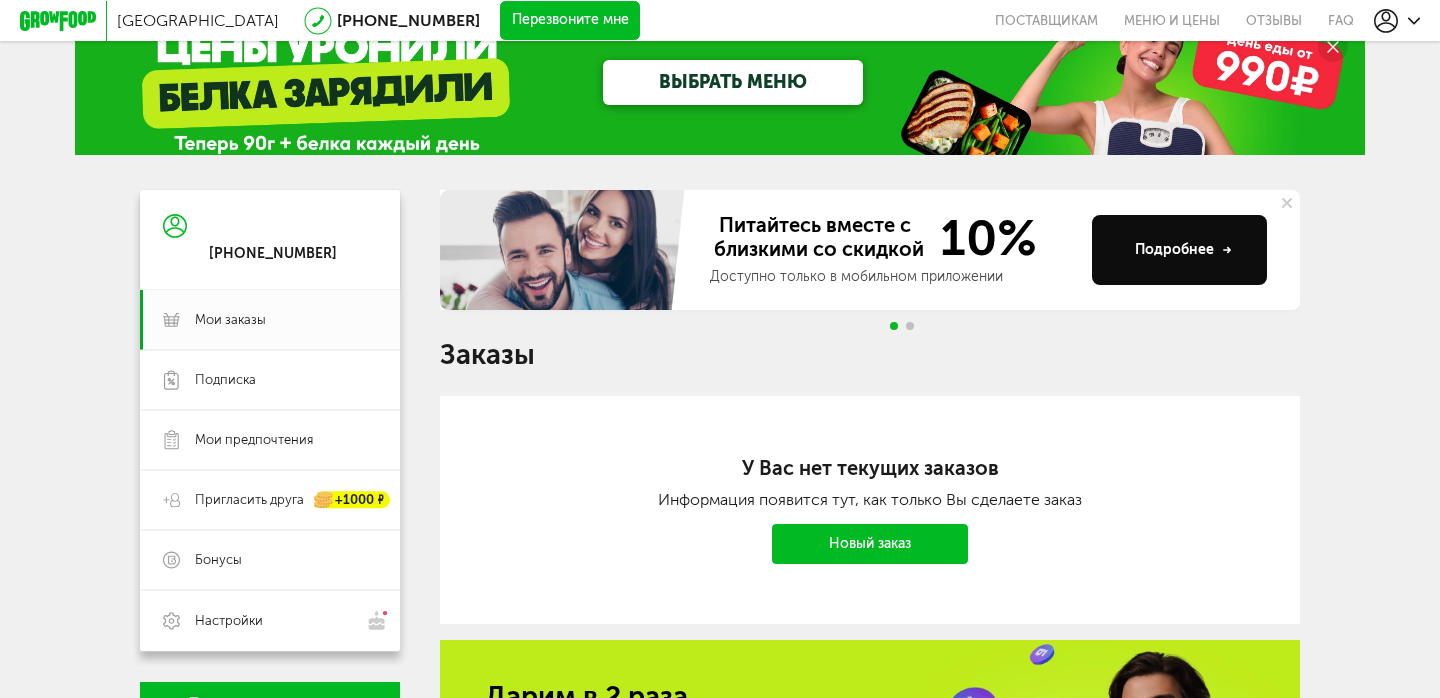 click 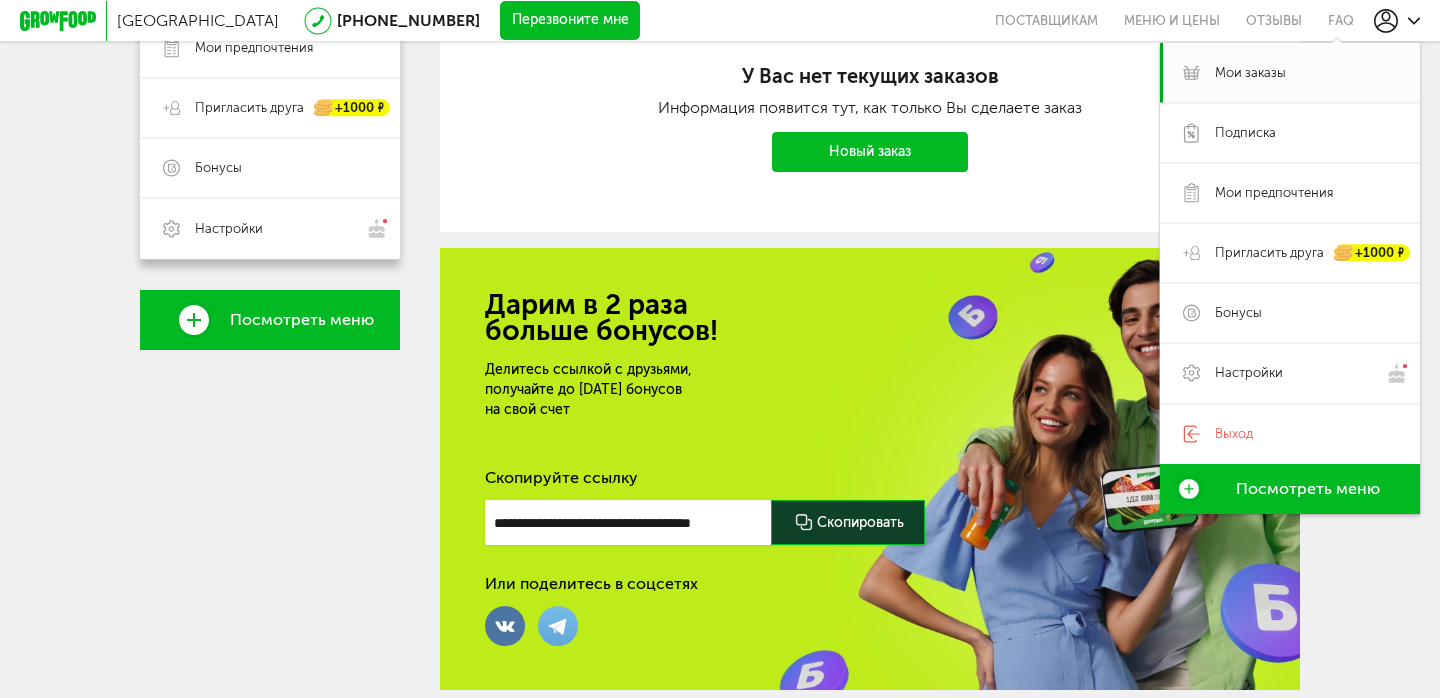 scroll, scrollTop: 429, scrollLeft: 0, axis: vertical 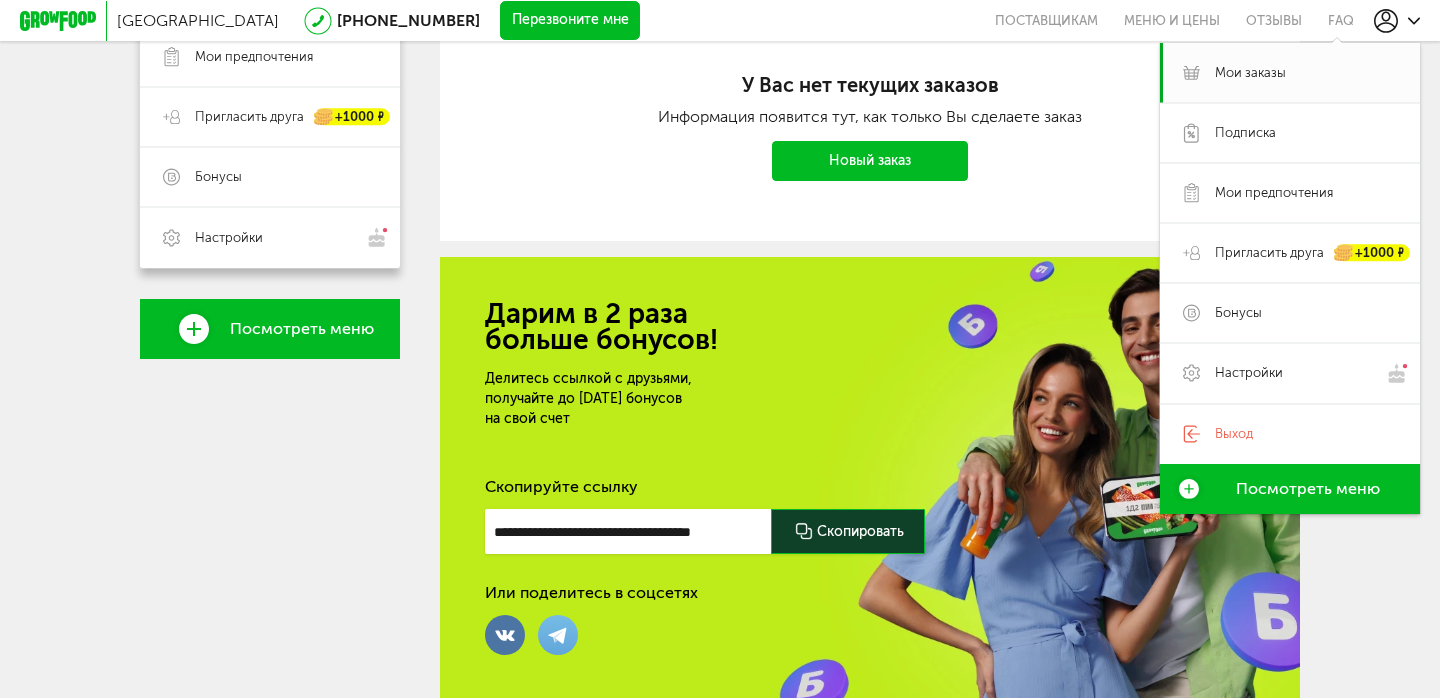 click on "Новый заказ" at bounding box center (870, 161) 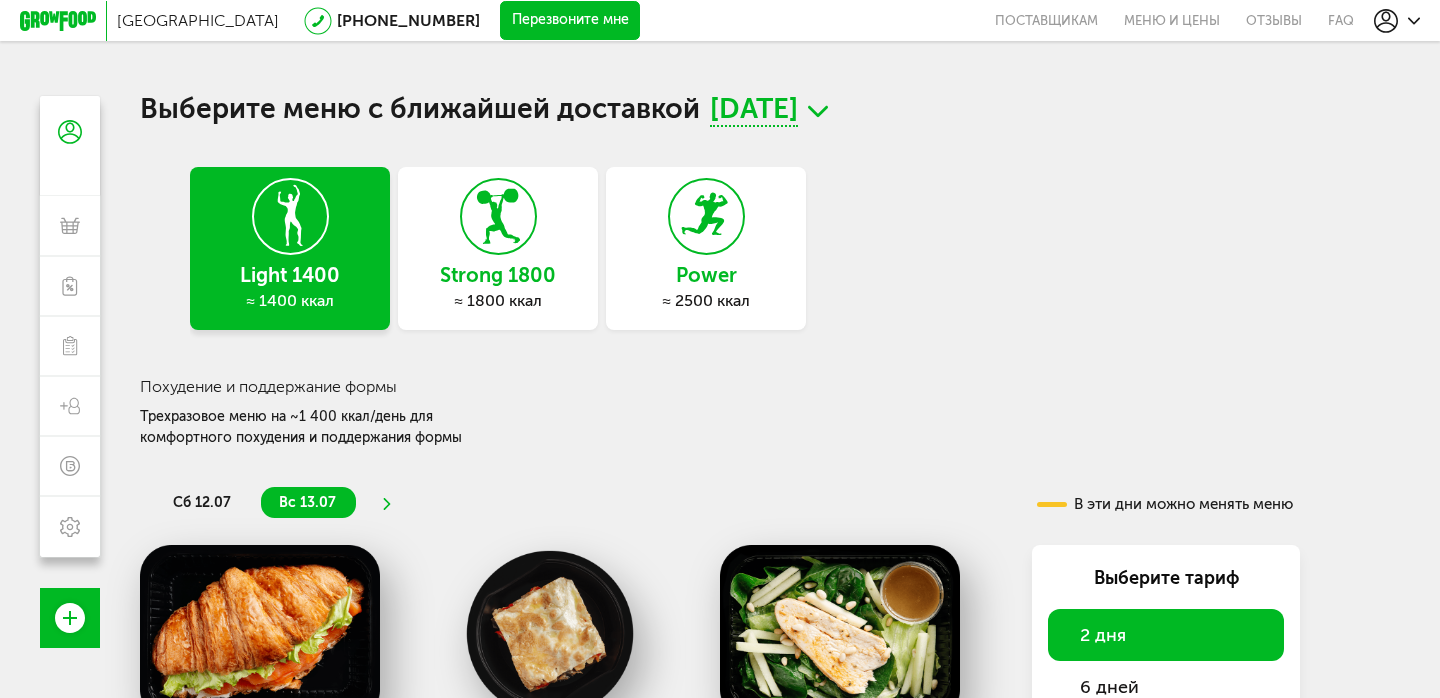 click on "Strong 1800   ≈ 1800 ккал" at bounding box center (498, 248) 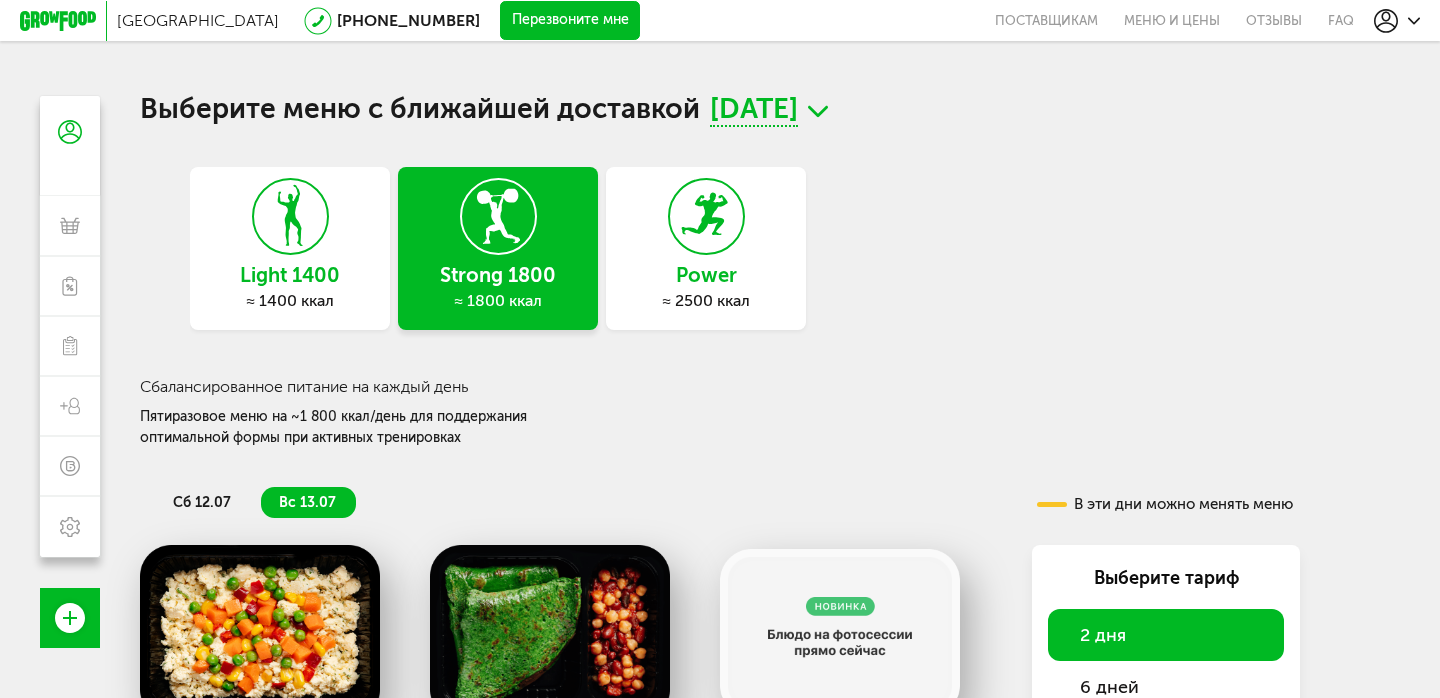 click 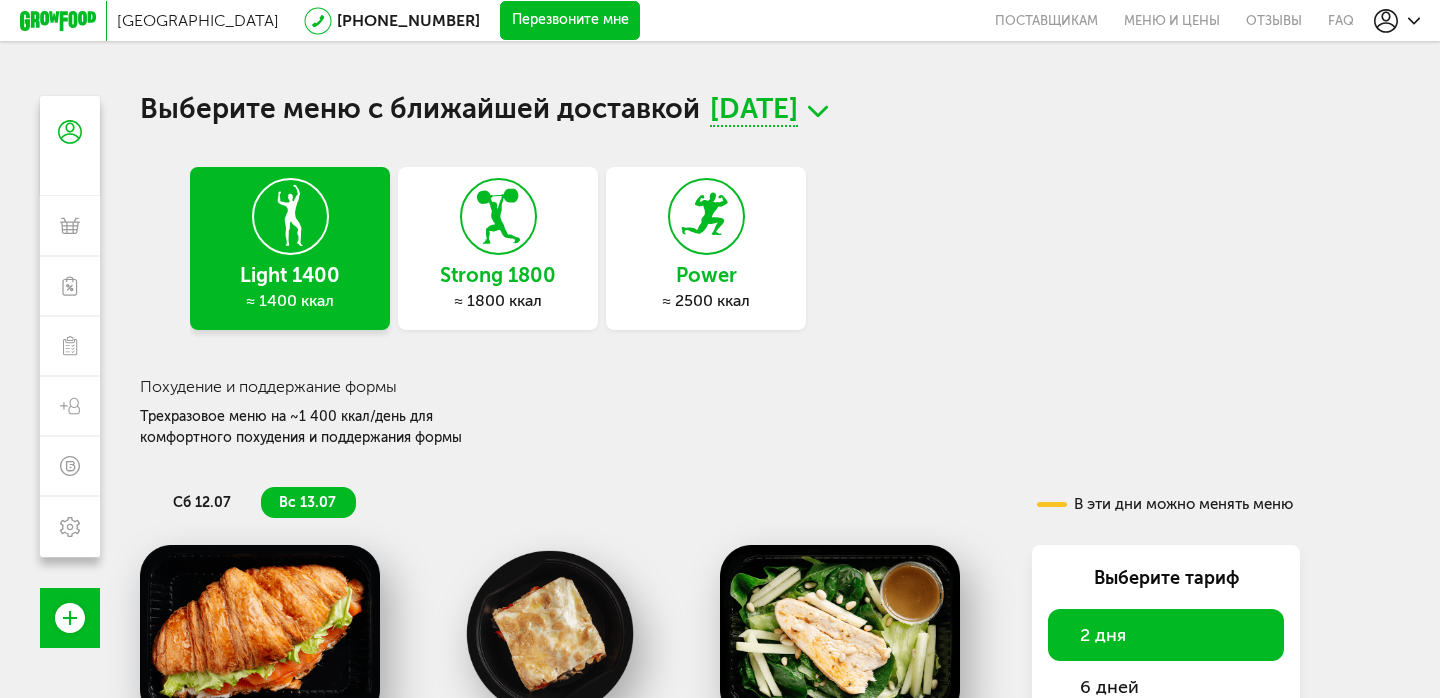 click on "Power   ≈ 2500 ккал" at bounding box center [706, 248] 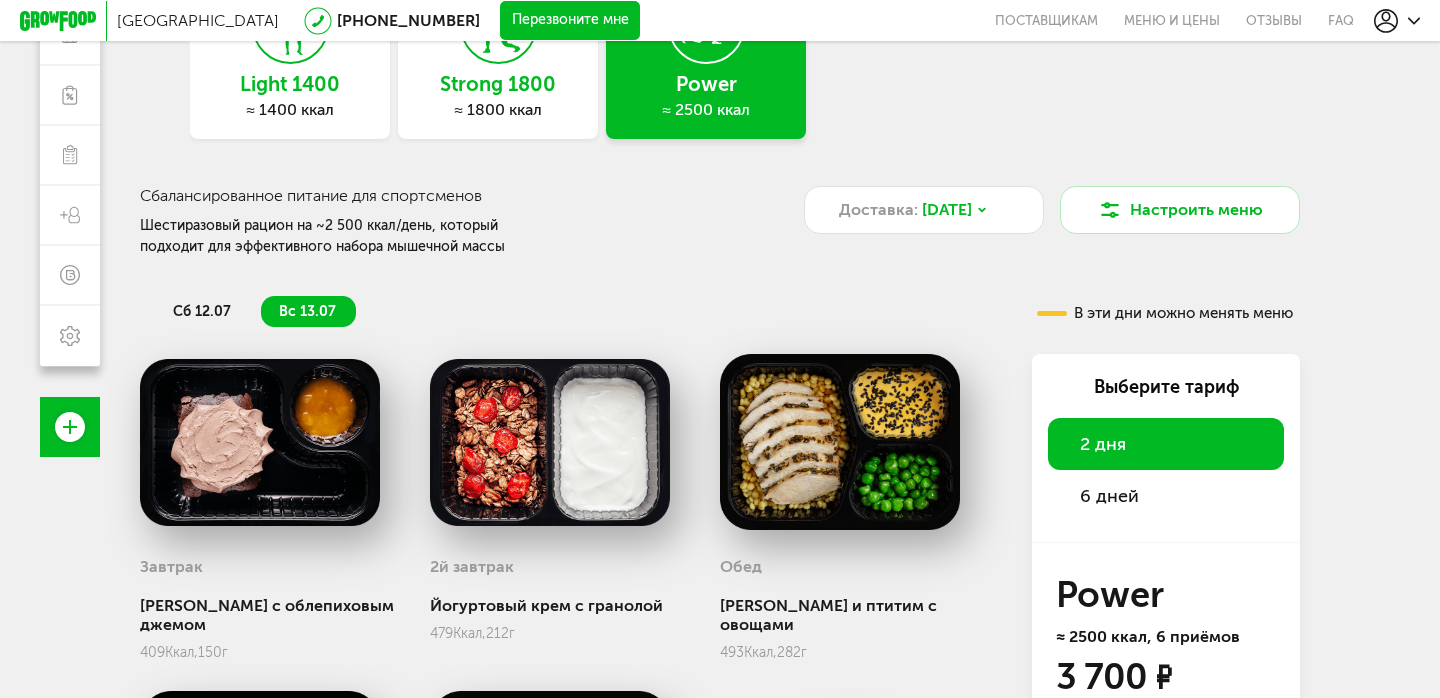 scroll, scrollTop: 195, scrollLeft: 0, axis: vertical 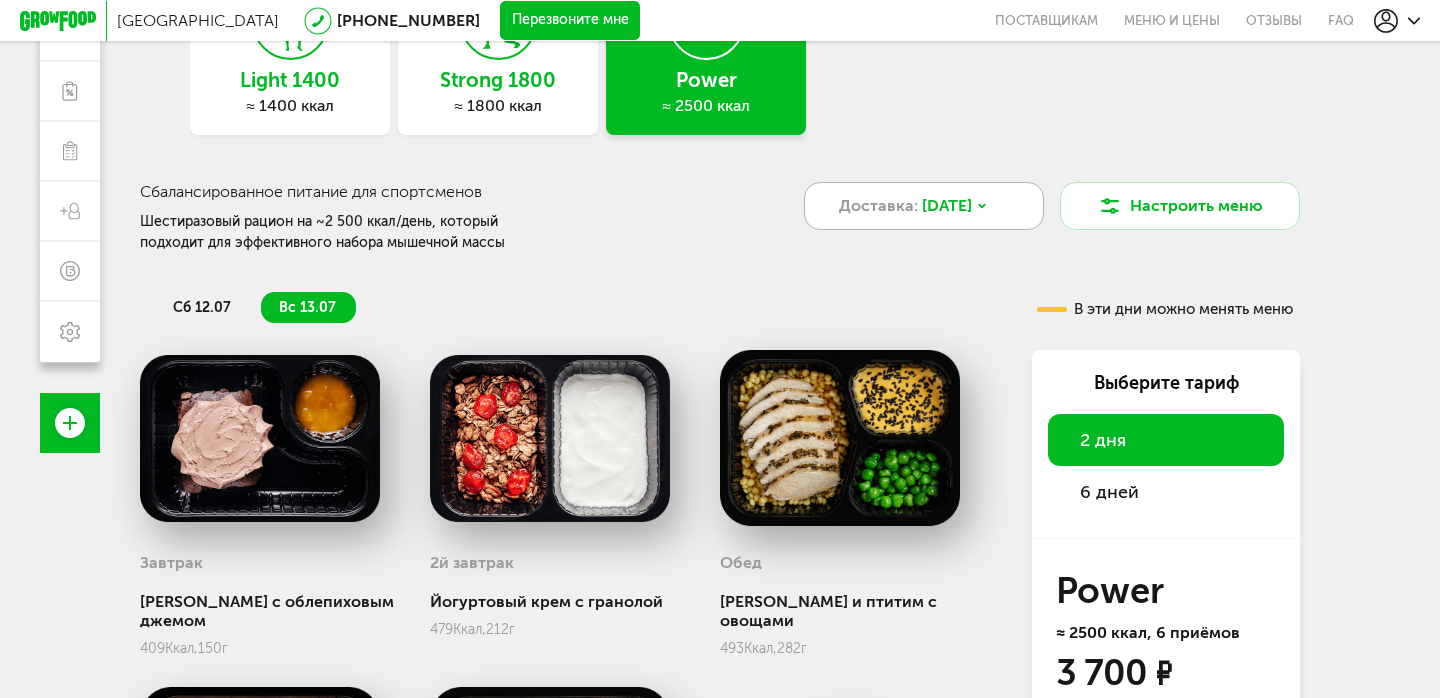 click on "Доставка:  [DATE]" at bounding box center (924, 206) 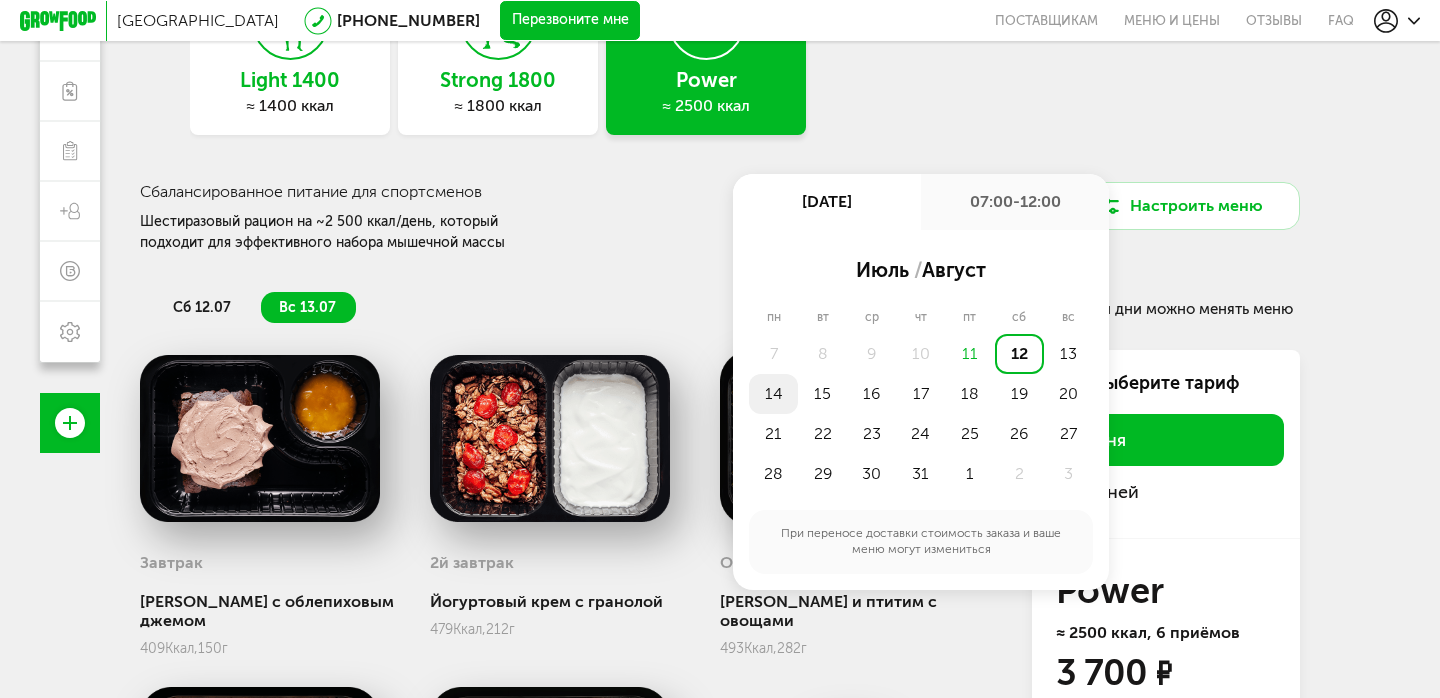 click on "14" at bounding box center [773, 394] 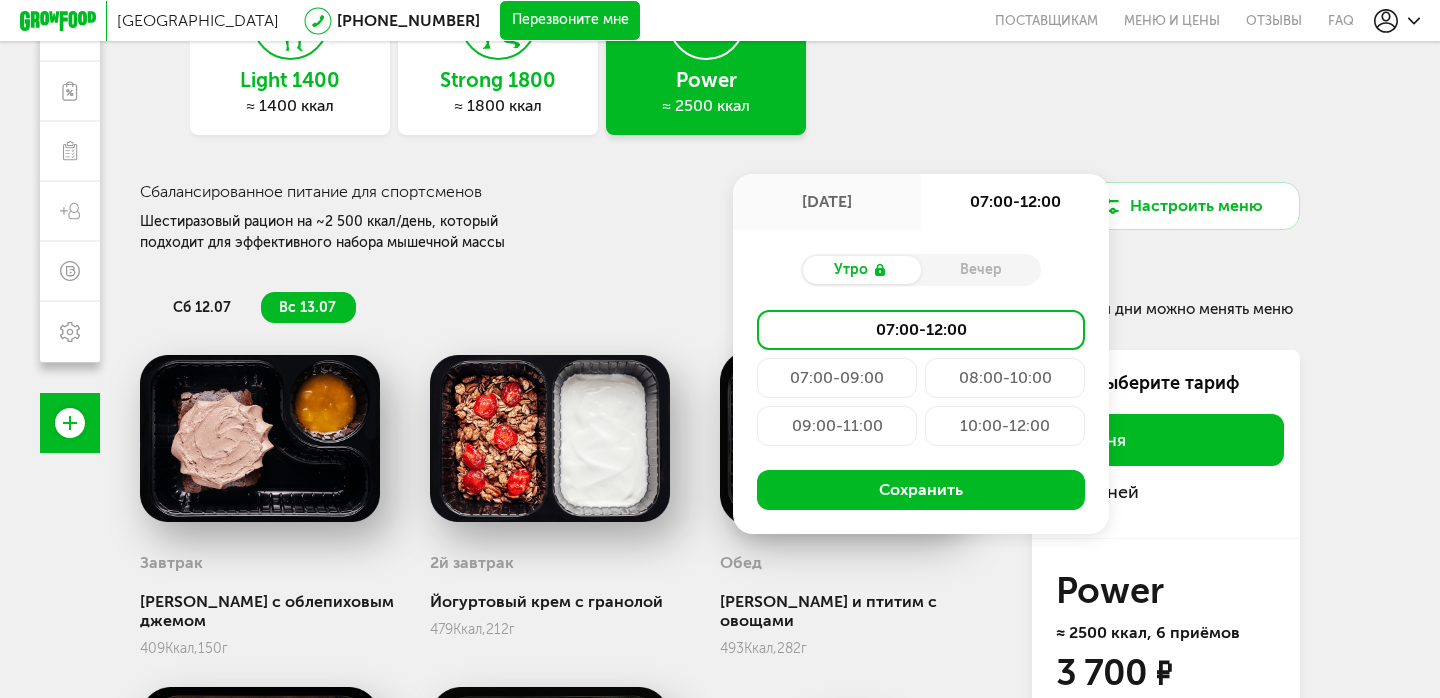 click on "08:00-10:00" at bounding box center (1005, 378) 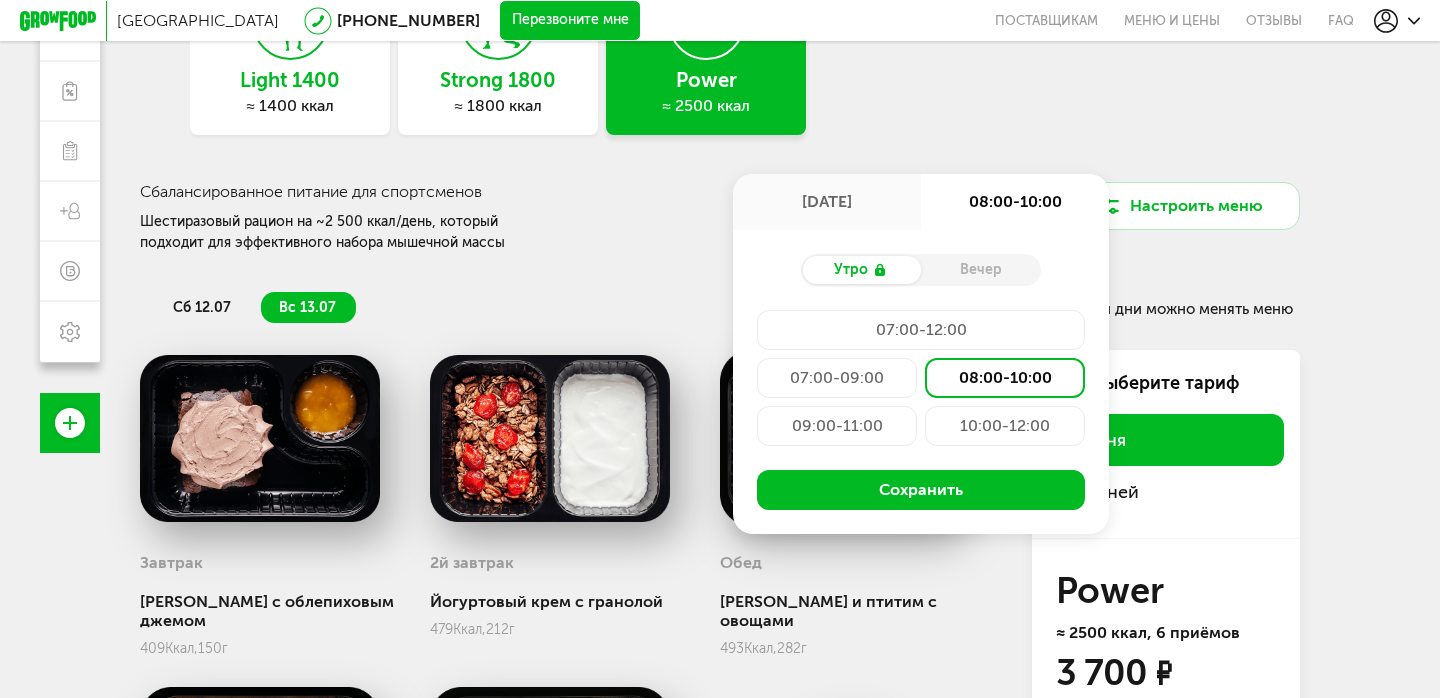 click on "07:00-09:00" at bounding box center (837, 378) 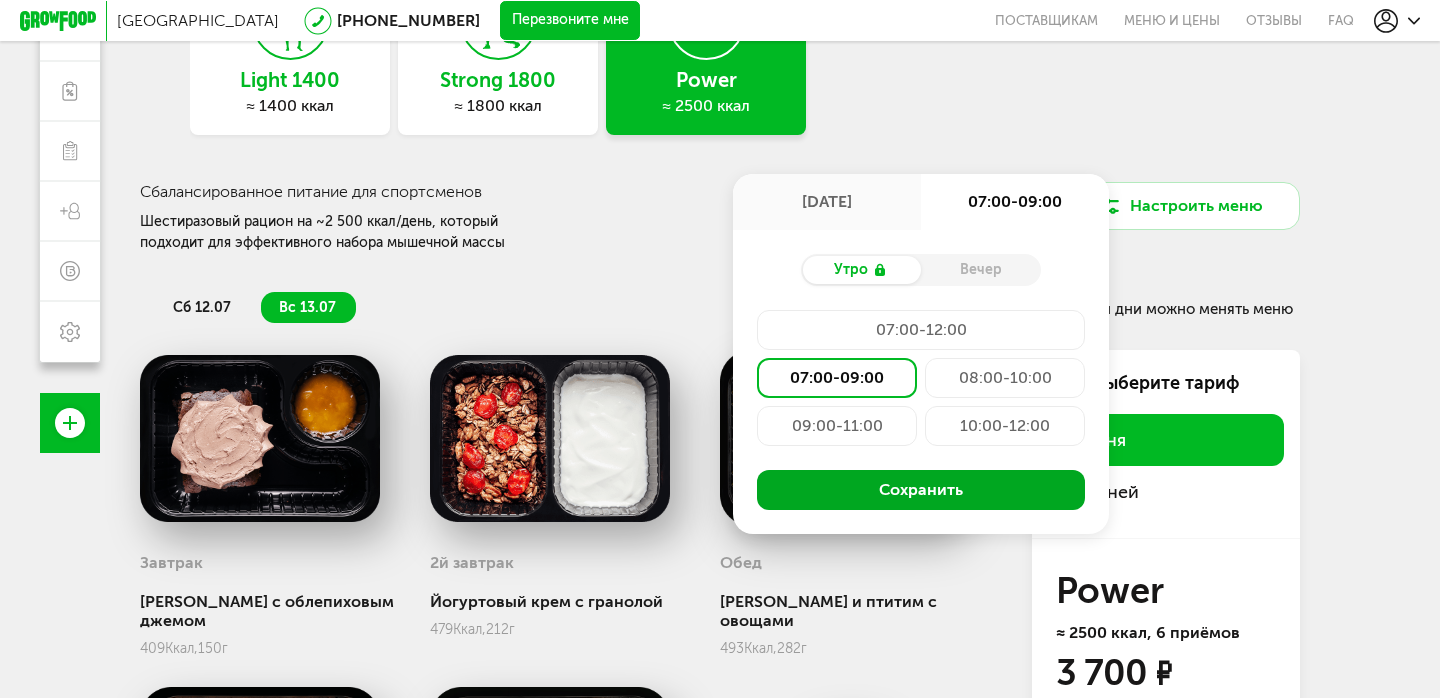 click on "Сохранить" at bounding box center (921, 490) 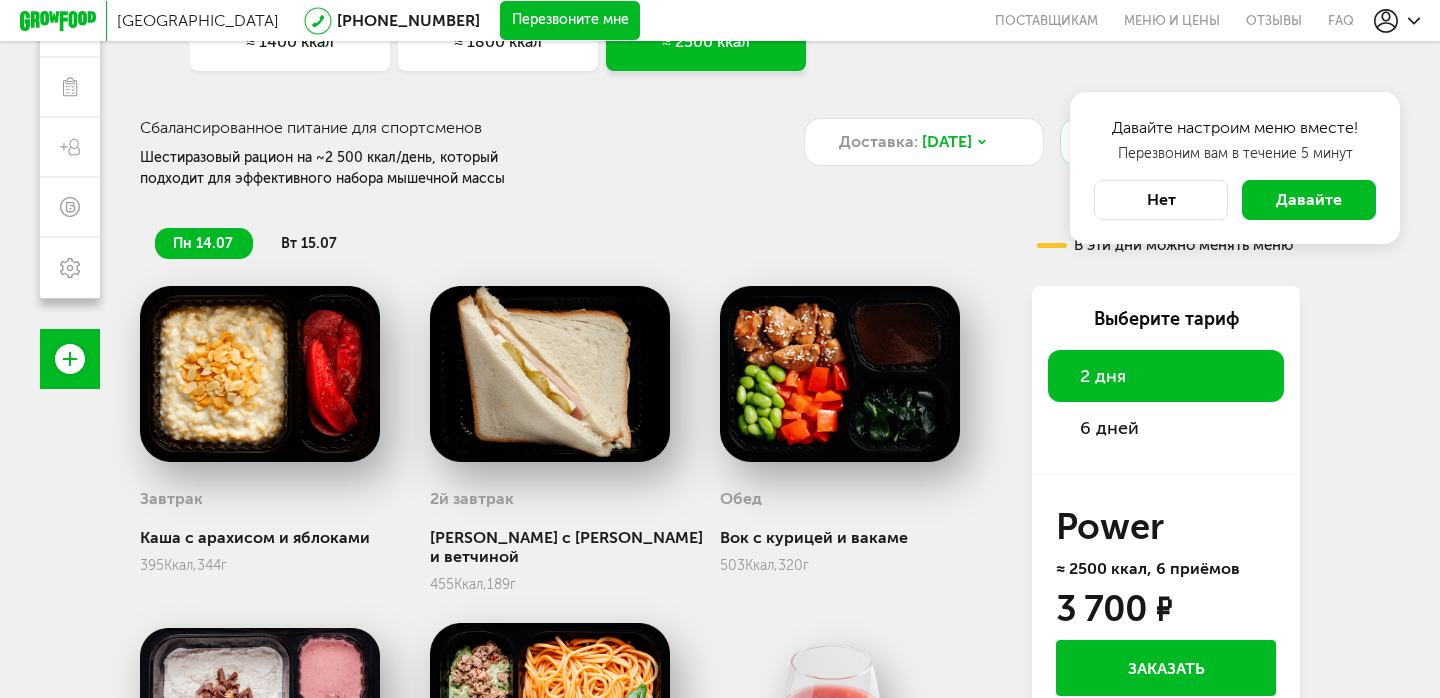 scroll, scrollTop: 267, scrollLeft: 0, axis: vertical 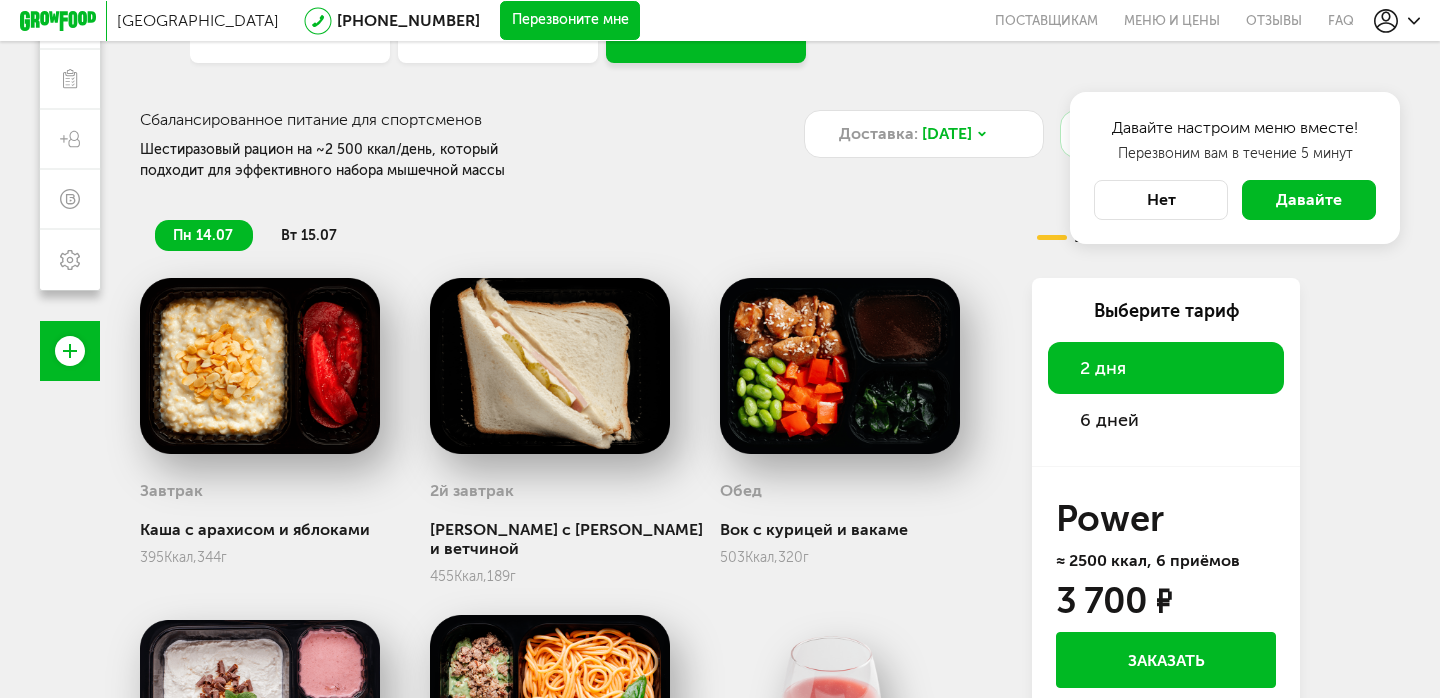 click on "6 дней" at bounding box center (1166, 420) 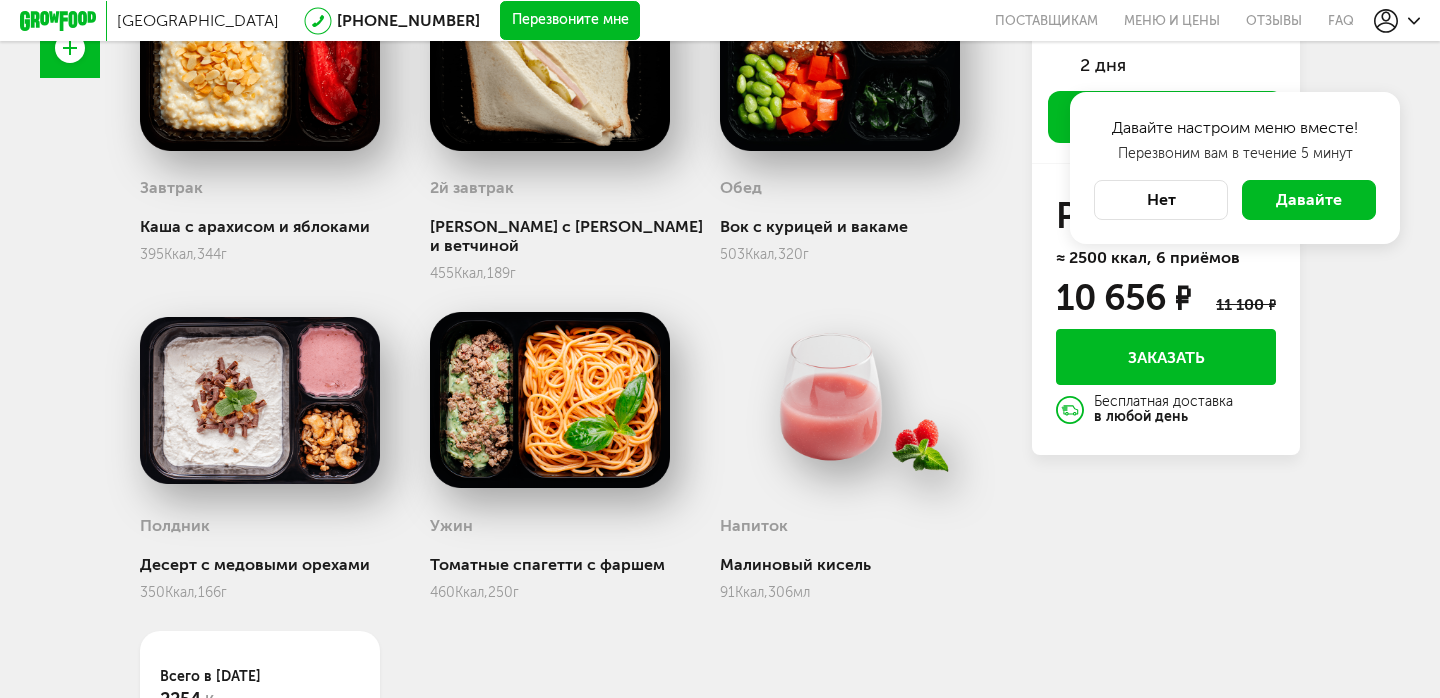 scroll, scrollTop: 533, scrollLeft: 0, axis: vertical 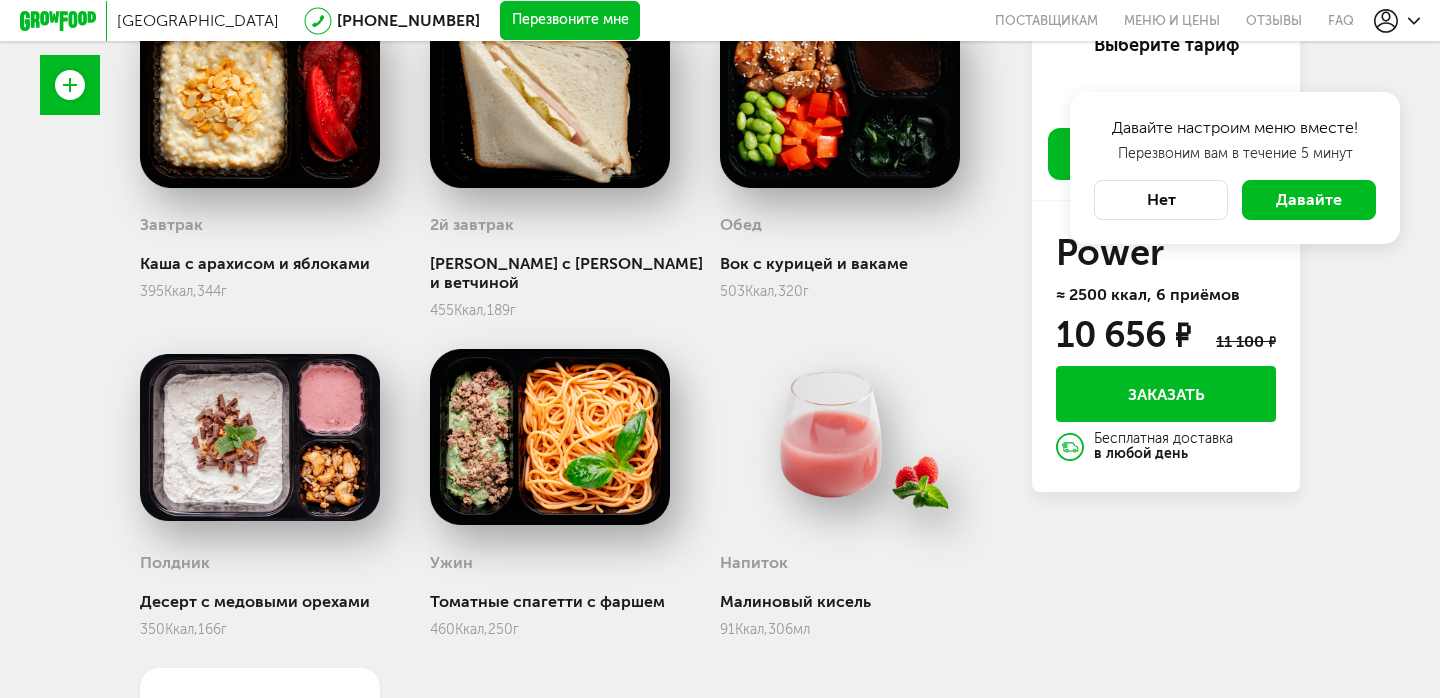 click on "Нет" at bounding box center [1161, 200] 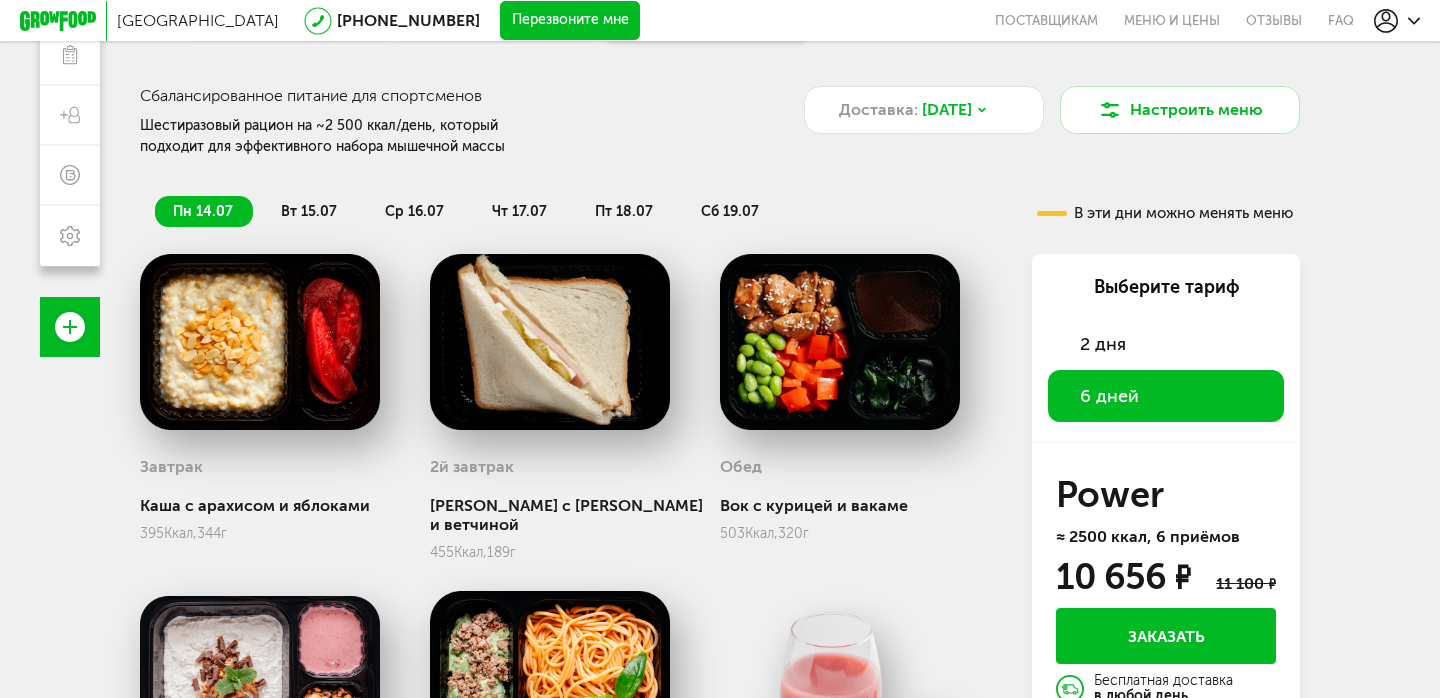 scroll, scrollTop: 278, scrollLeft: 0, axis: vertical 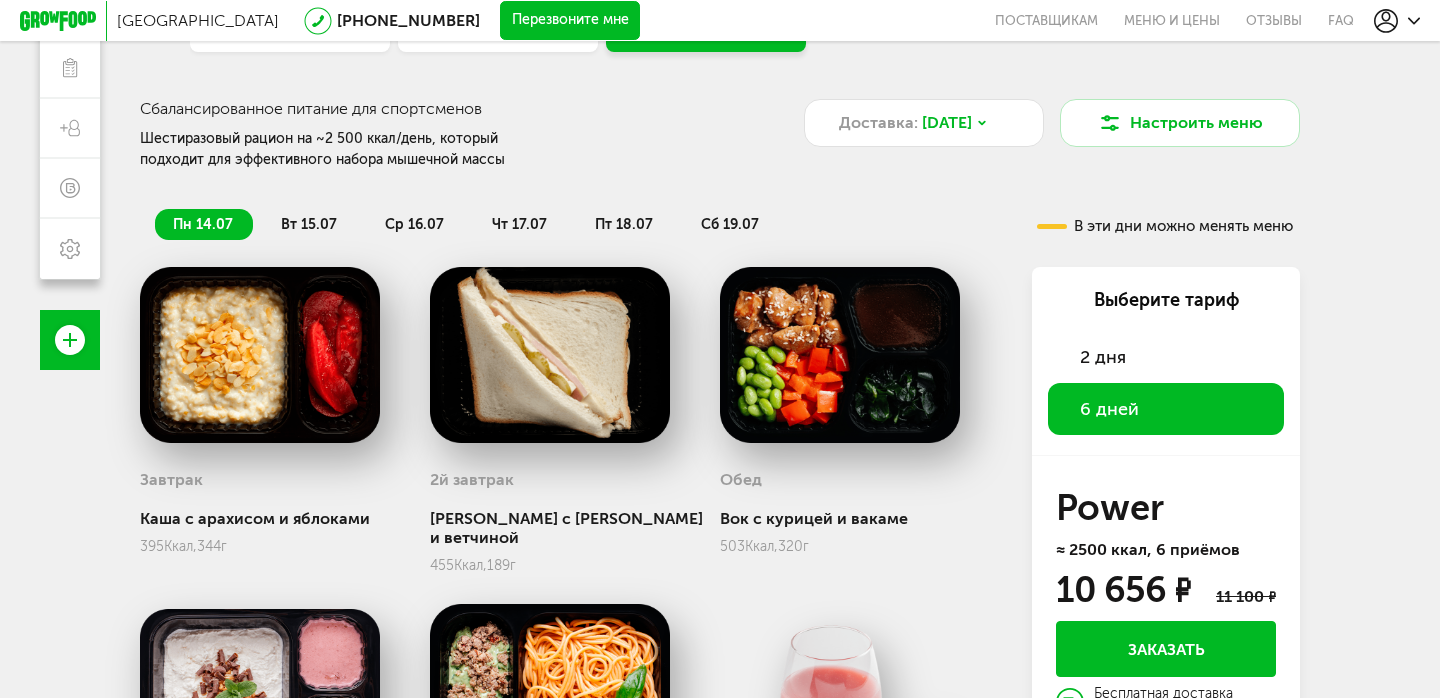 click on "вт 15.07" at bounding box center (309, 224) 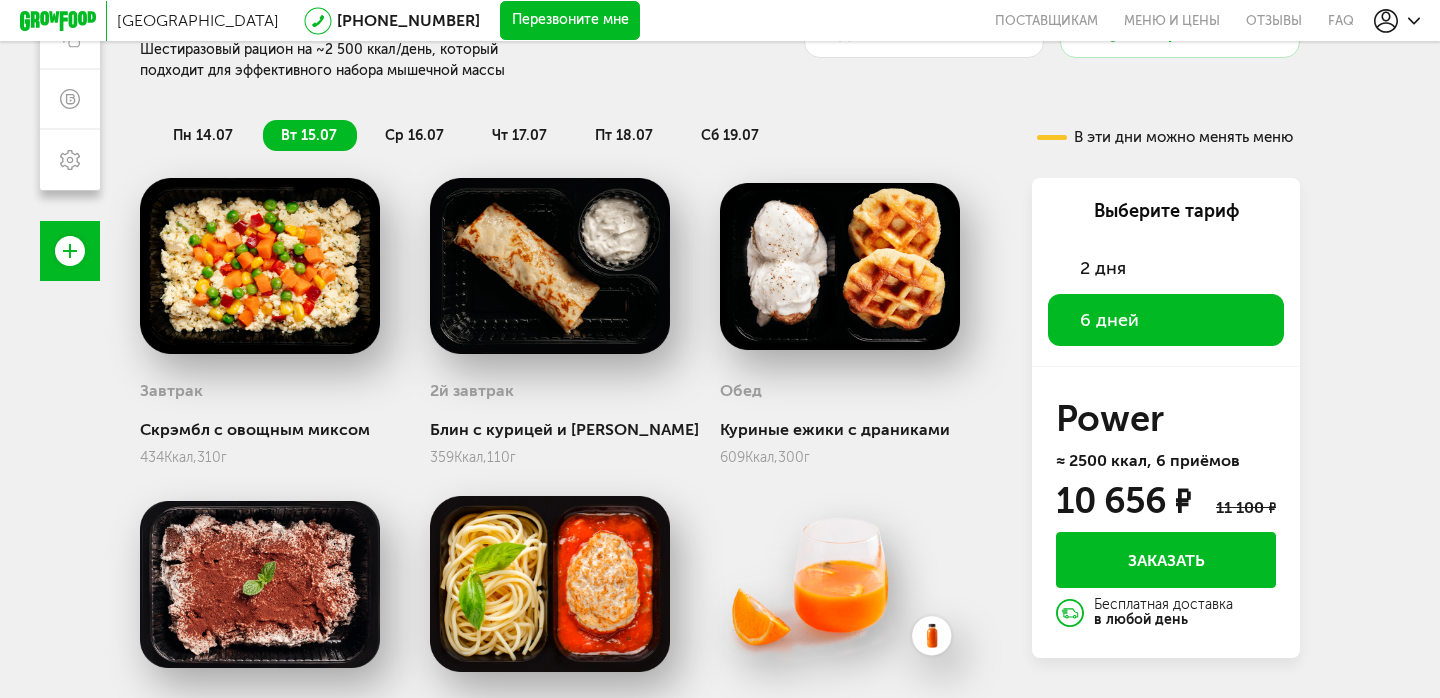 scroll, scrollTop: 386, scrollLeft: 0, axis: vertical 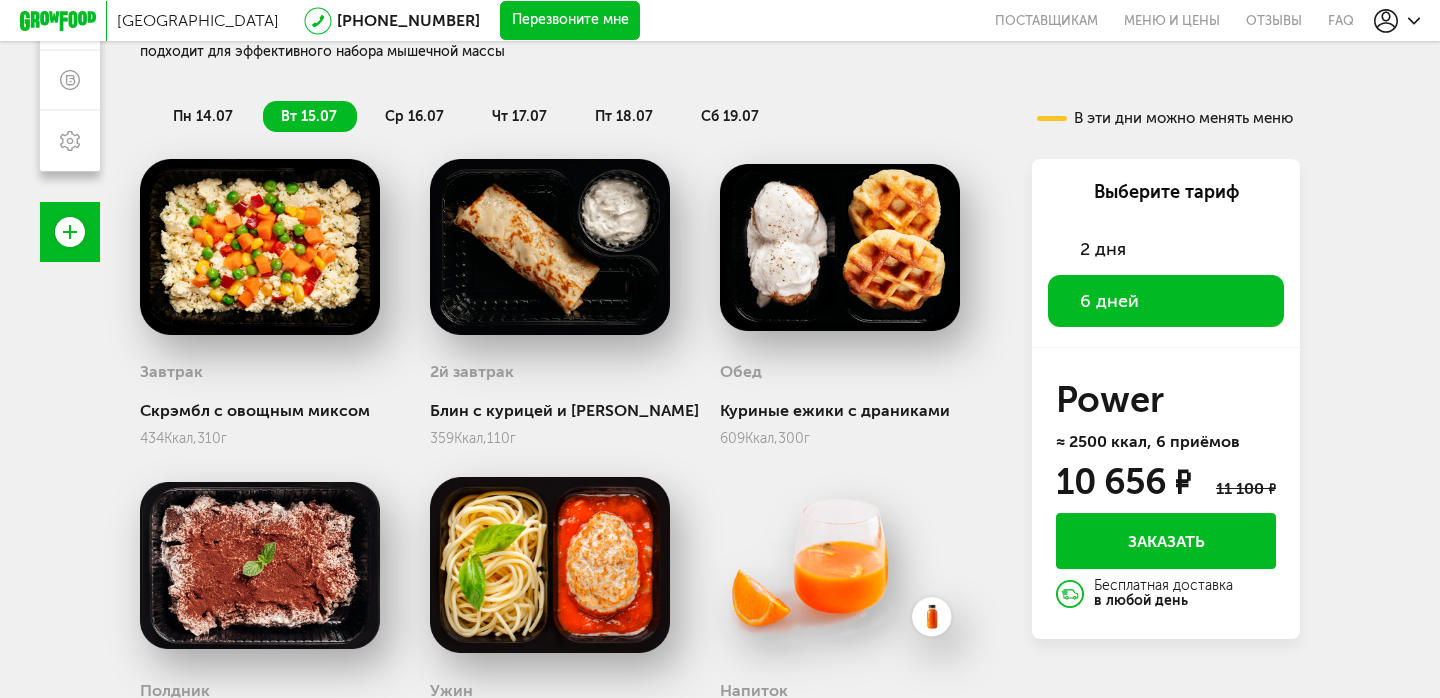 click at bounding box center [550, 247] 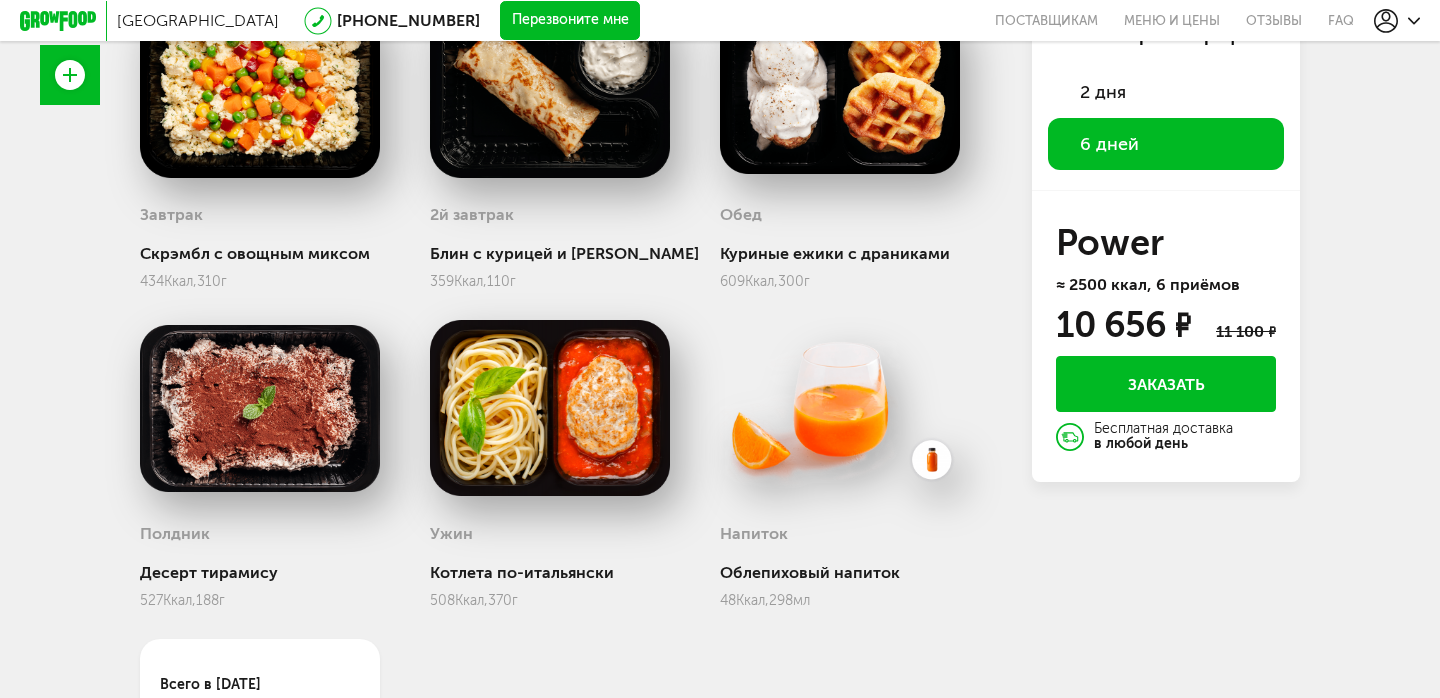 scroll, scrollTop: 562, scrollLeft: 0, axis: vertical 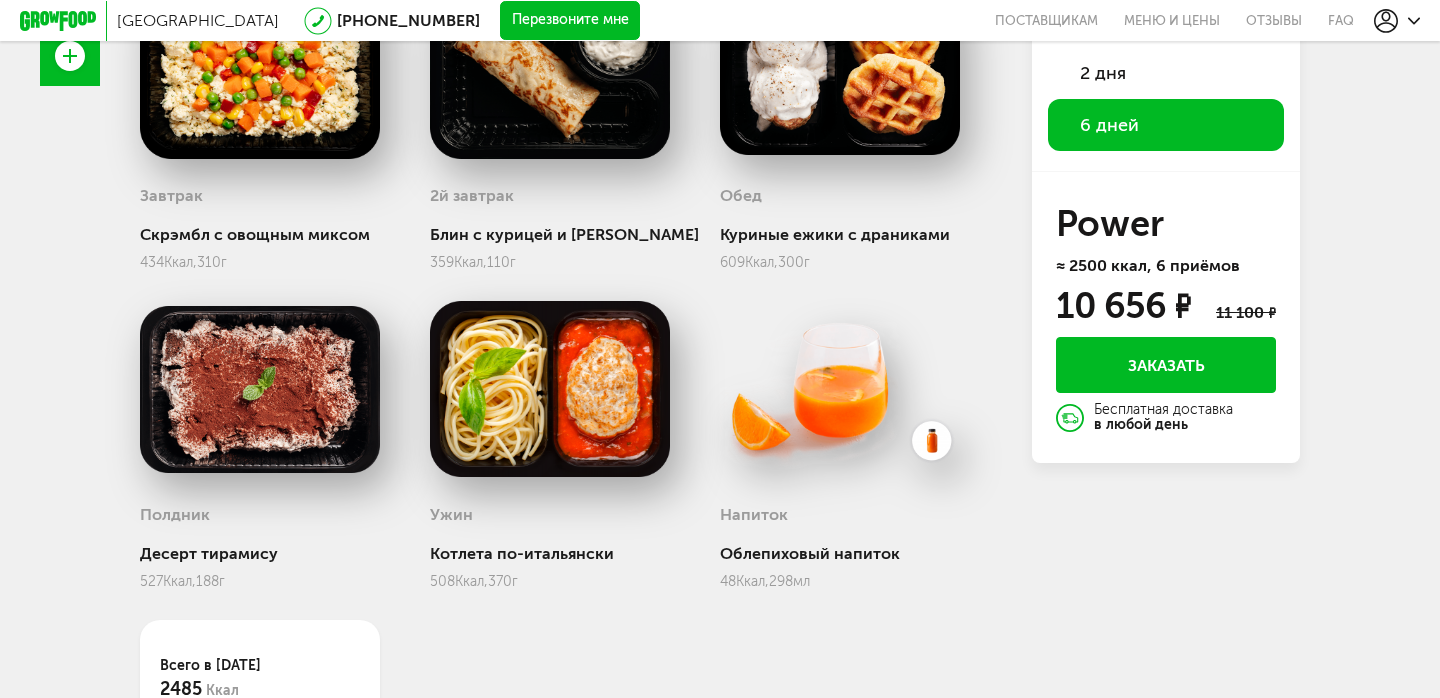click at bounding box center (260, 389) 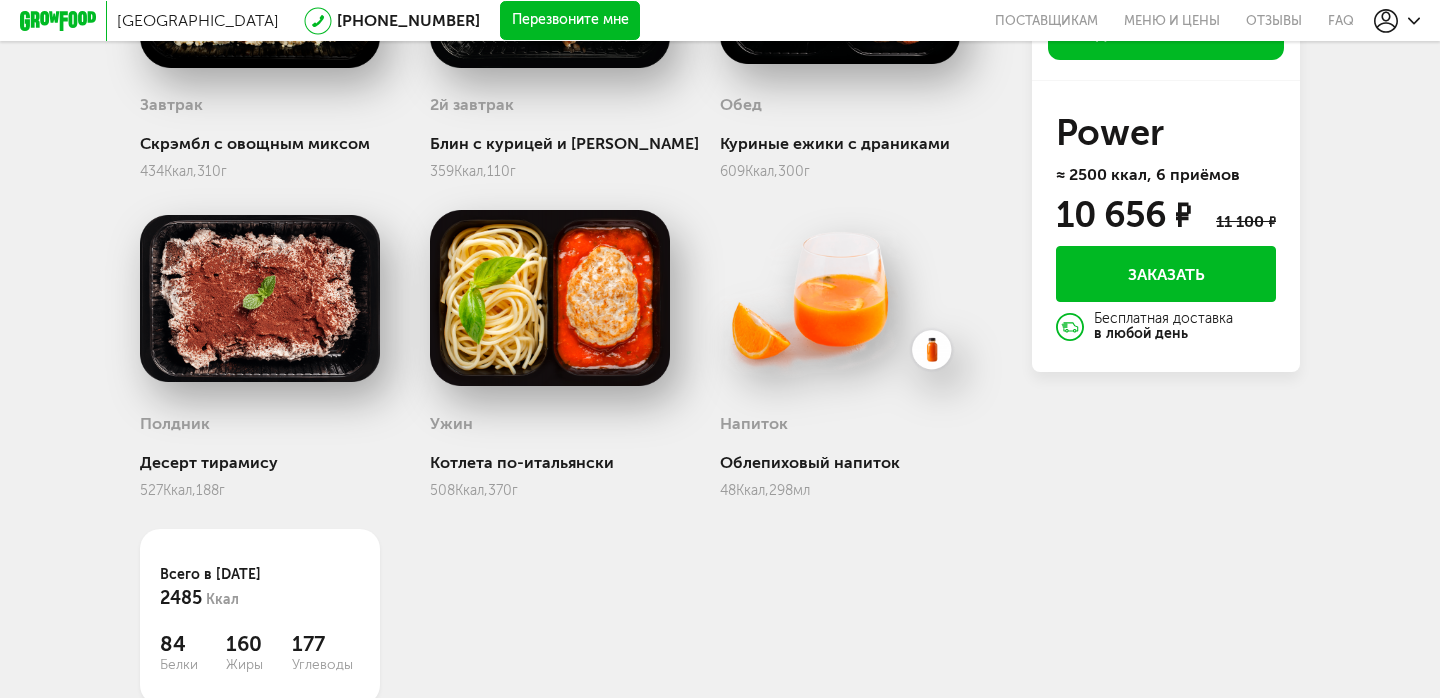 scroll, scrollTop: 667, scrollLeft: 0, axis: vertical 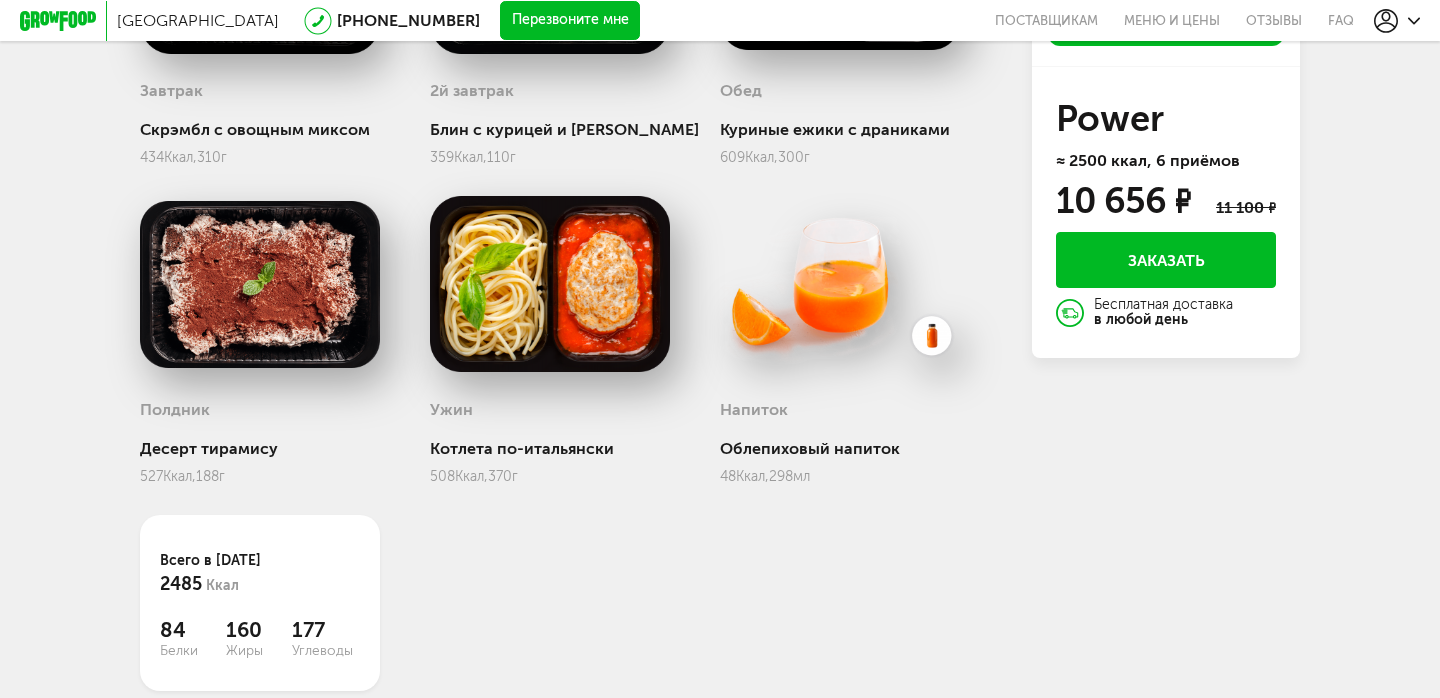 click at bounding box center [260, 284] 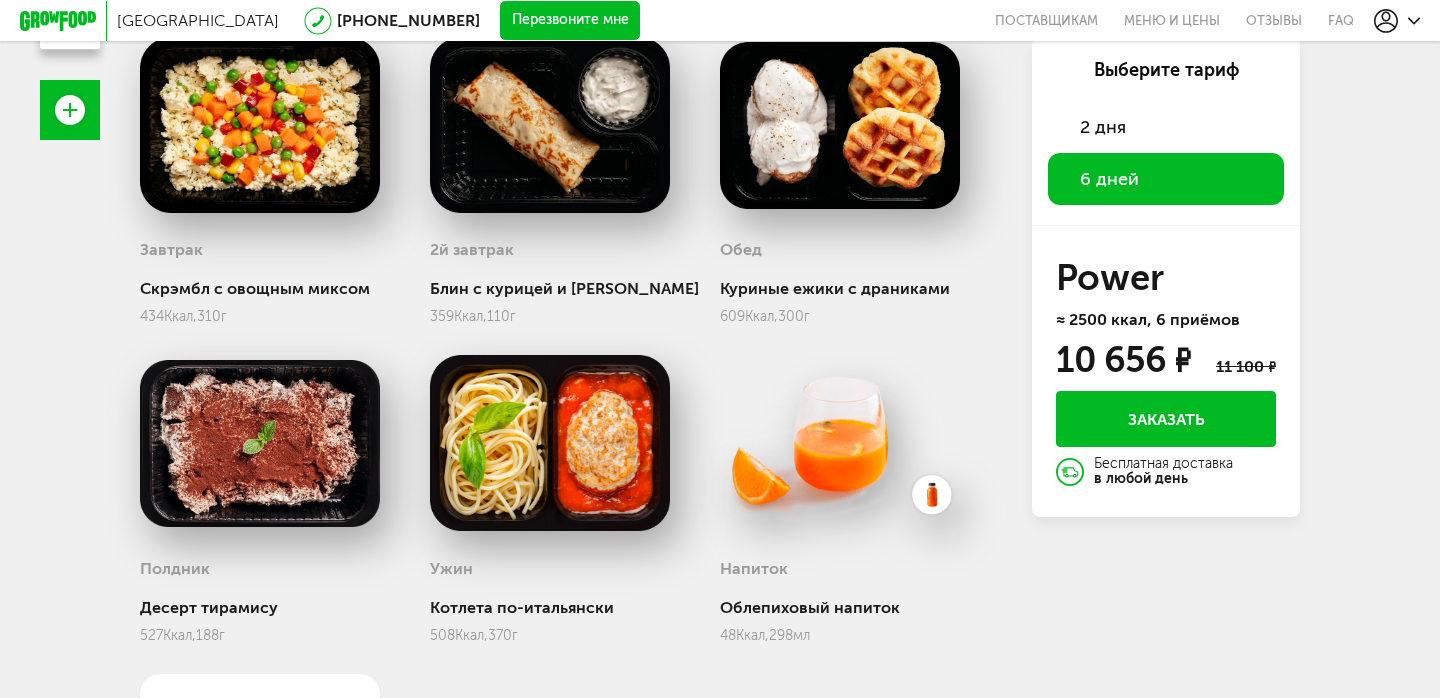 scroll, scrollTop: 476, scrollLeft: 0, axis: vertical 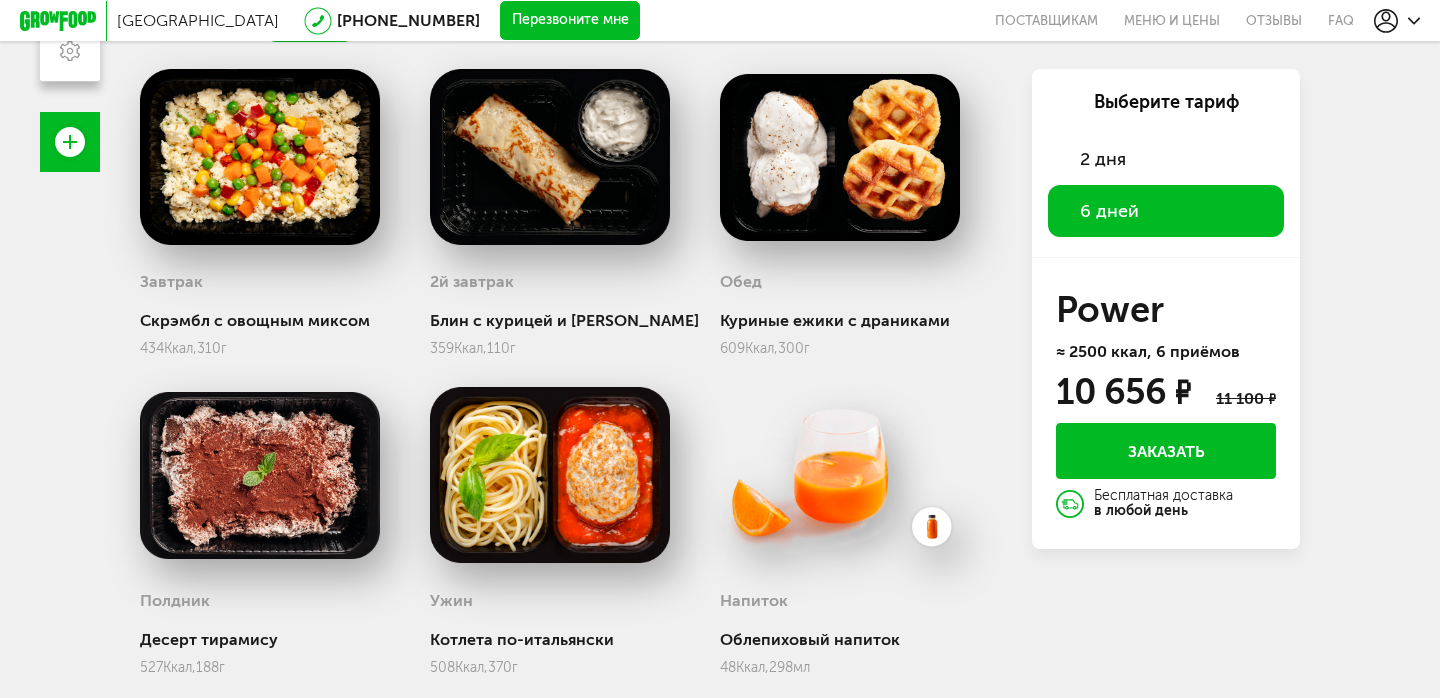 click at bounding box center (260, 157) 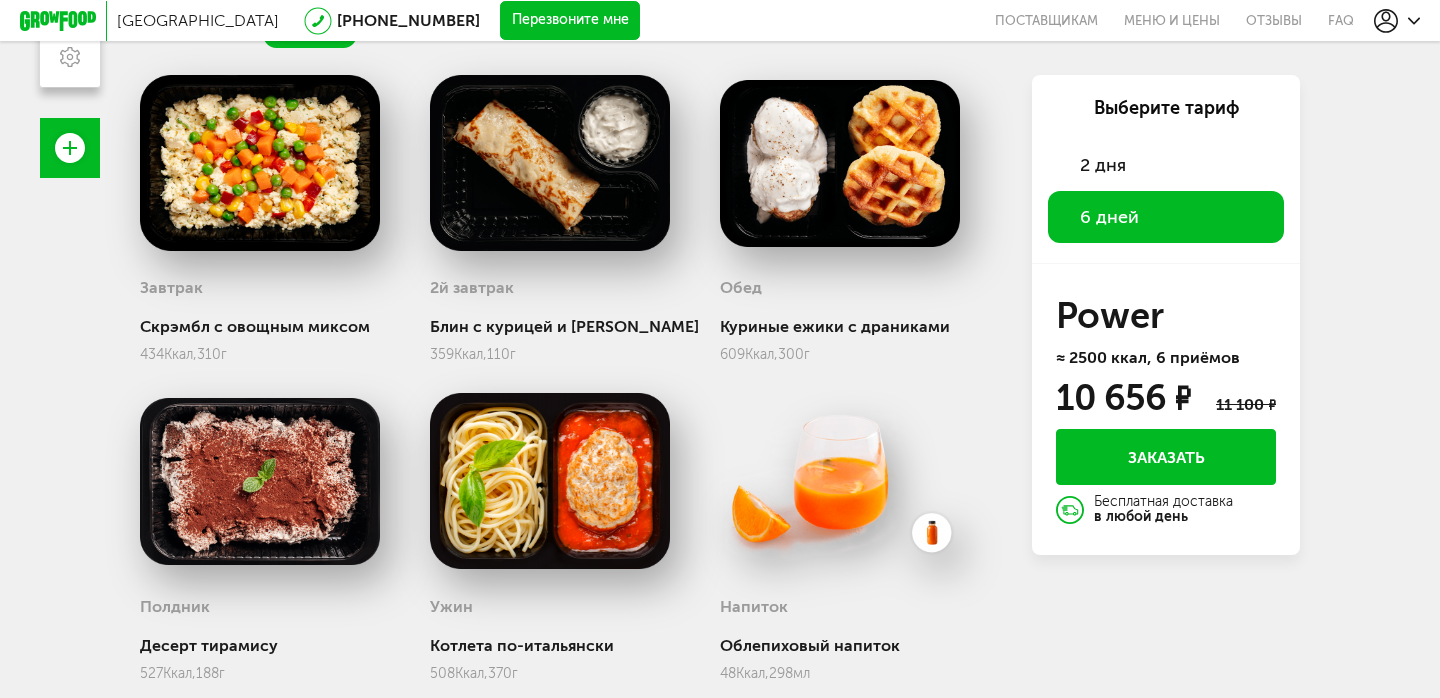 scroll, scrollTop: 512, scrollLeft: 0, axis: vertical 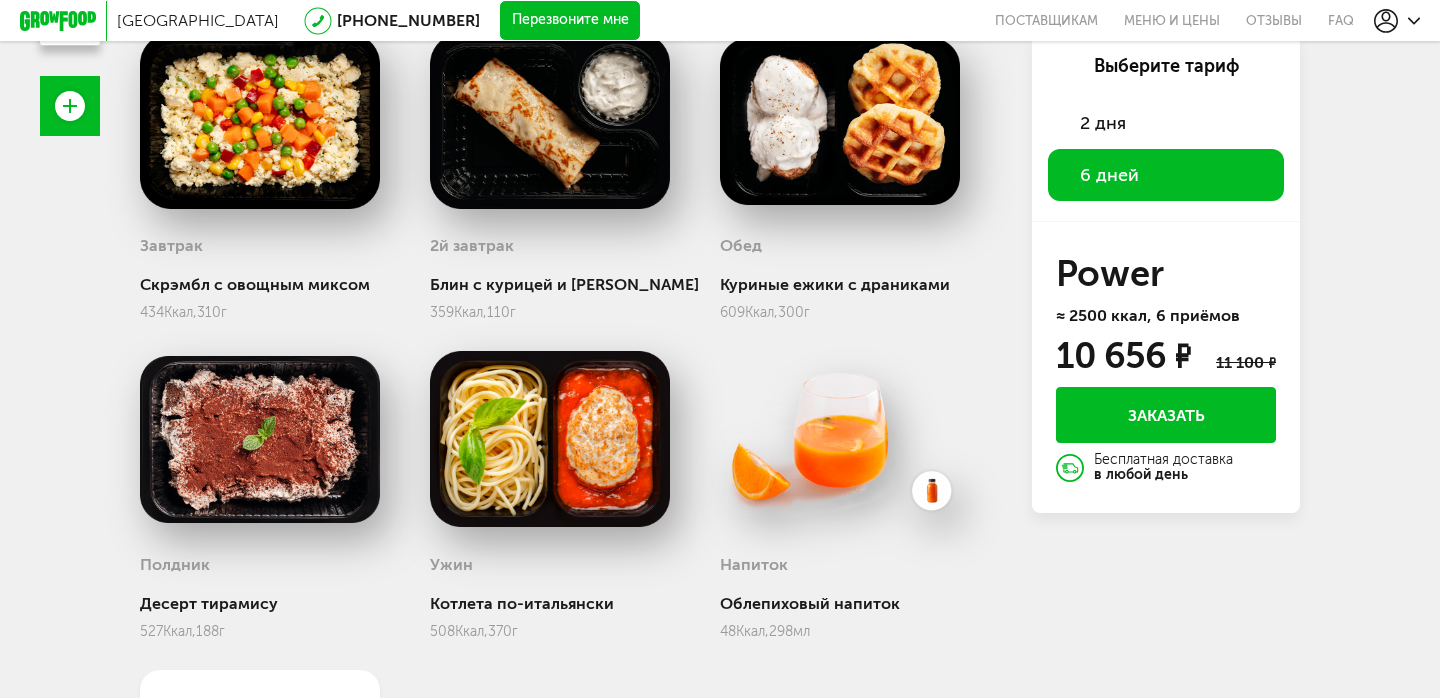 click at bounding box center [550, 439] 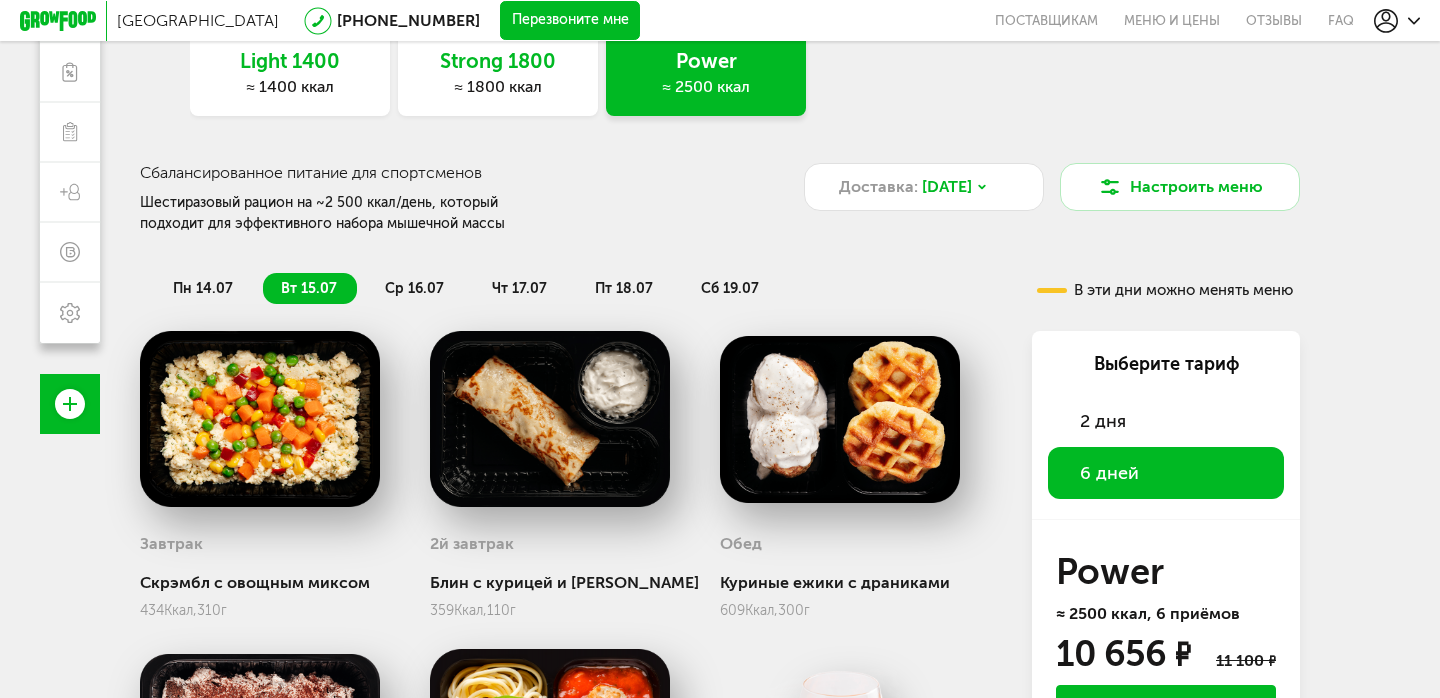 scroll, scrollTop: 27, scrollLeft: 0, axis: vertical 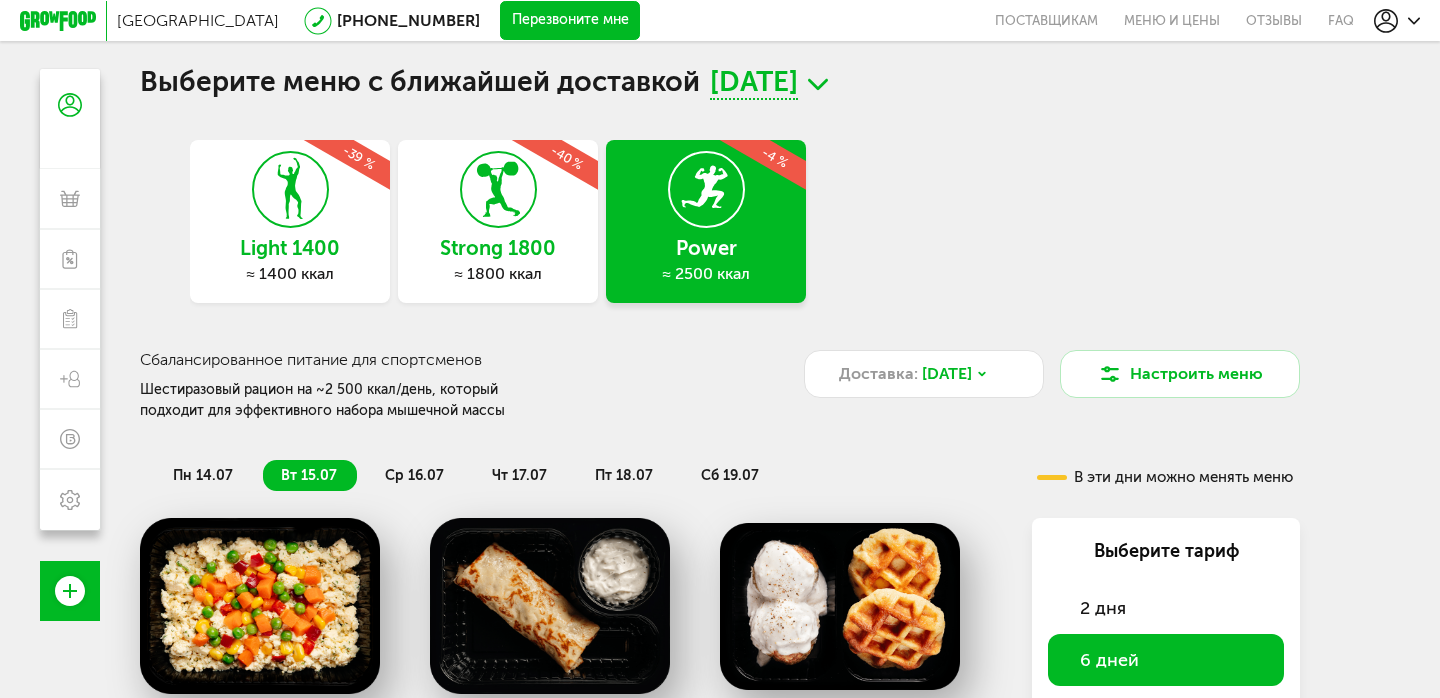 click on "Strong 1800   ≈ 1800 ккал   -40 %" at bounding box center (498, 221) 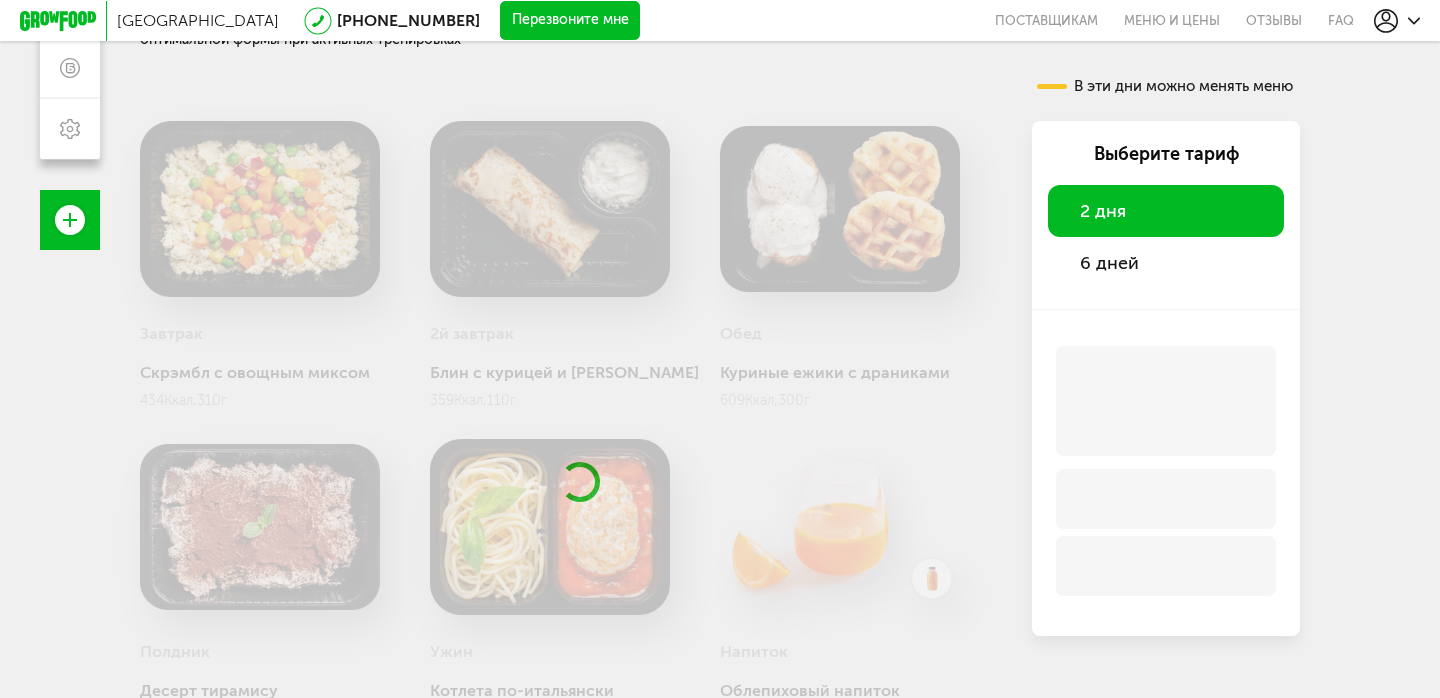 scroll, scrollTop: 470, scrollLeft: 0, axis: vertical 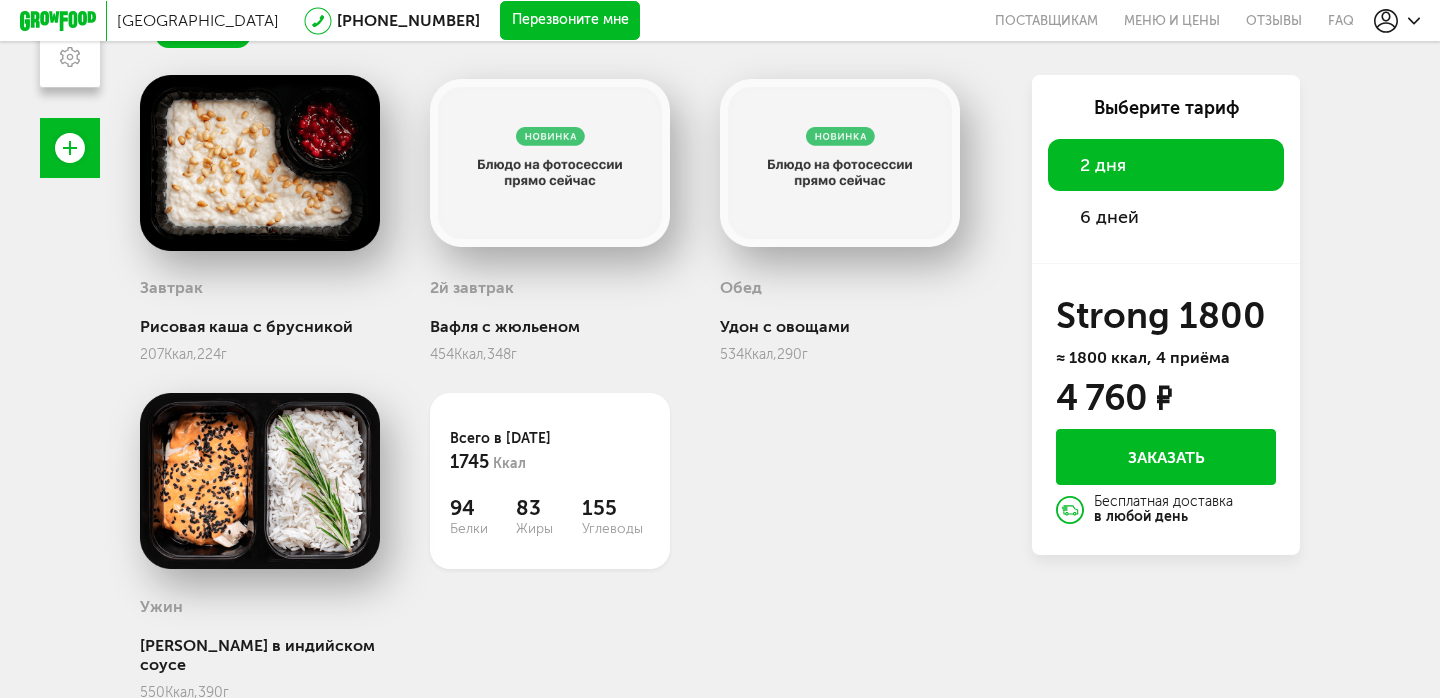click on "6 дней" at bounding box center [1109, 217] 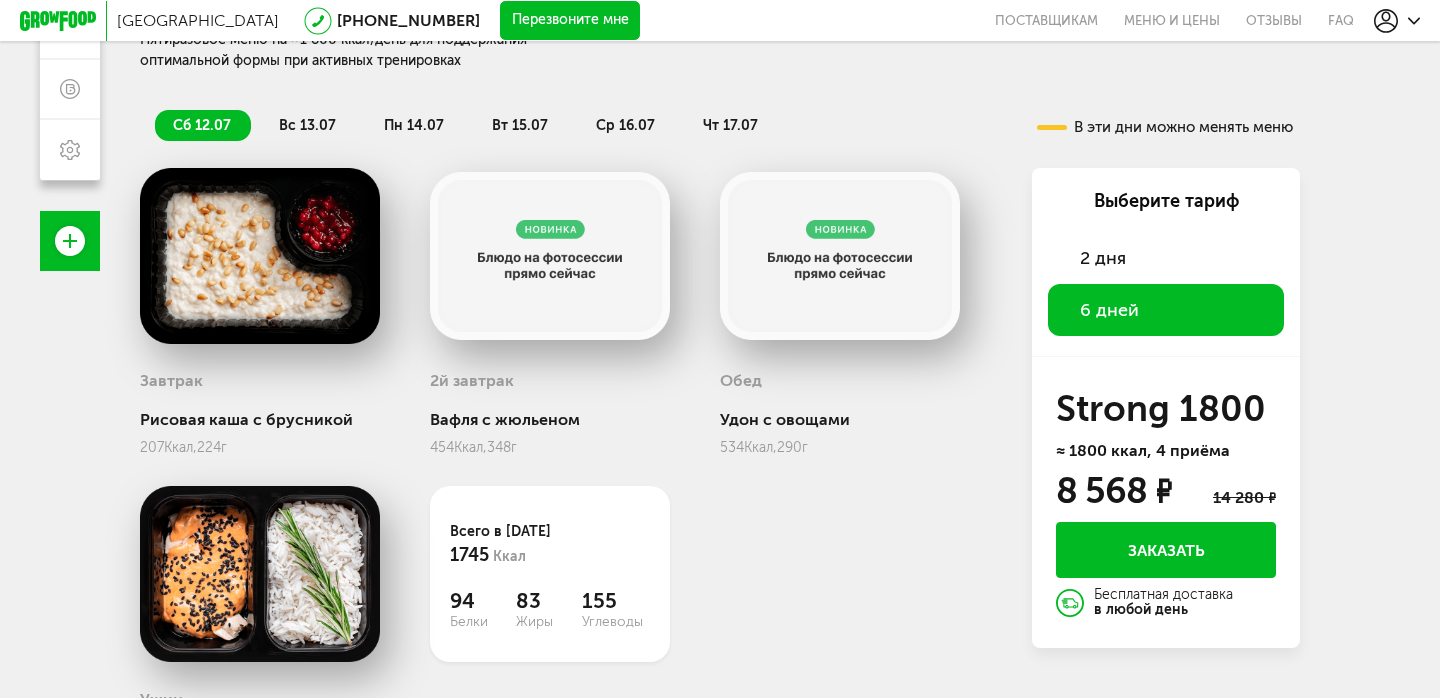 scroll, scrollTop: 355, scrollLeft: 0, axis: vertical 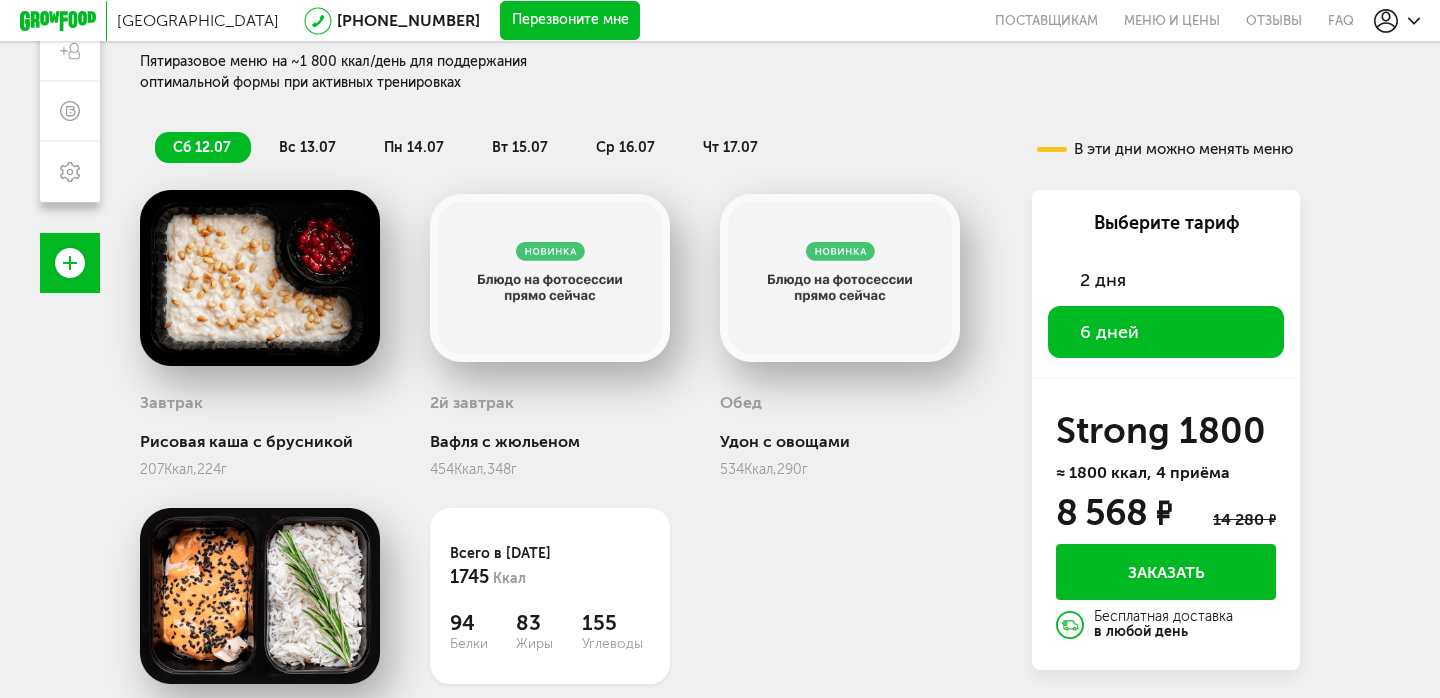 click on "вс 13.07" at bounding box center [307, 147] 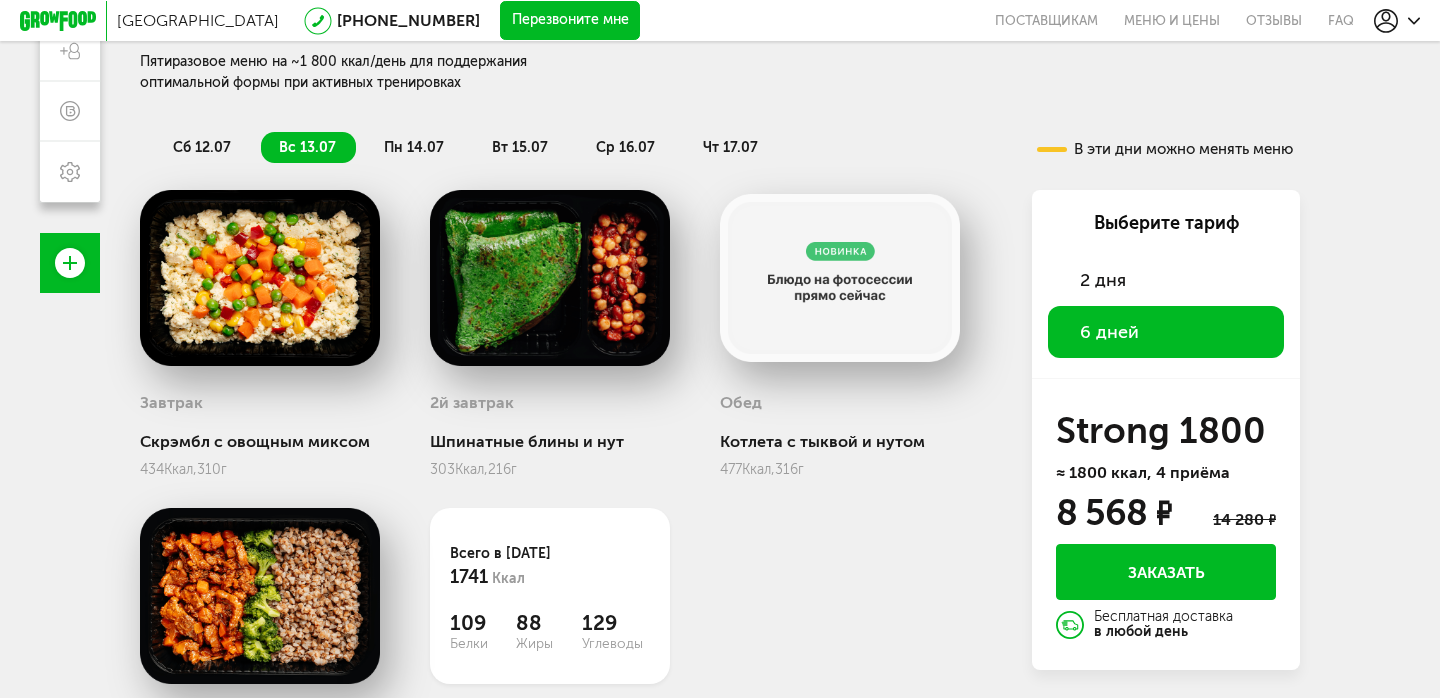 click on "пн 14.07" at bounding box center [414, 147] 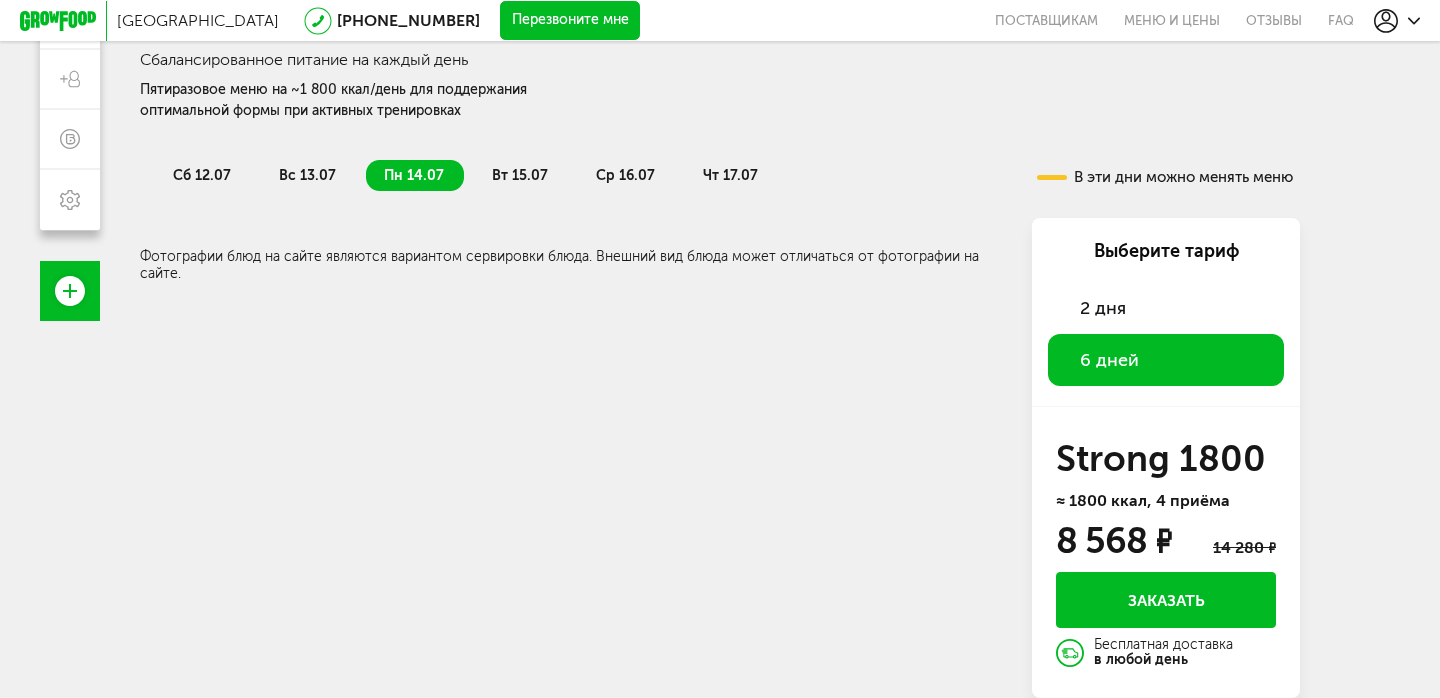 scroll, scrollTop: 327, scrollLeft: 0, axis: vertical 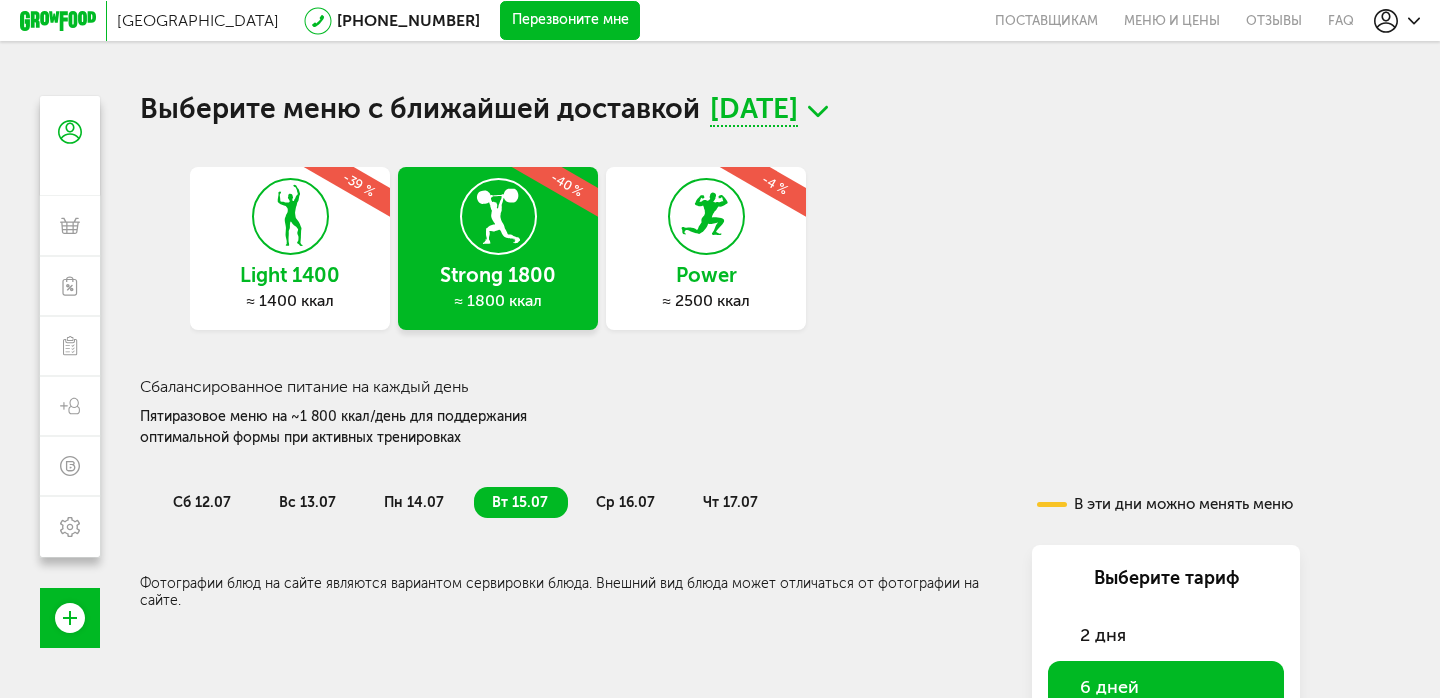 click on "Power" at bounding box center (706, 275) 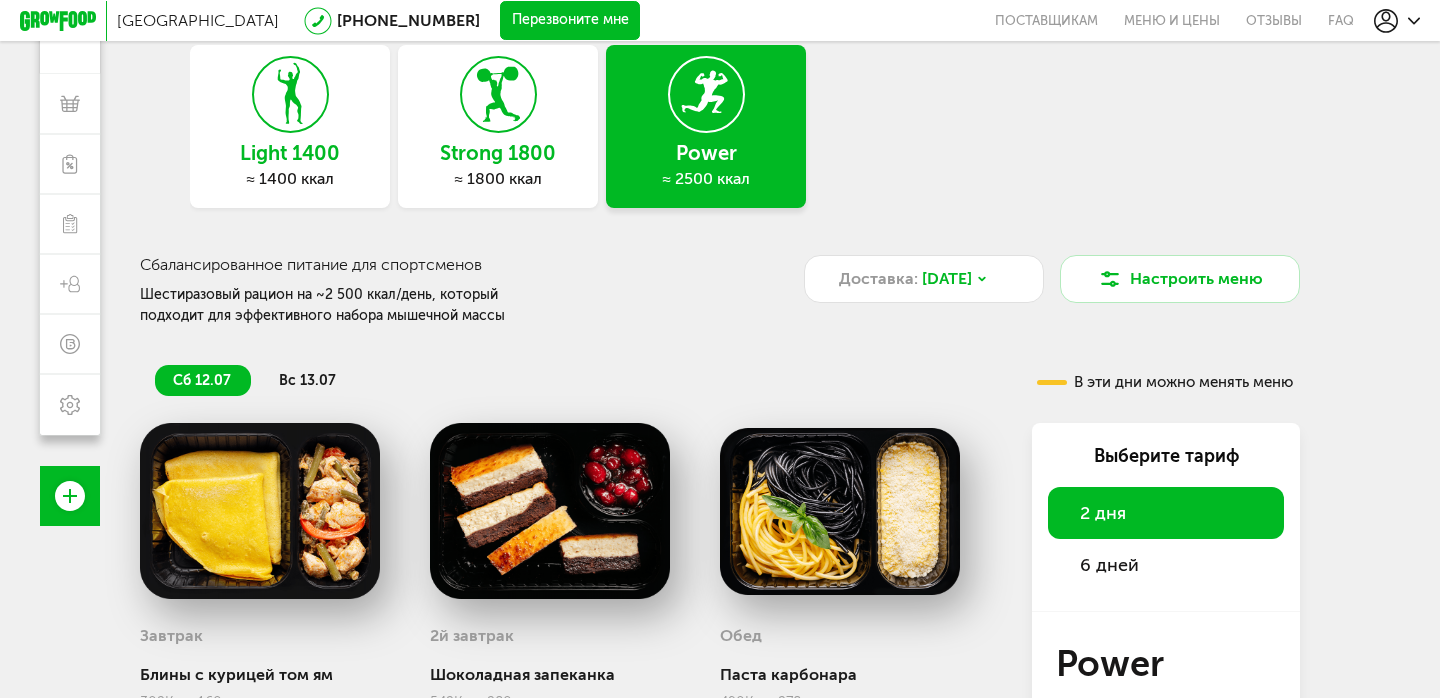 scroll, scrollTop: 139, scrollLeft: 0, axis: vertical 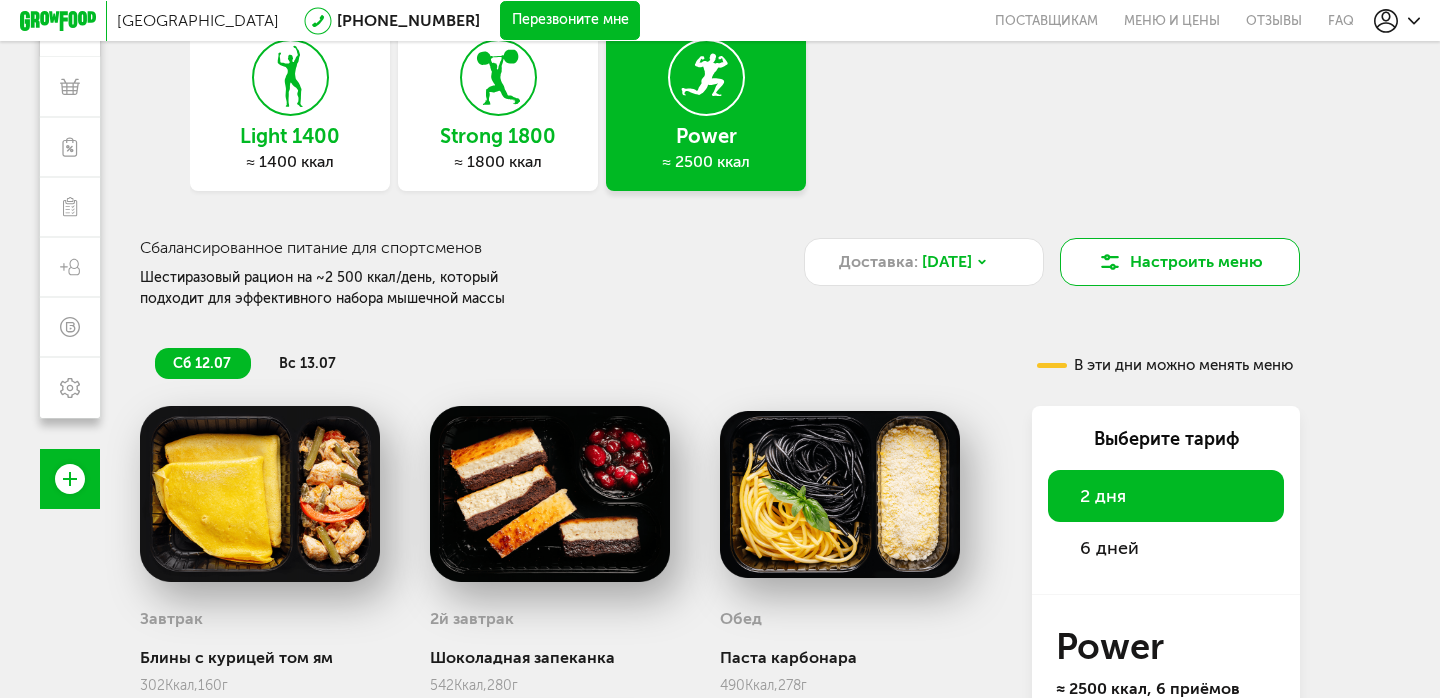 click 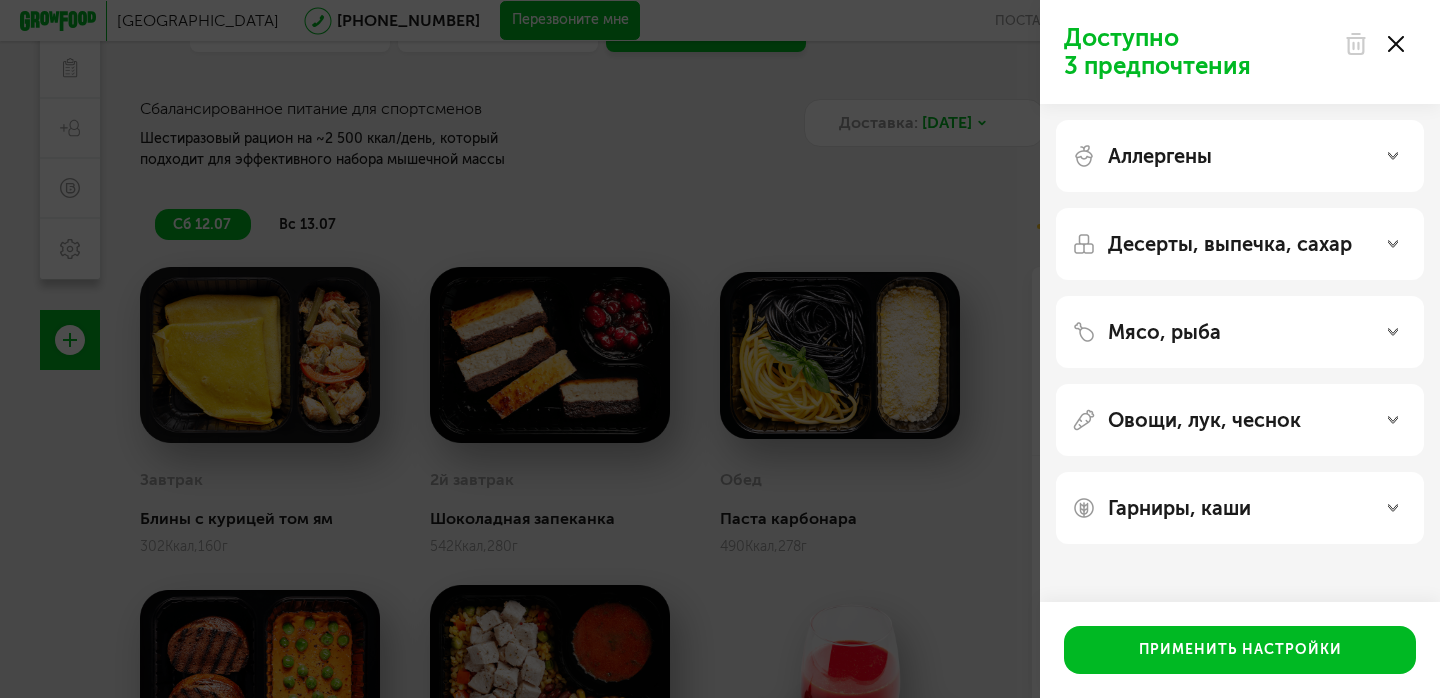 click on "Аллергены" at bounding box center (1240, 156) 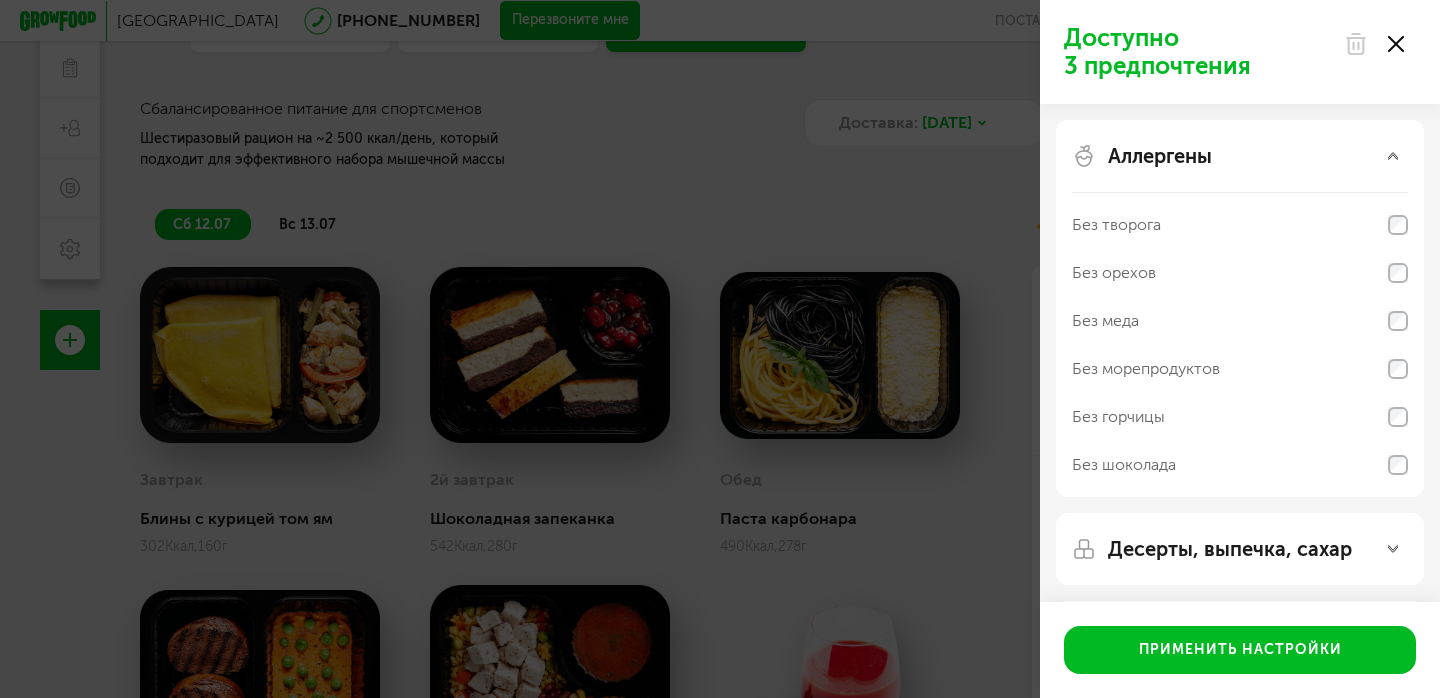 click on "Аллергены" at bounding box center (1240, 156) 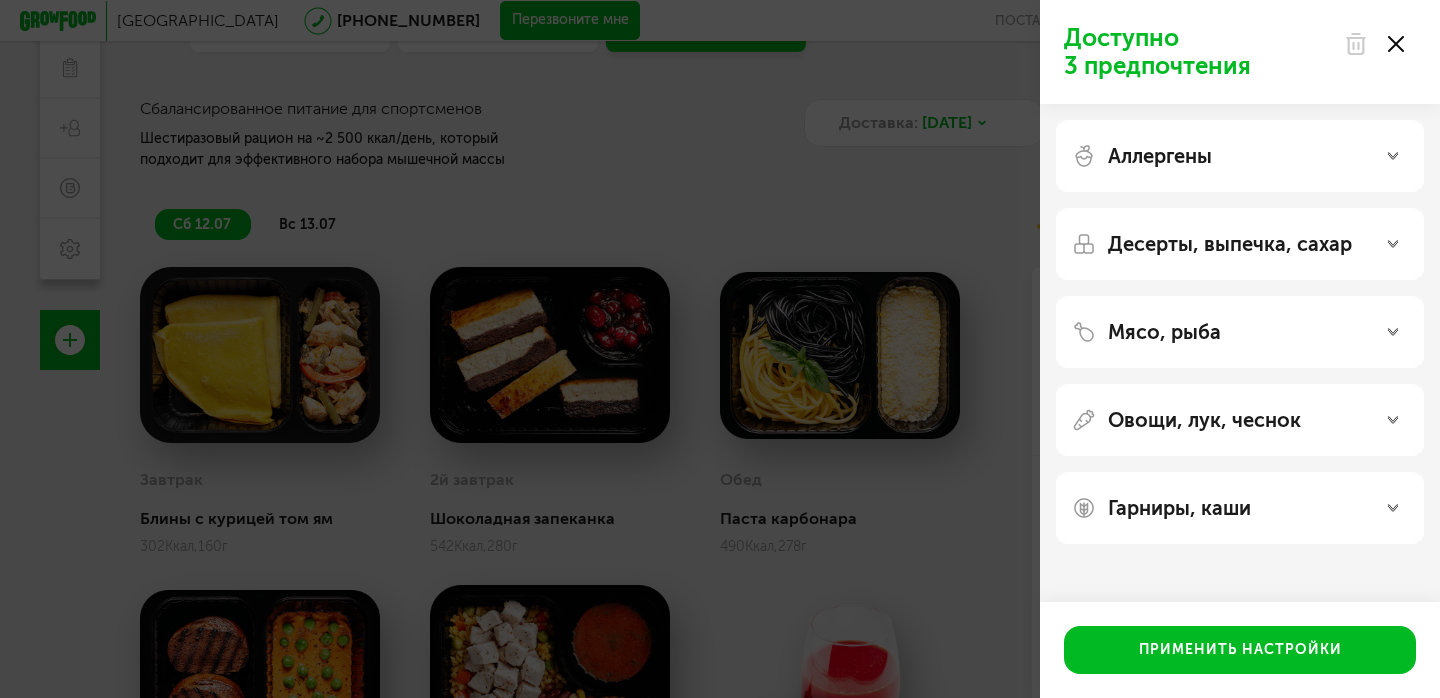 click on "Десерты, выпечка, сахар" at bounding box center [1230, 244] 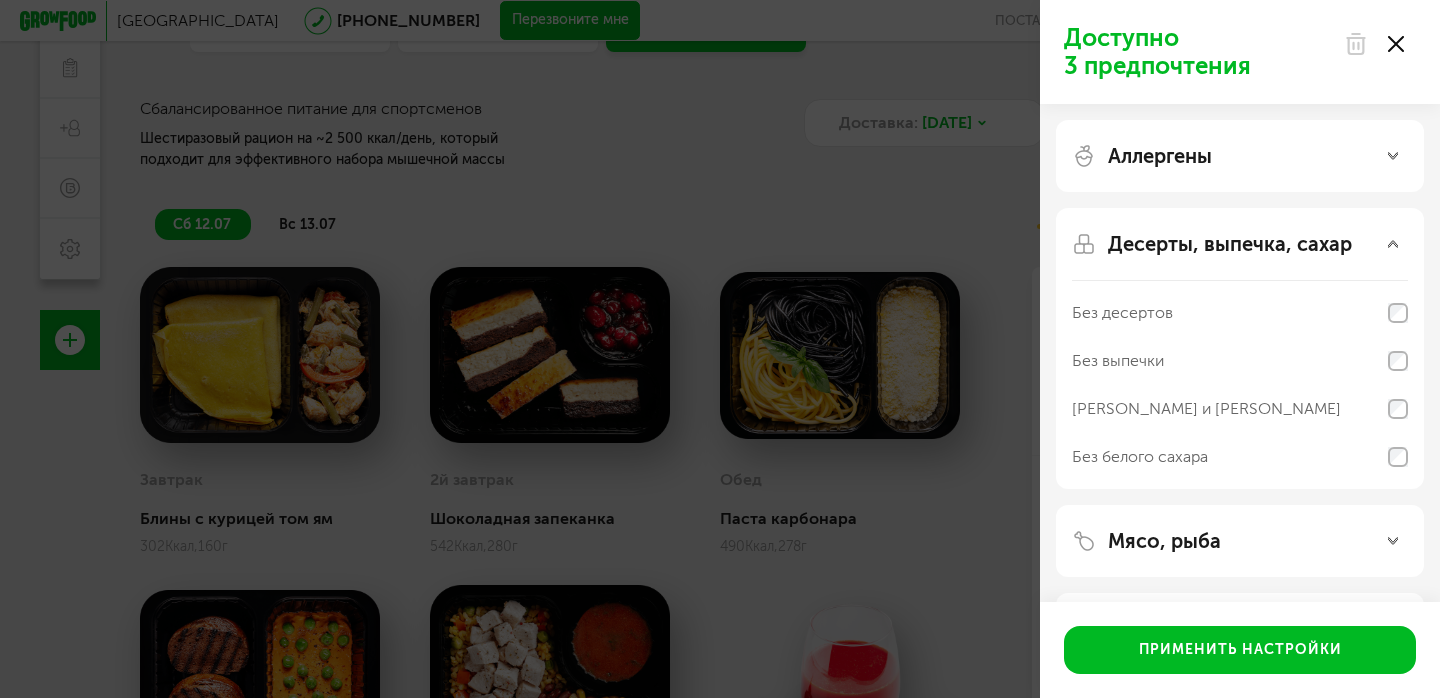 click on "Десерты, выпечка, сахар" at bounding box center [1230, 244] 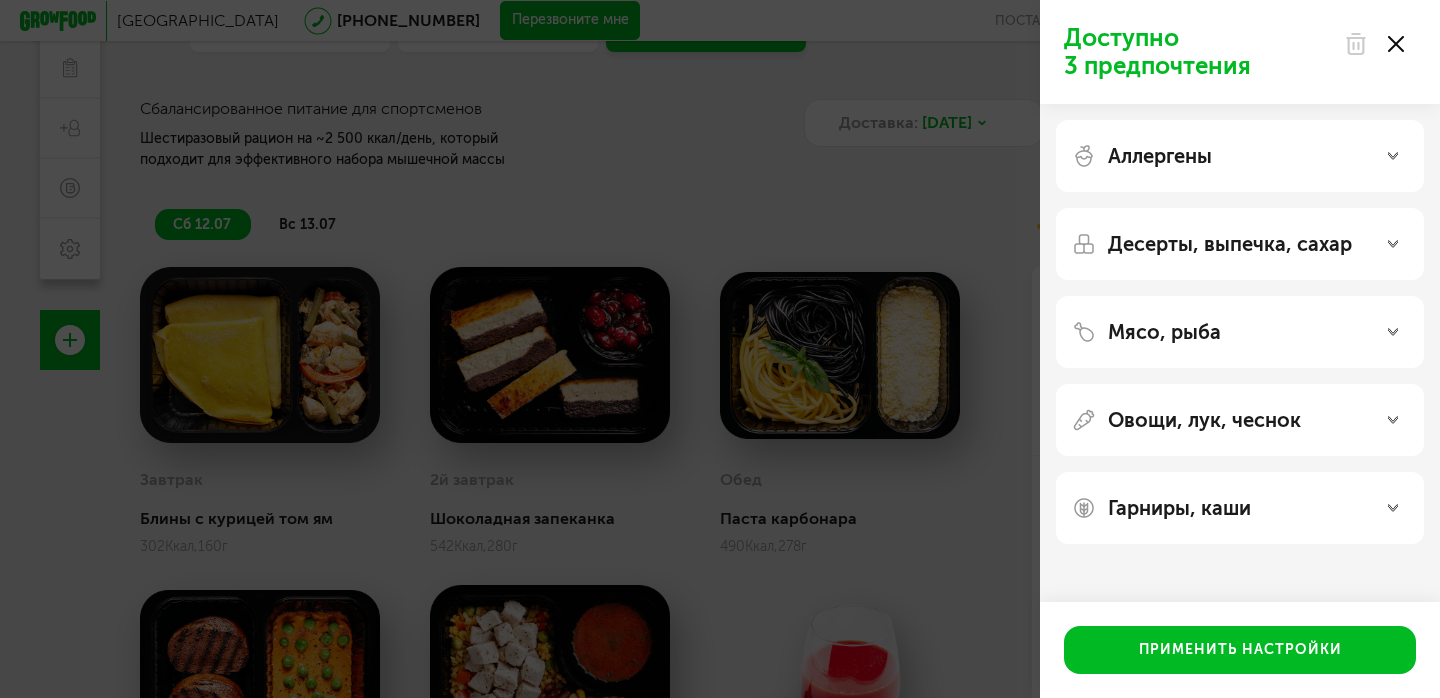 click on "Десерты, выпечка, сахар" at bounding box center (1230, 244) 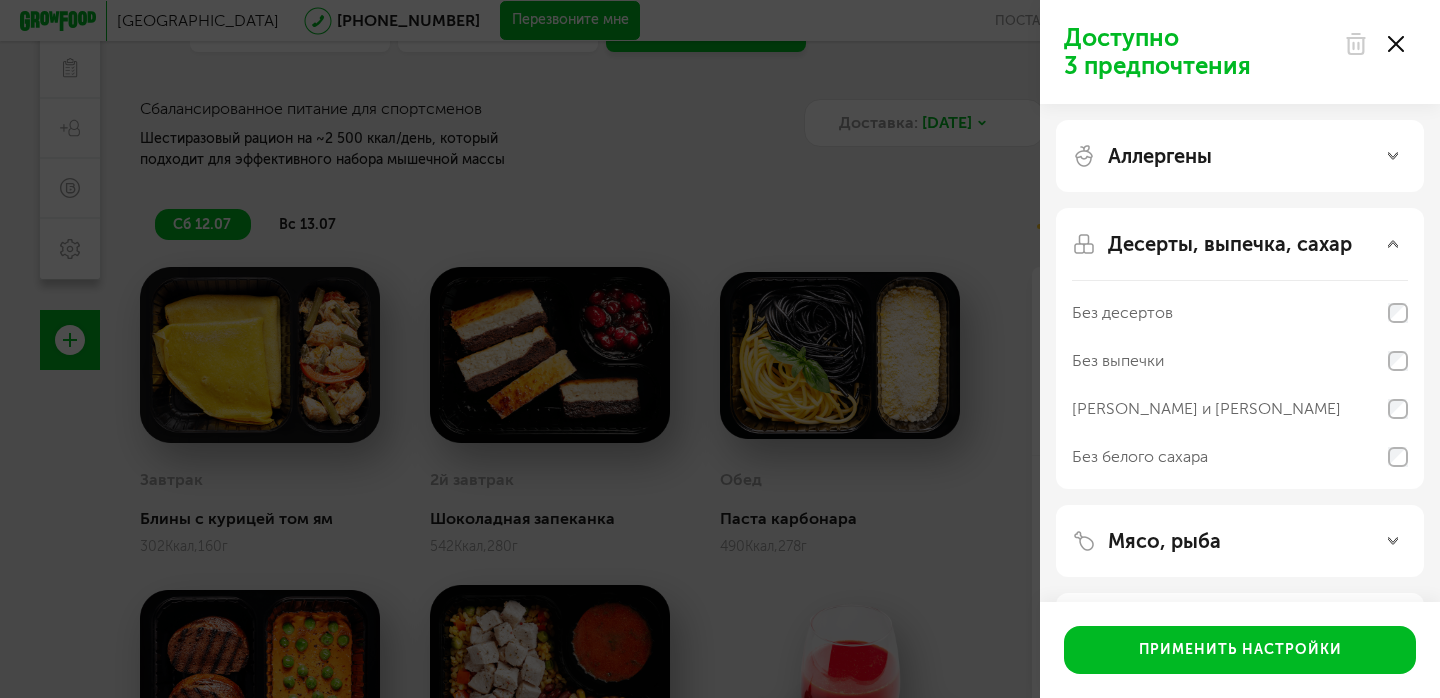 click on "Доступно 3 предпочтения
Аллергены
Десерты, выпечка, сахар
Без десертов   Без выпечки   Без сэндвичей и круассанов   Без белого сахара
Мясо, рыба
Овощи, лук, чеснок
Гарниры, каши
Применить настройки" at bounding box center (720, 349) 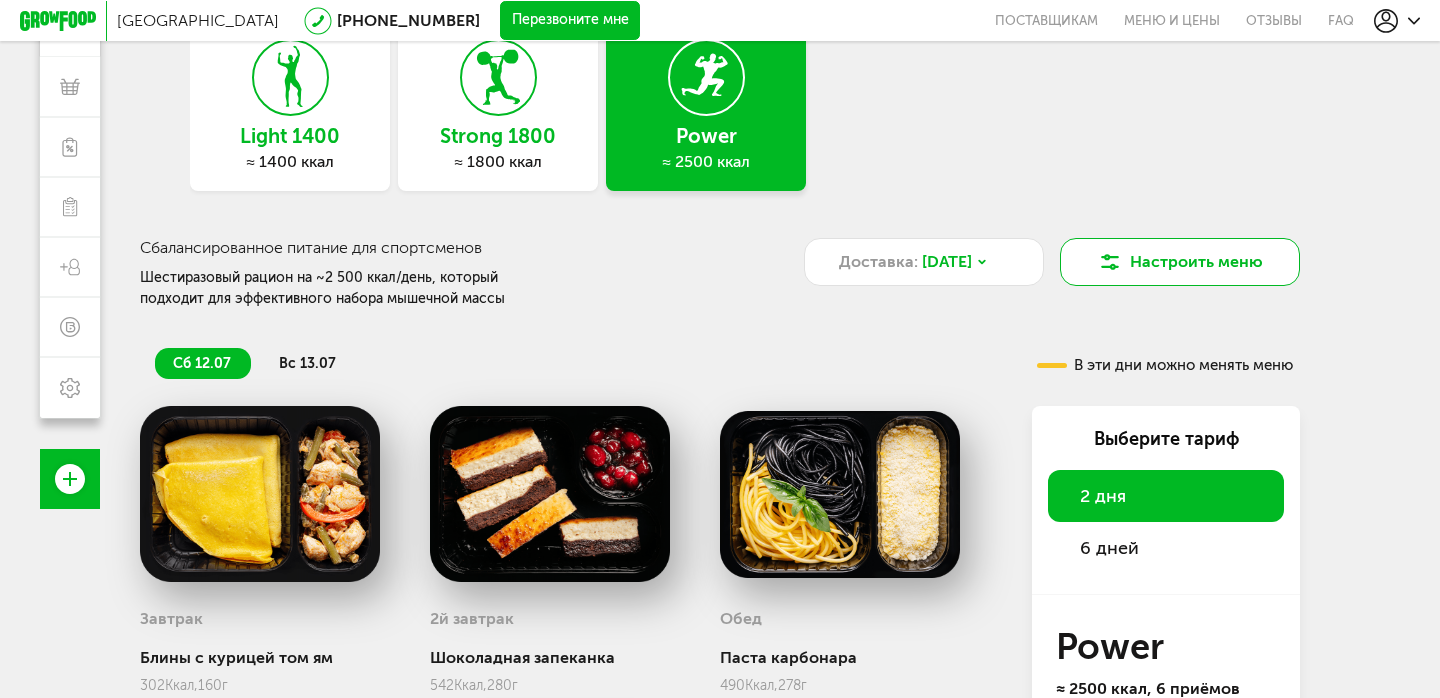 click 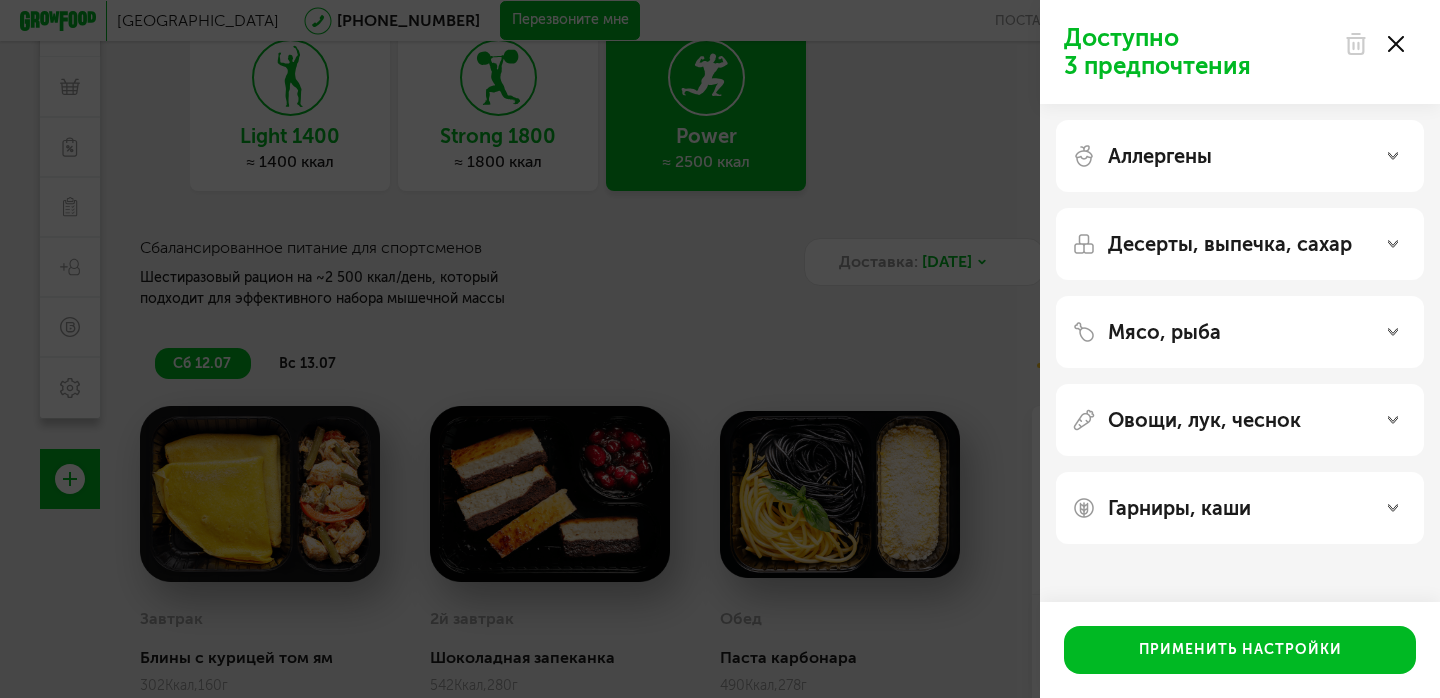 click on "Овощи, лук, чеснок" at bounding box center (1204, 420) 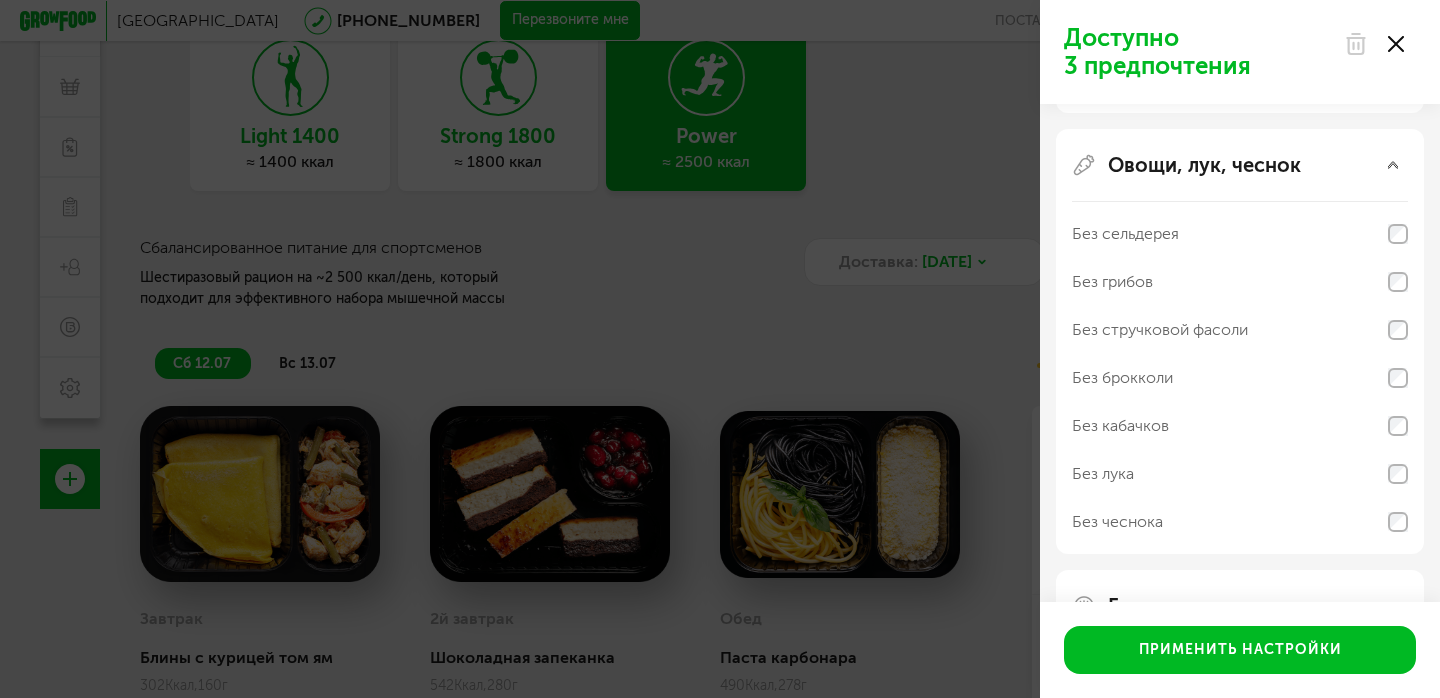 scroll, scrollTop: 315, scrollLeft: 0, axis: vertical 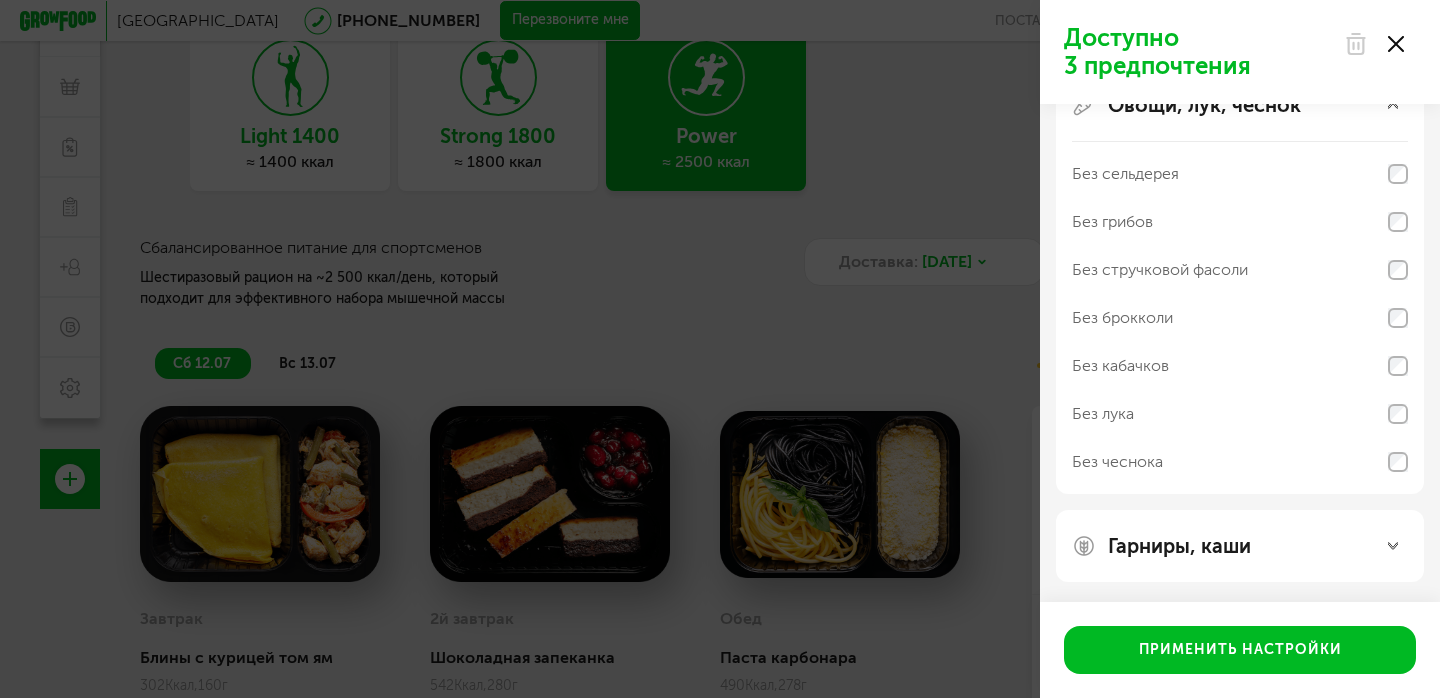 click on "Гарниры, каши" at bounding box center (1179, 546) 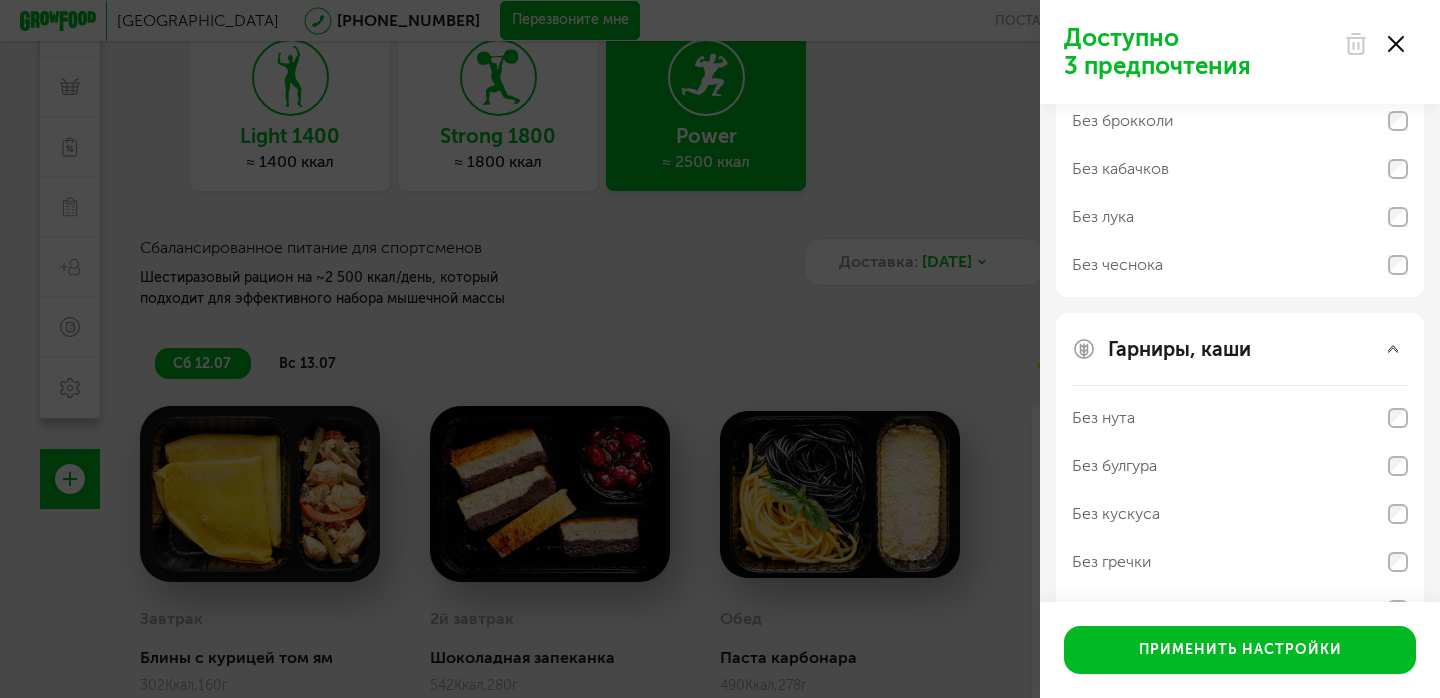 scroll, scrollTop: 572, scrollLeft: 0, axis: vertical 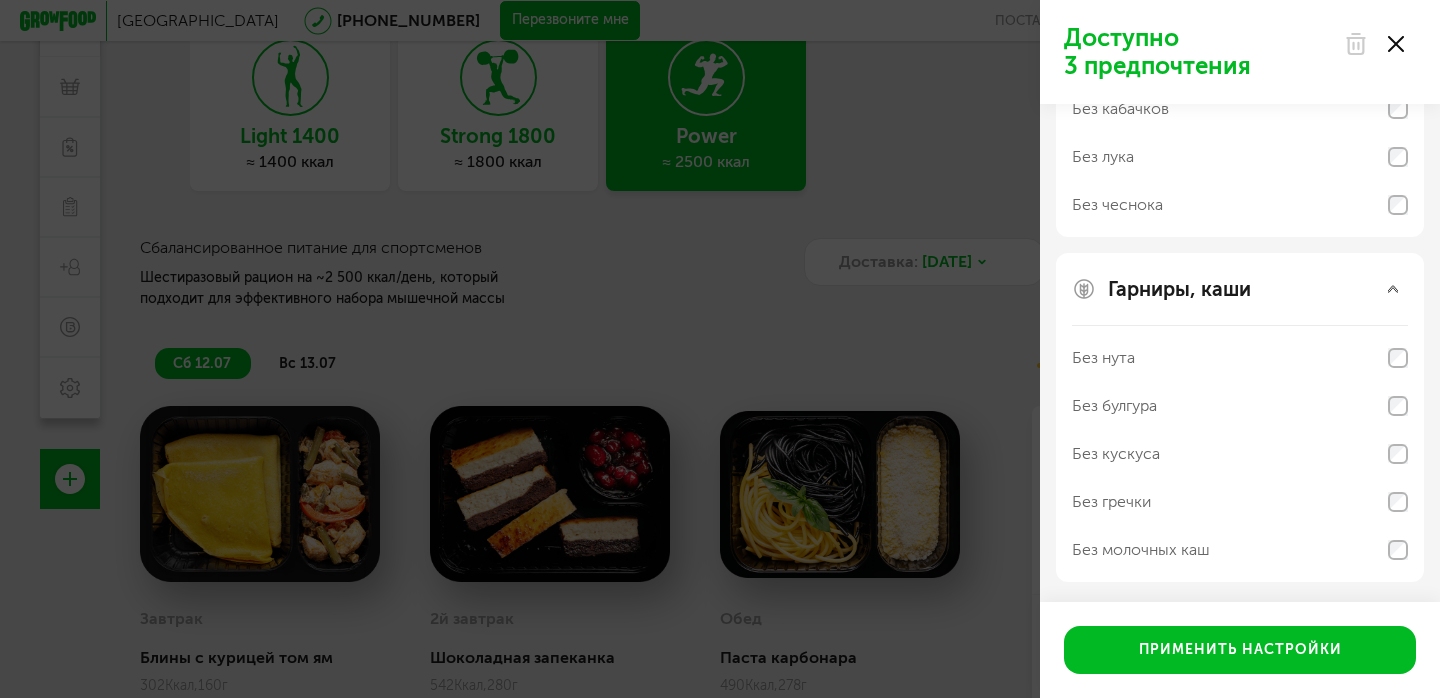 click on "Без нута" at bounding box center (1240, 358) 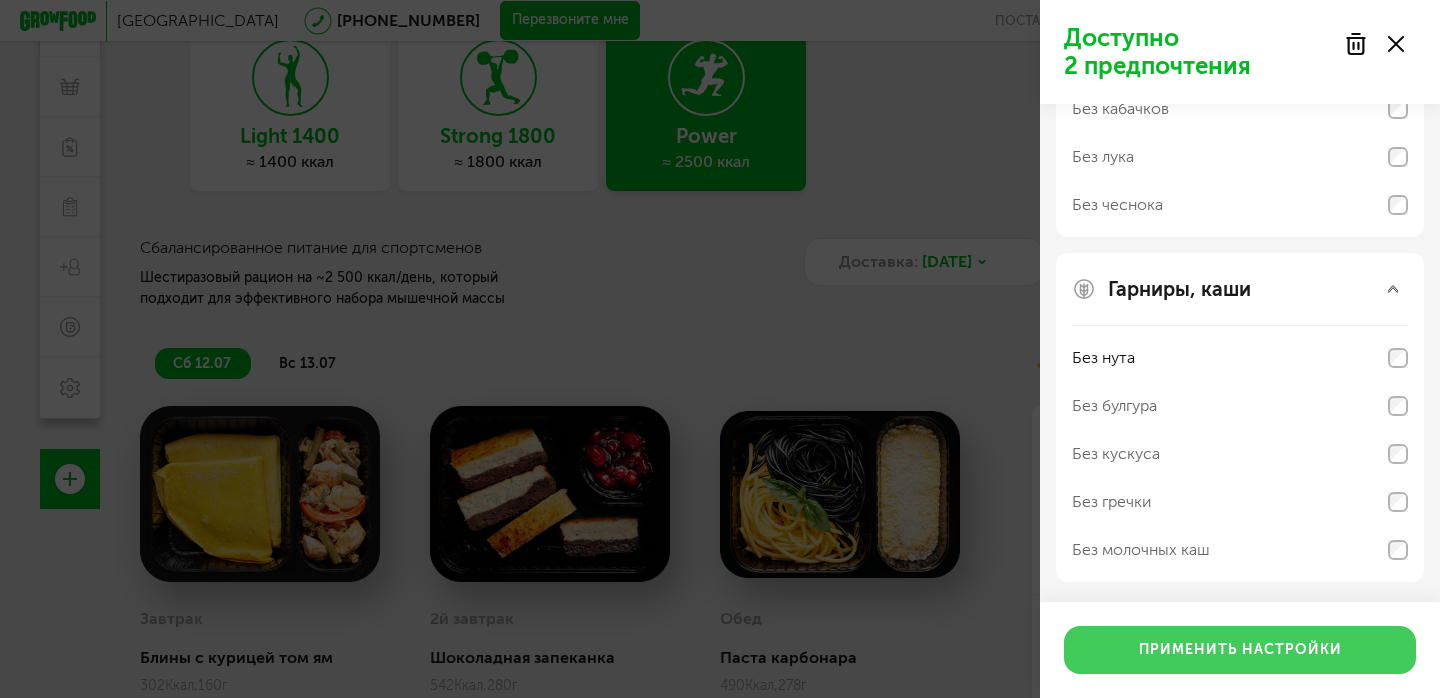 click on "Применить настройки" at bounding box center [1240, 650] 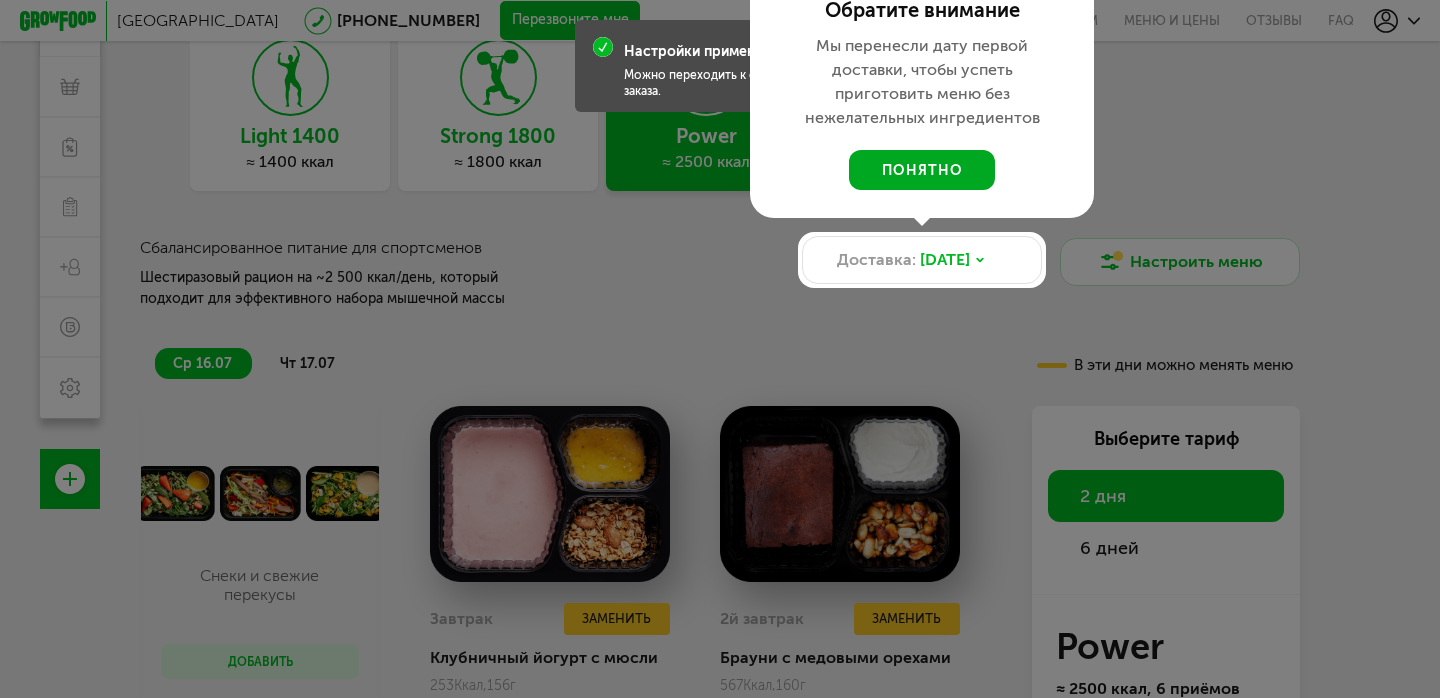 click on "понятно" at bounding box center (922, 170) 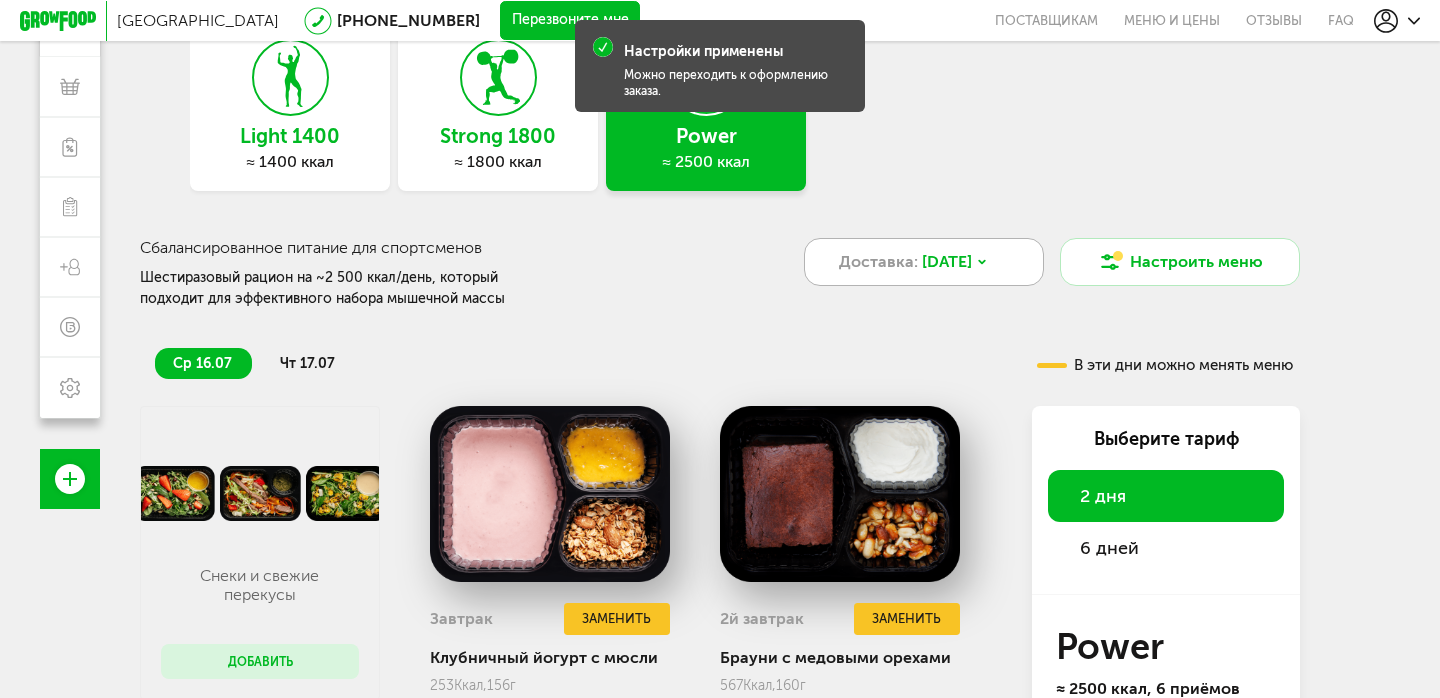 click on "[DATE]" at bounding box center (947, 262) 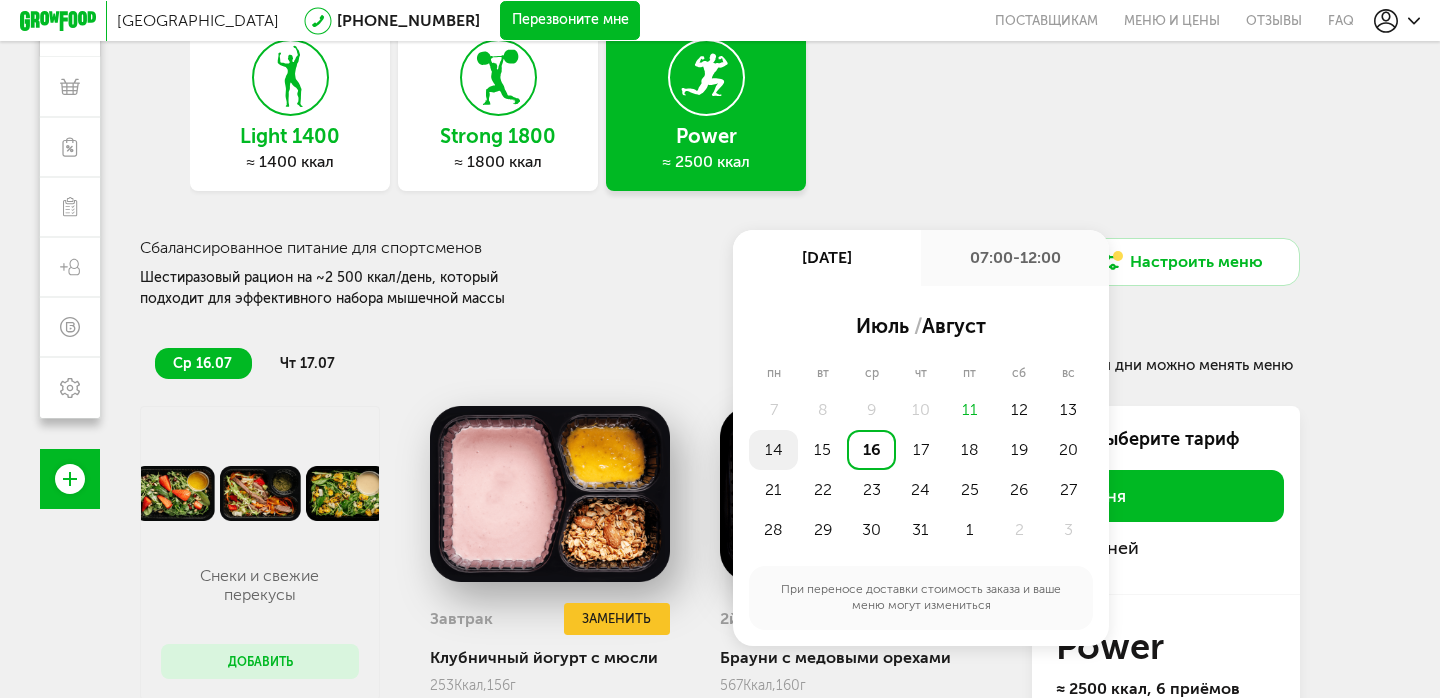 click on "14" at bounding box center [773, 450] 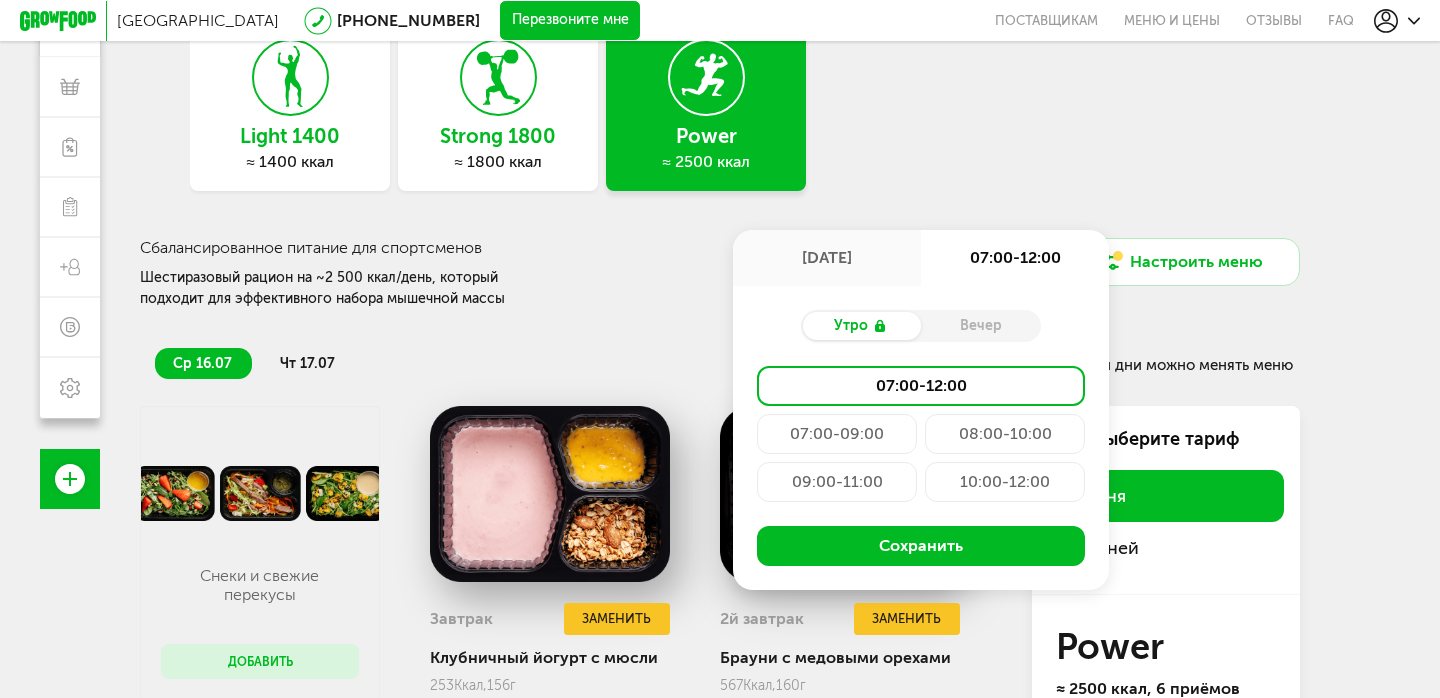 click on "07:00-09:00" at bounding box center [837, 434] 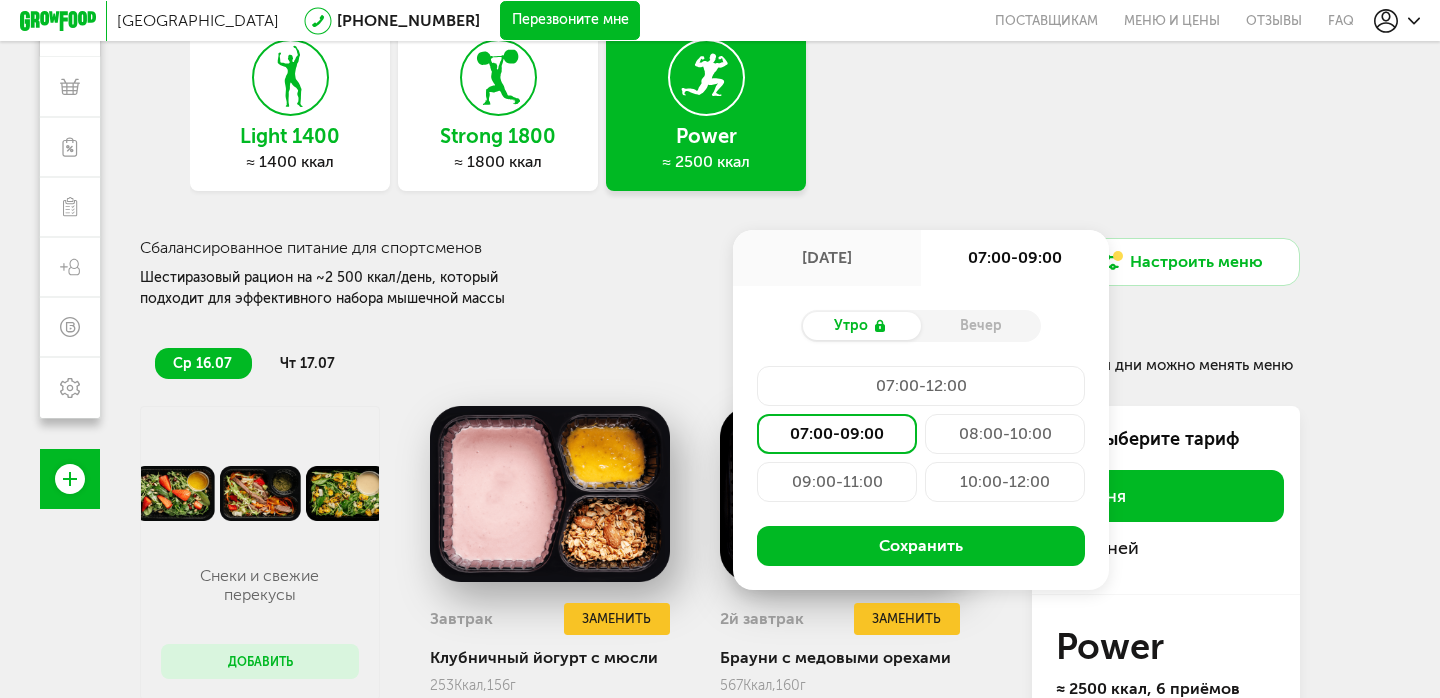click on "Вечер" at bounding box center [981, 326] 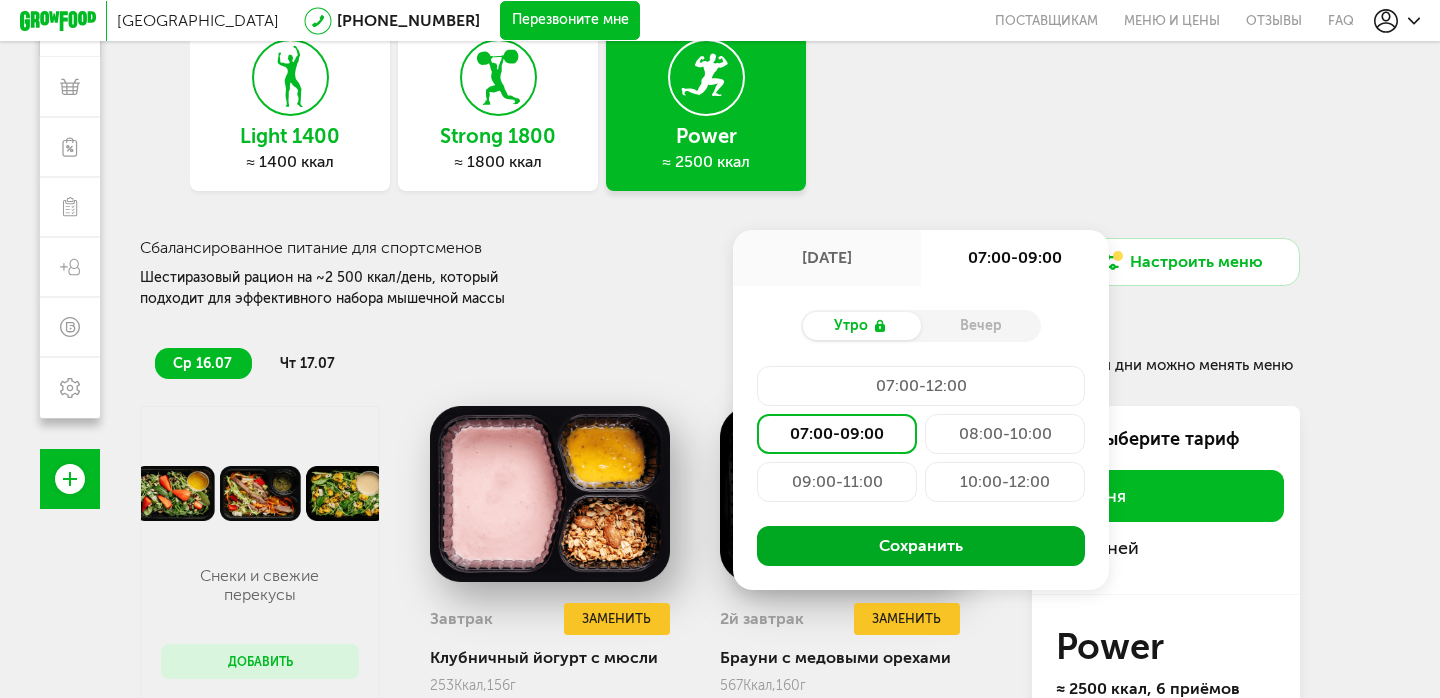 click on "Сохранить" at bounding box center (921, 546) 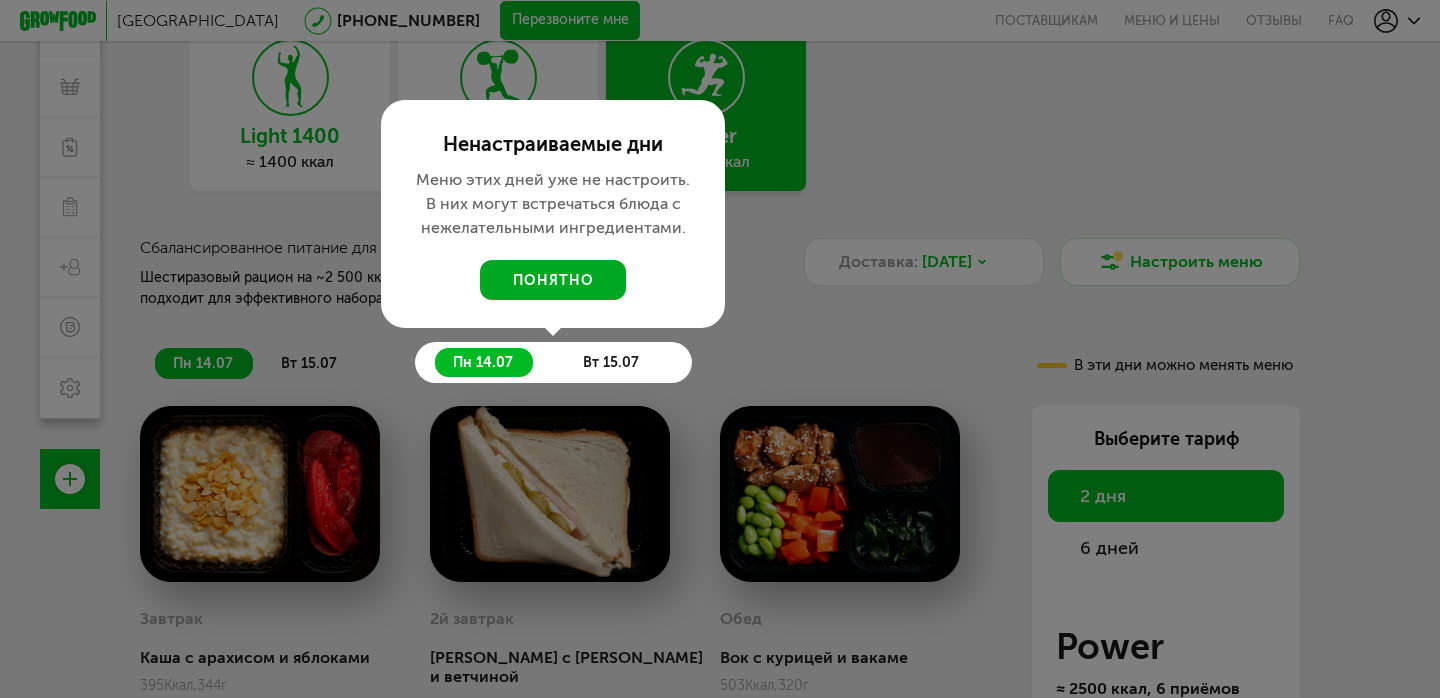 click on "понятно" at bounding box center [553, 280] 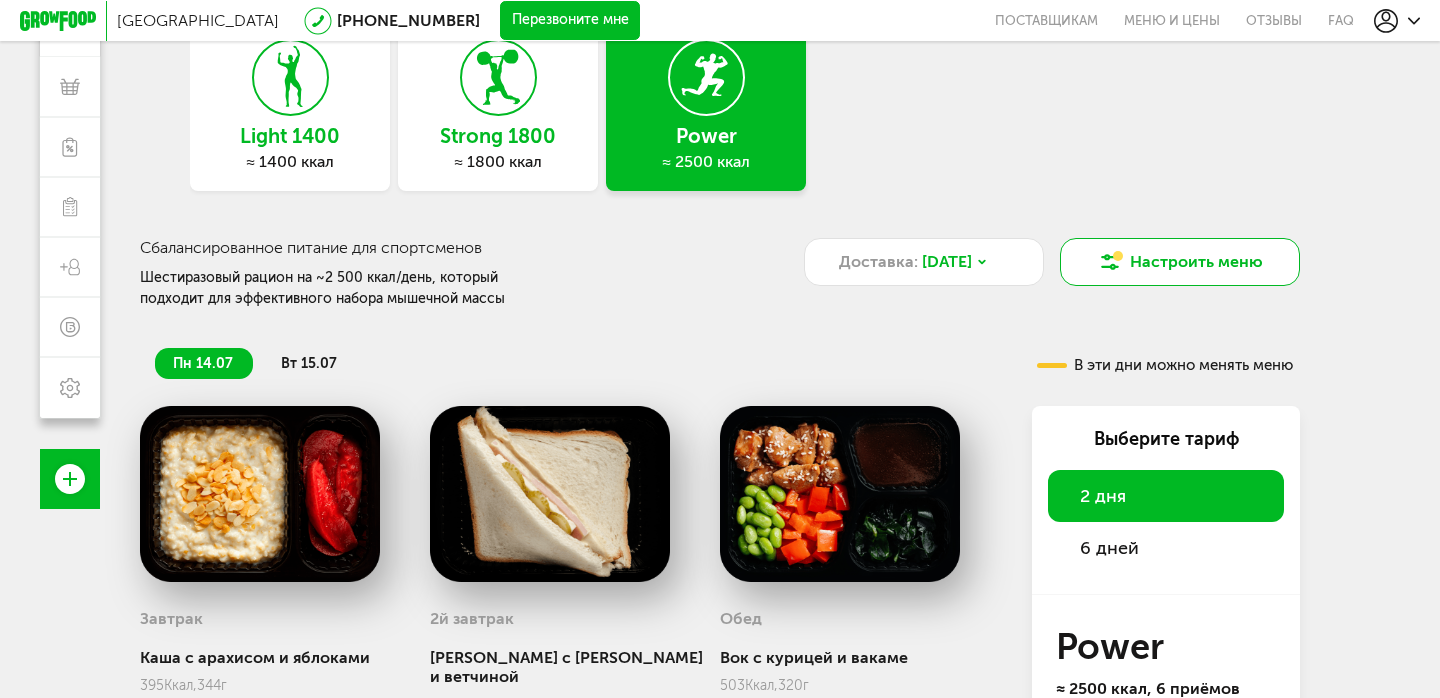click on "Настроить меню" at bounding box center [1180, 262] 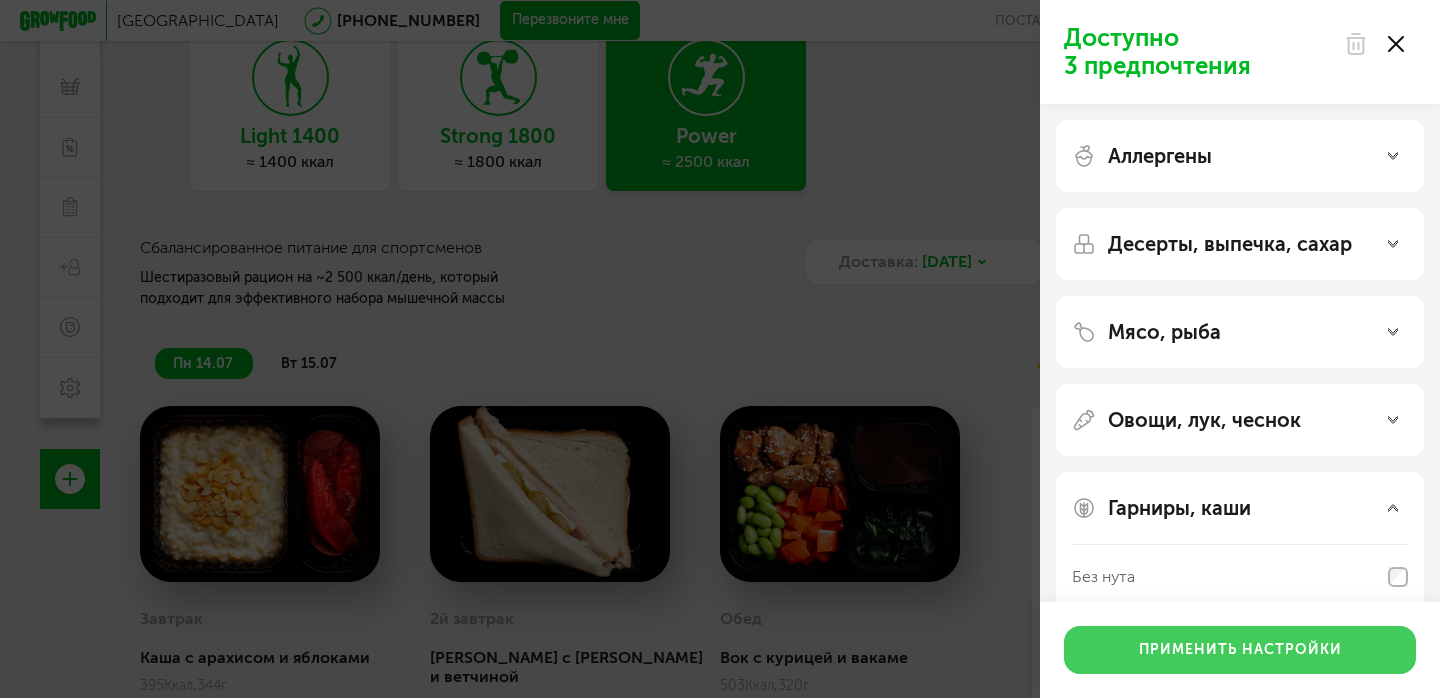 click on "Применить настройки" at bounding box center [1240, 650] 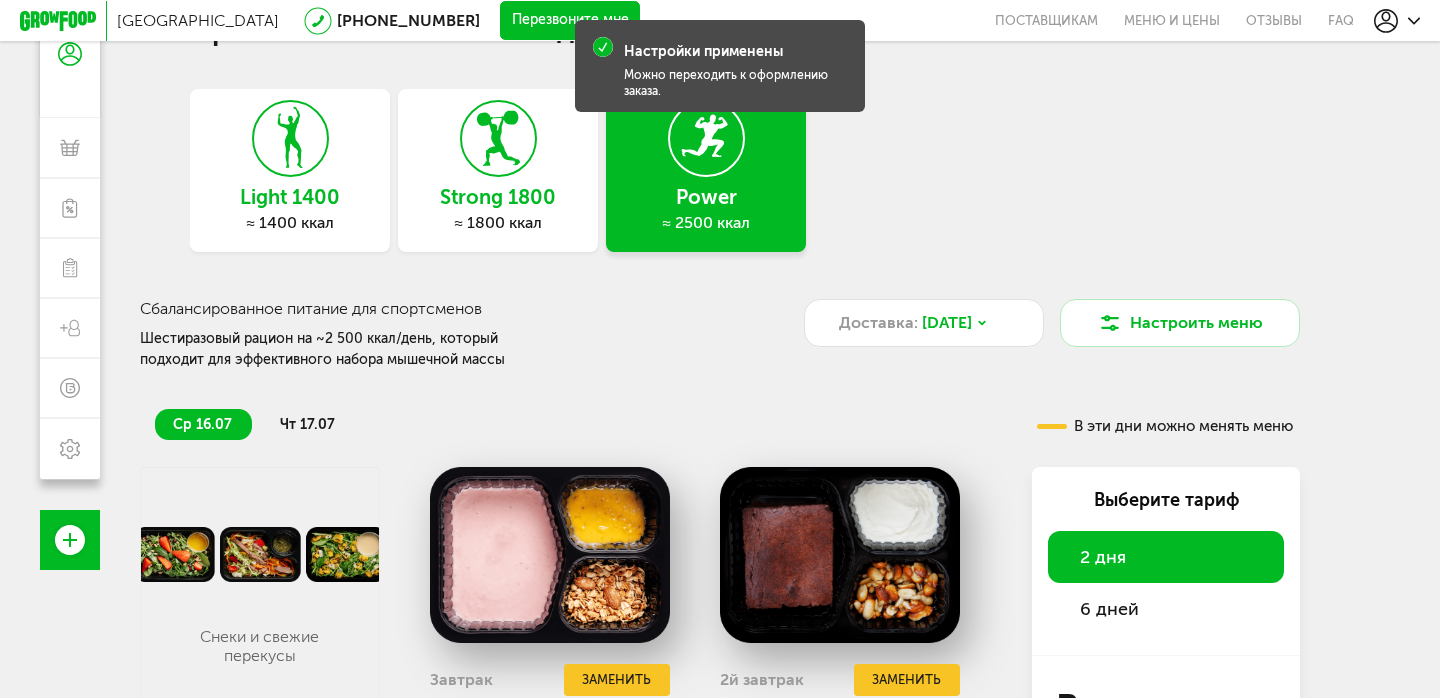 scroll, scrollTop: 0, scrollLeft: 0, axis: both 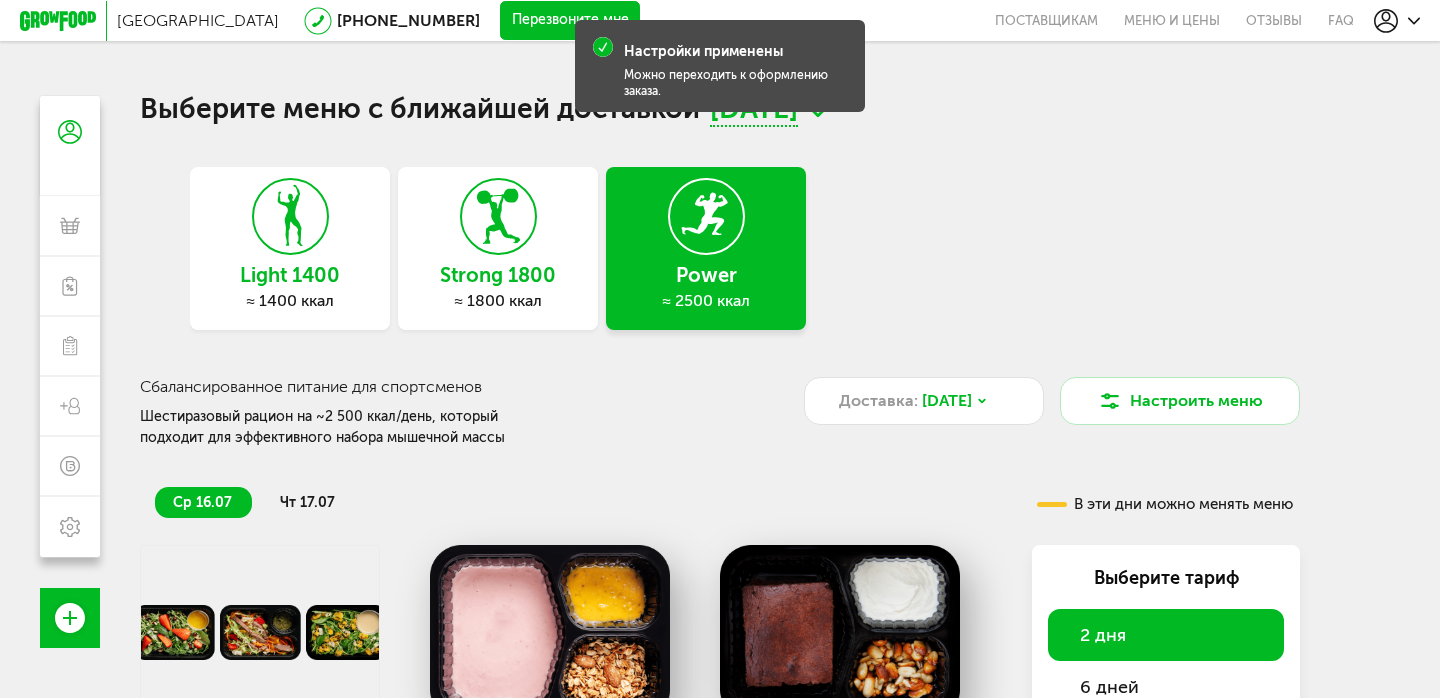 click on "Настройки применены" at bounding box center [703, 52] 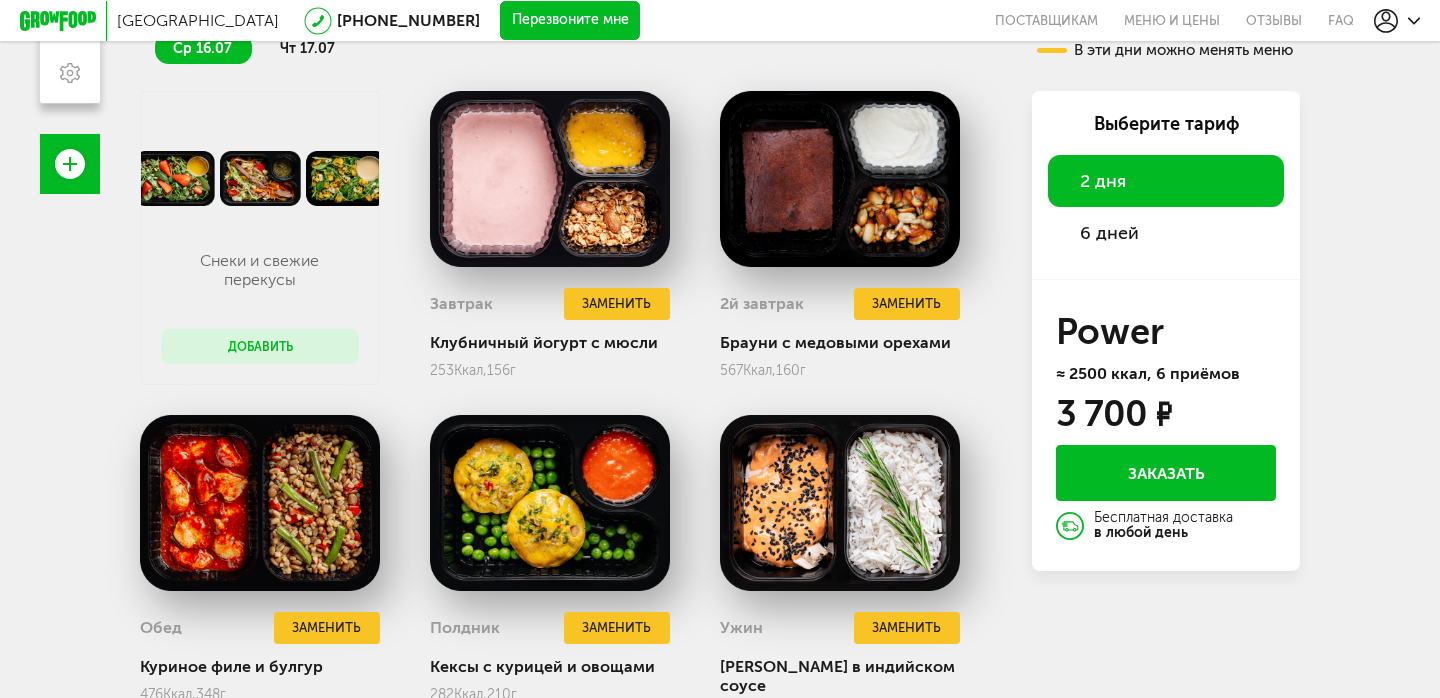 scroll, scrollTop: 536, scrollLeft: 0, axis: vertical 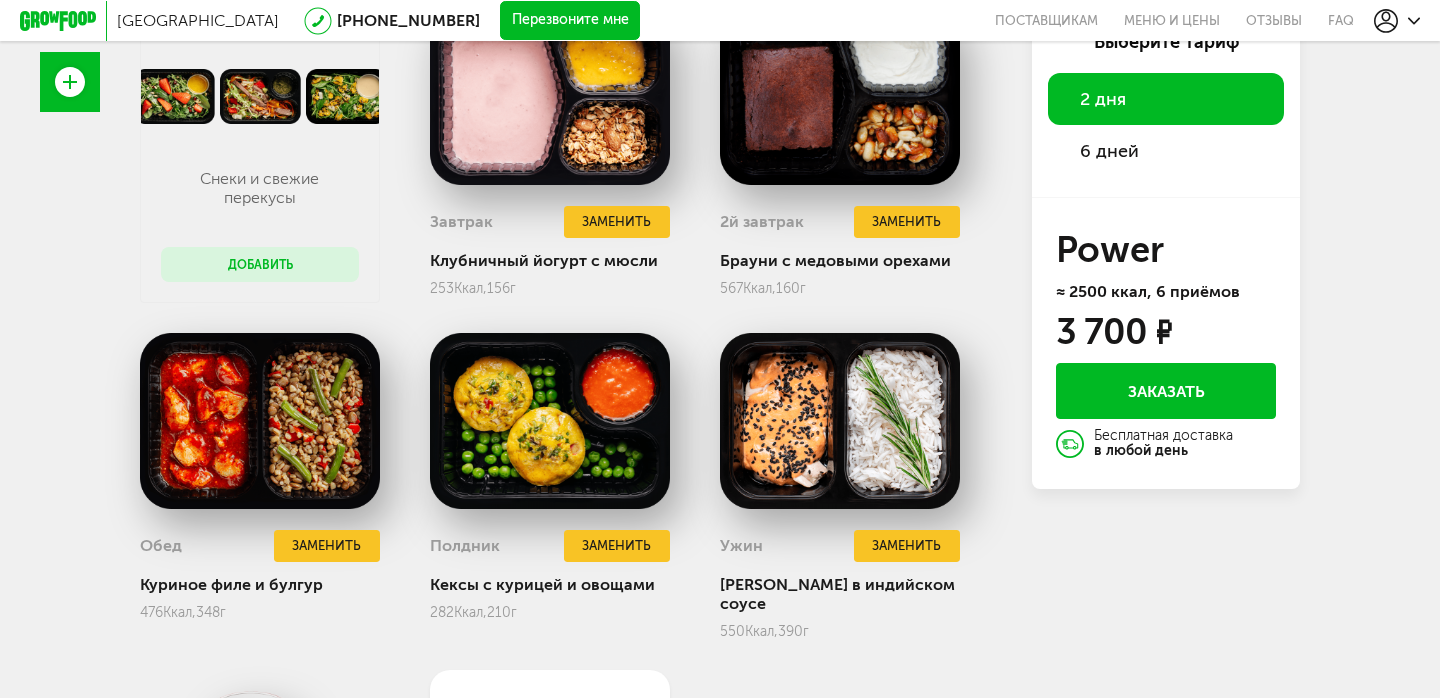 click on "Добавить" at bounding box center [260, 264] 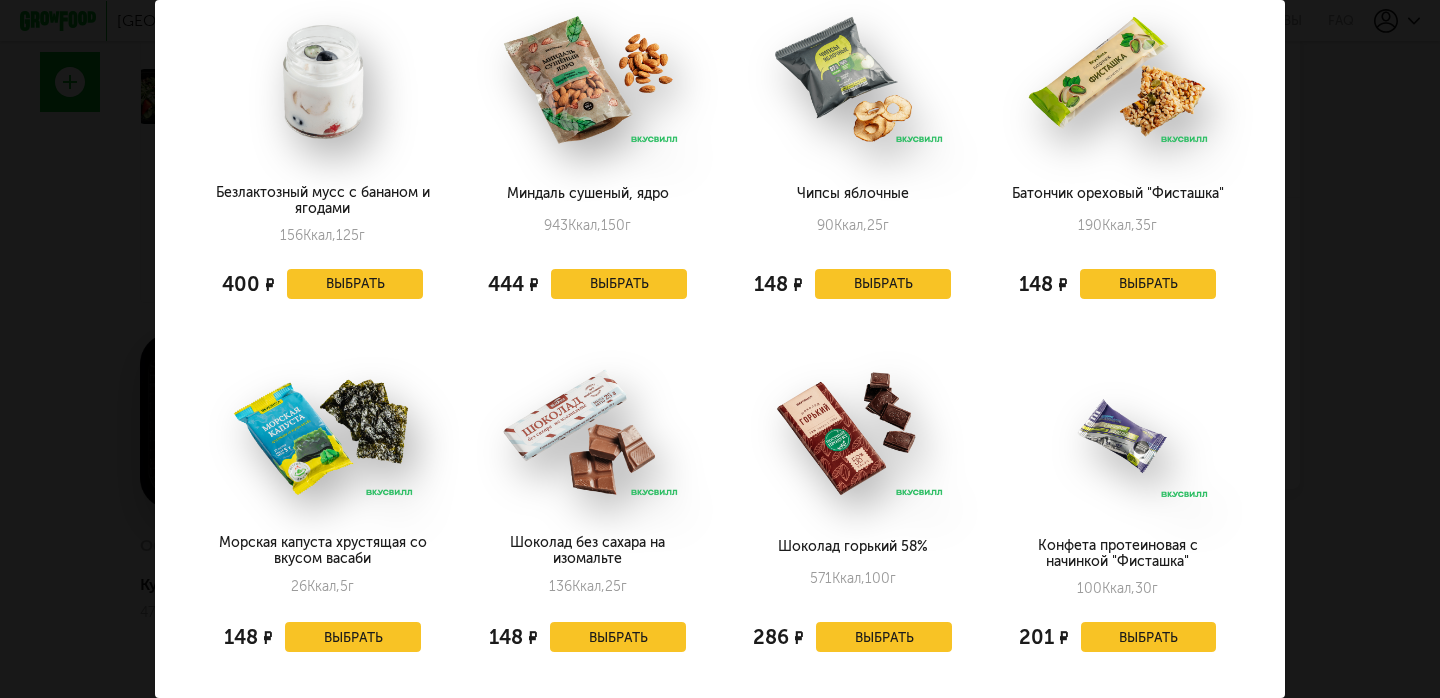 scroll, scrollTop: 1140, scrollLeft: 0, axis: vertical 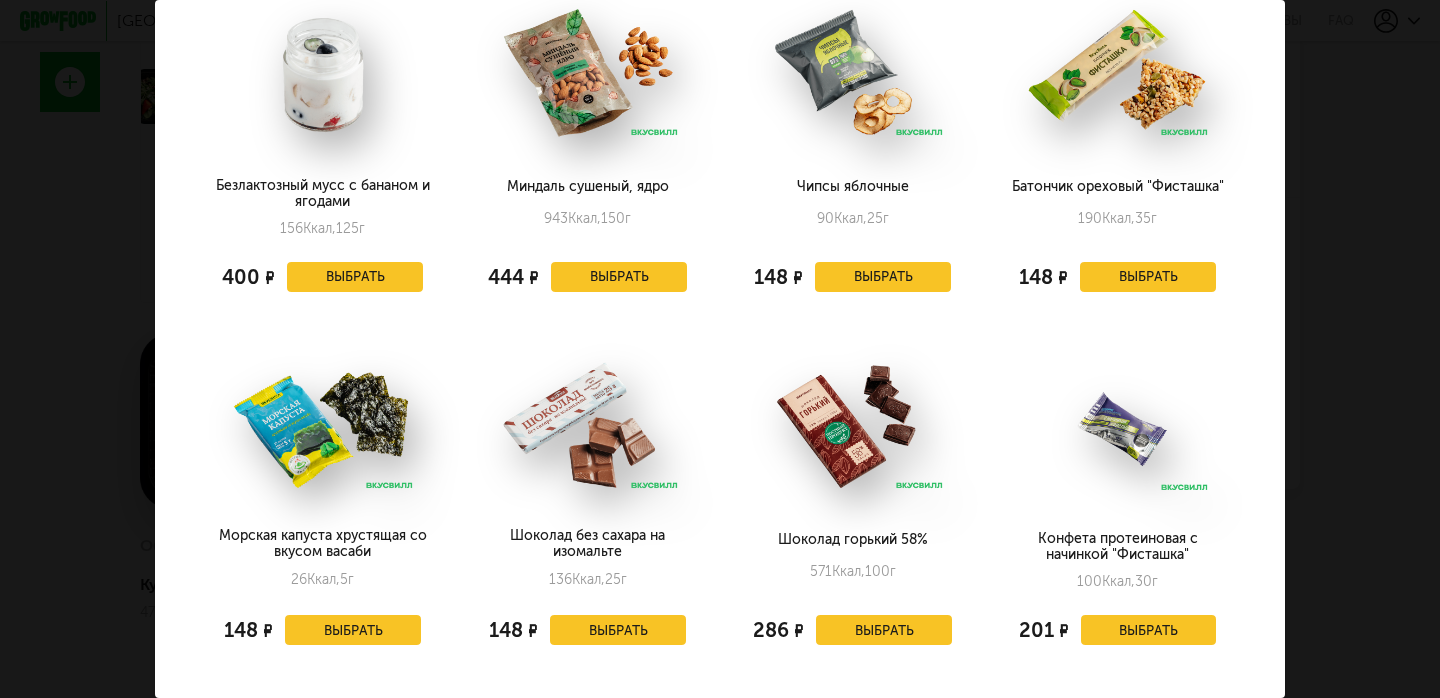 click on "Заменить Снеки и свежие перекусы на [DATE], 16.07               Кубики свежего ананаса
70  Ккал,
140  г   363 ₽         Выбрать             Клубника и ананас с соусом
125  Ккал,
150  г   468 ₽         Выбрать             Микс из свежих фруктов
113  Ккал,
200  г   490 ₽         Выбрать             Микс из винограда и яблок
50  Ккал,
120  г   331 ₽         Выбрать             Яблоко, киви, виноград
182  Ккал,
400  г   512 ₽         Выбрать             Яблоко и груша
181  Ккал,
400  г   460 ₽         Выбрать             Яблоко, виноград, клубника
182  Ккал,
400  г   584 ₽         Выбрать" at bounding box center [720, 349] 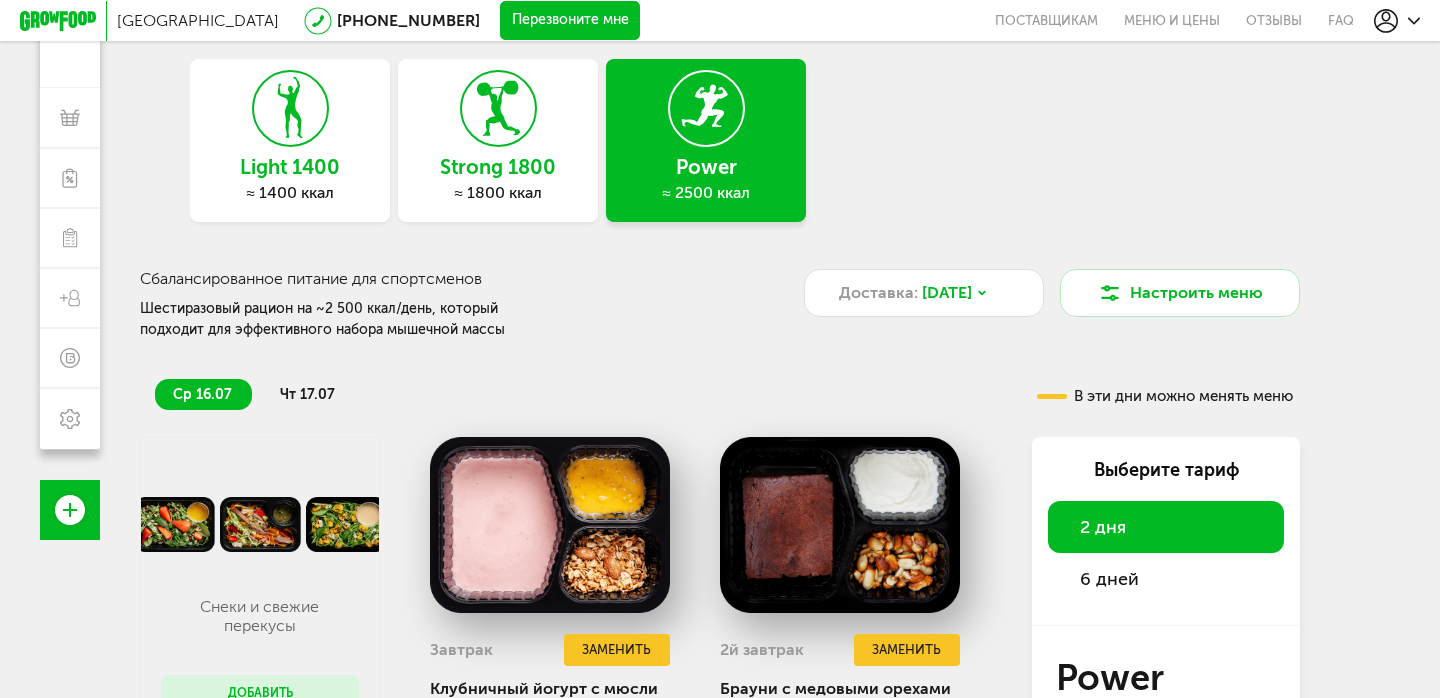 scroll, scrollTop: 97, scrollLeft: 0, axis: vertical 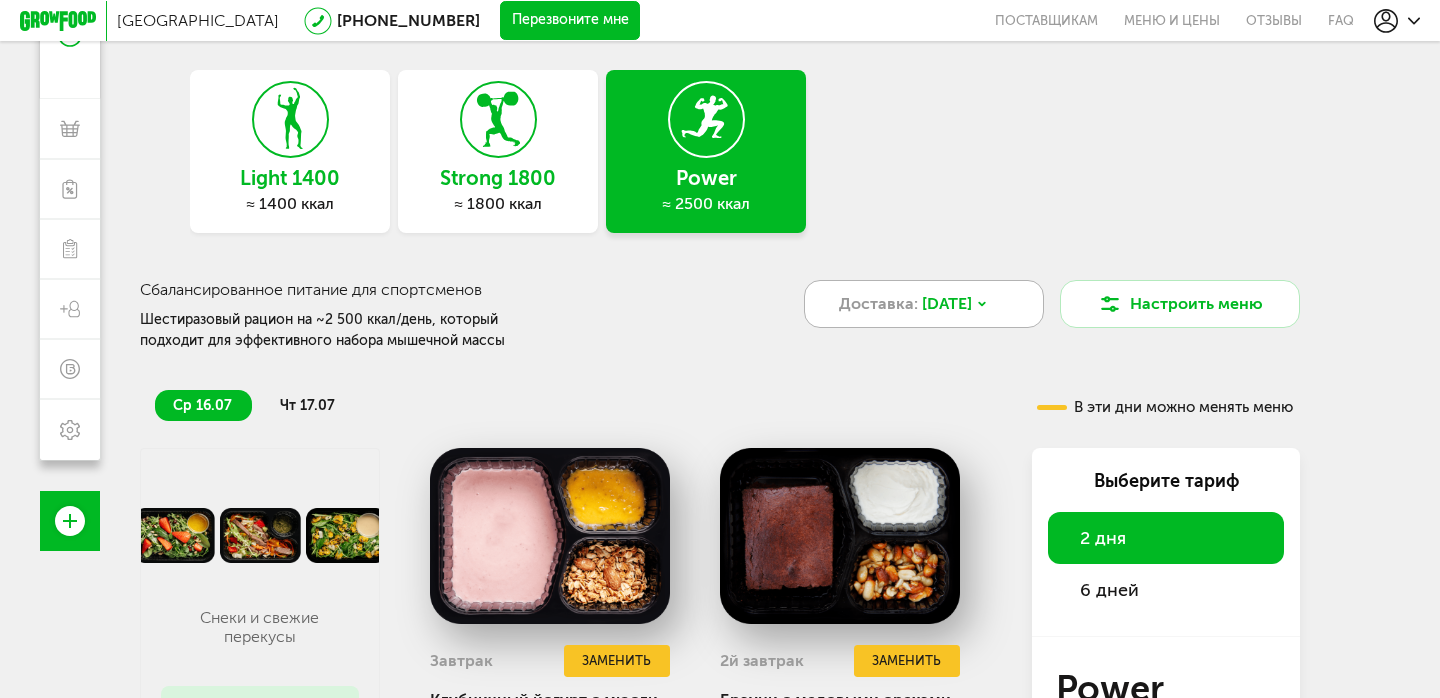 click on "[DATE]" at bounding box center [947, 304] 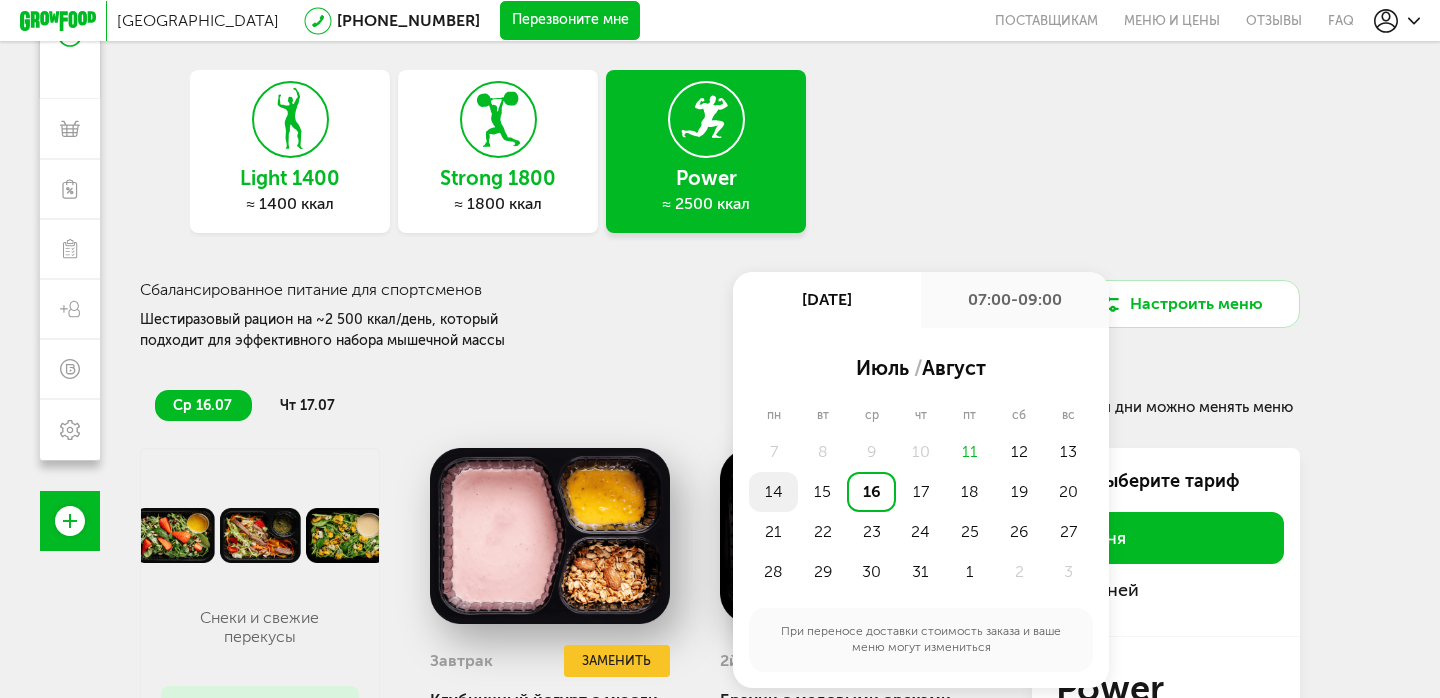 click on "14" at bounding box center [773, 492] 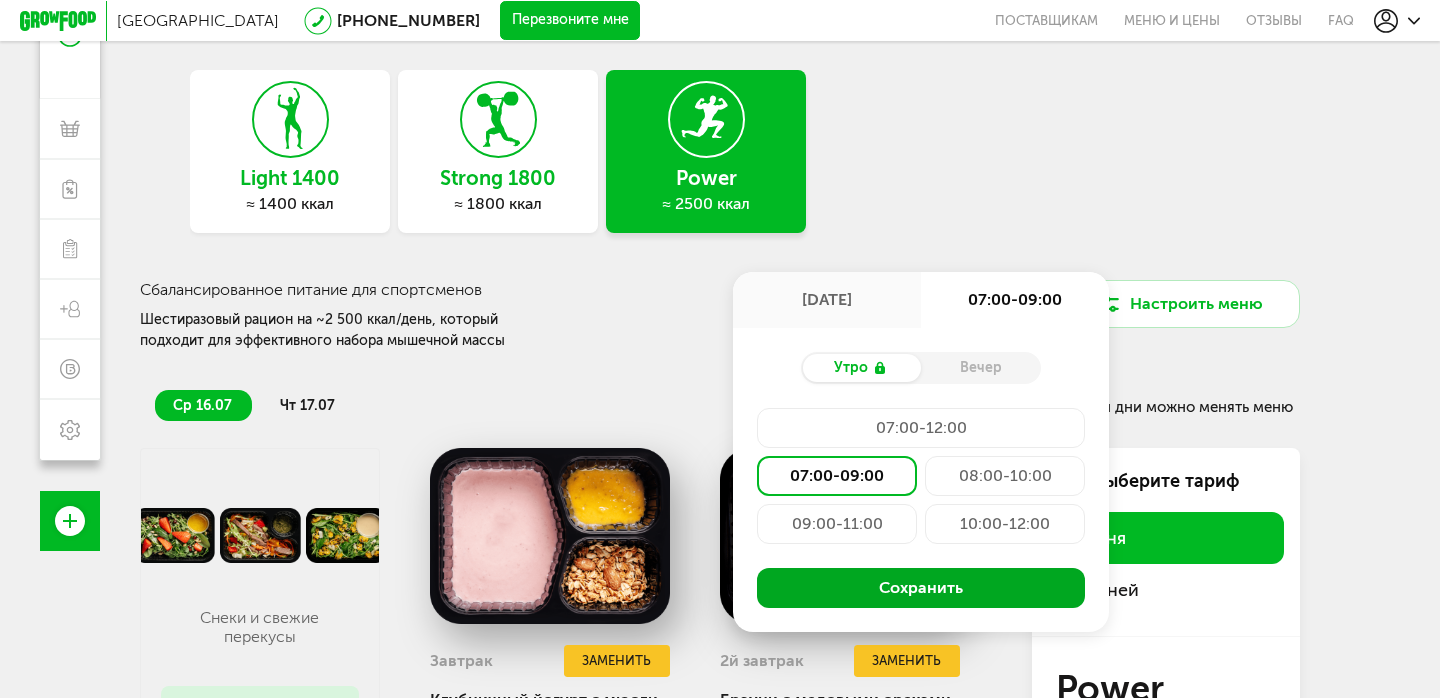 click on "Сохранить" at bounding box center (921, 588) 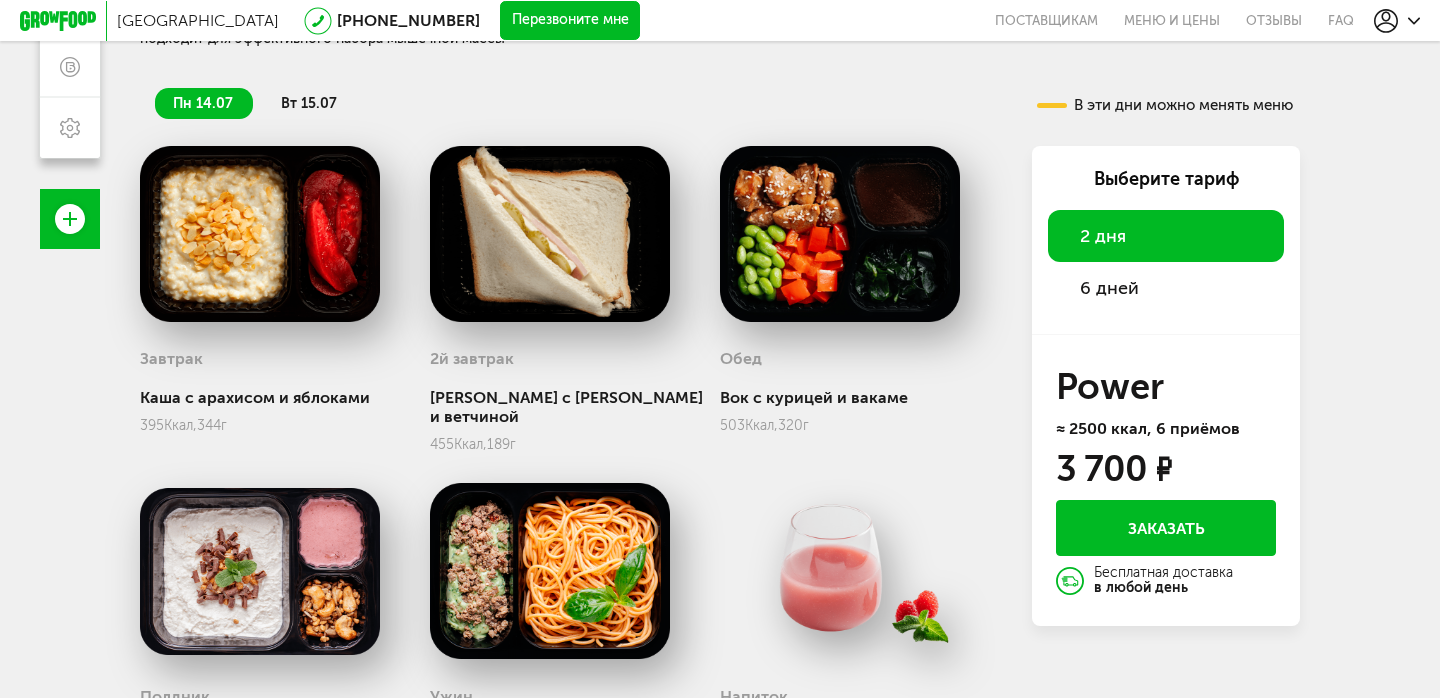 scroll, scrollTop: 394, scrollLeft: 0, axis: vertical 